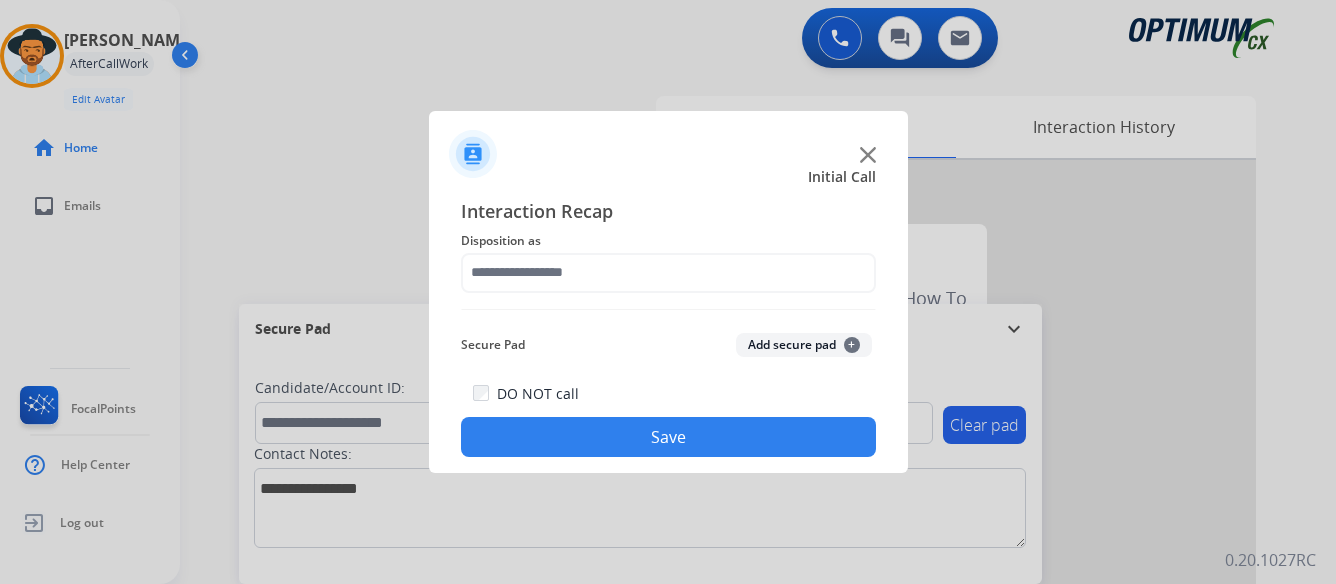 scroll, scrollTop: 0, scrollLeft: 0, axis: both 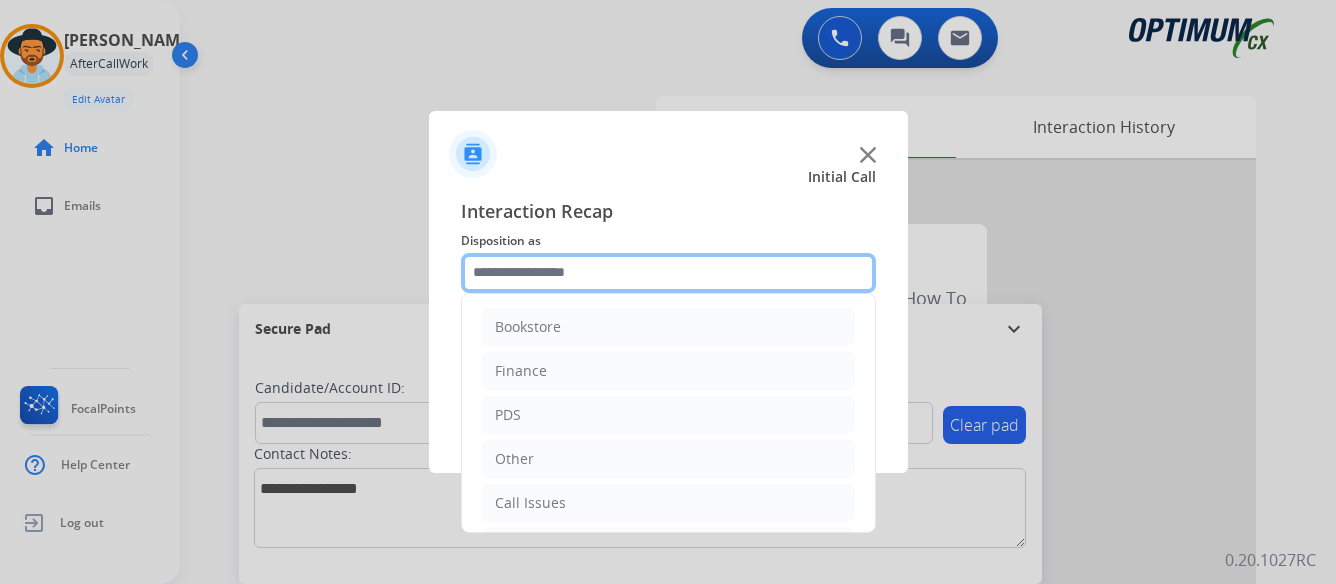 click 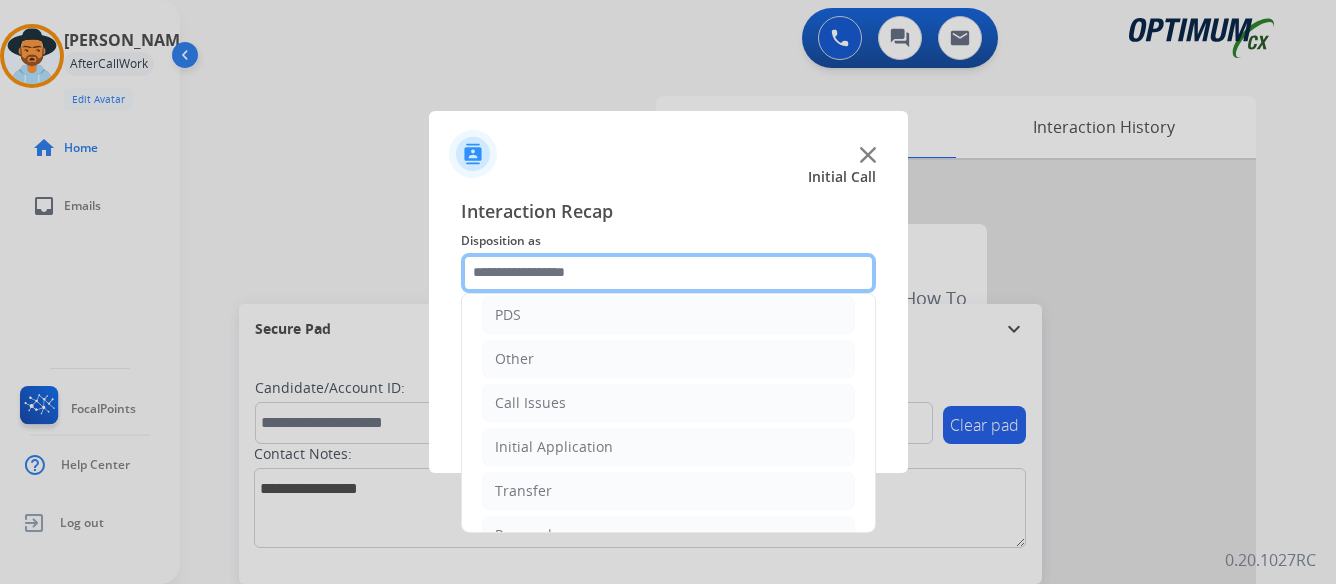 scroll, scrollTop: 136, scrollLeft: 0, axis: vertical 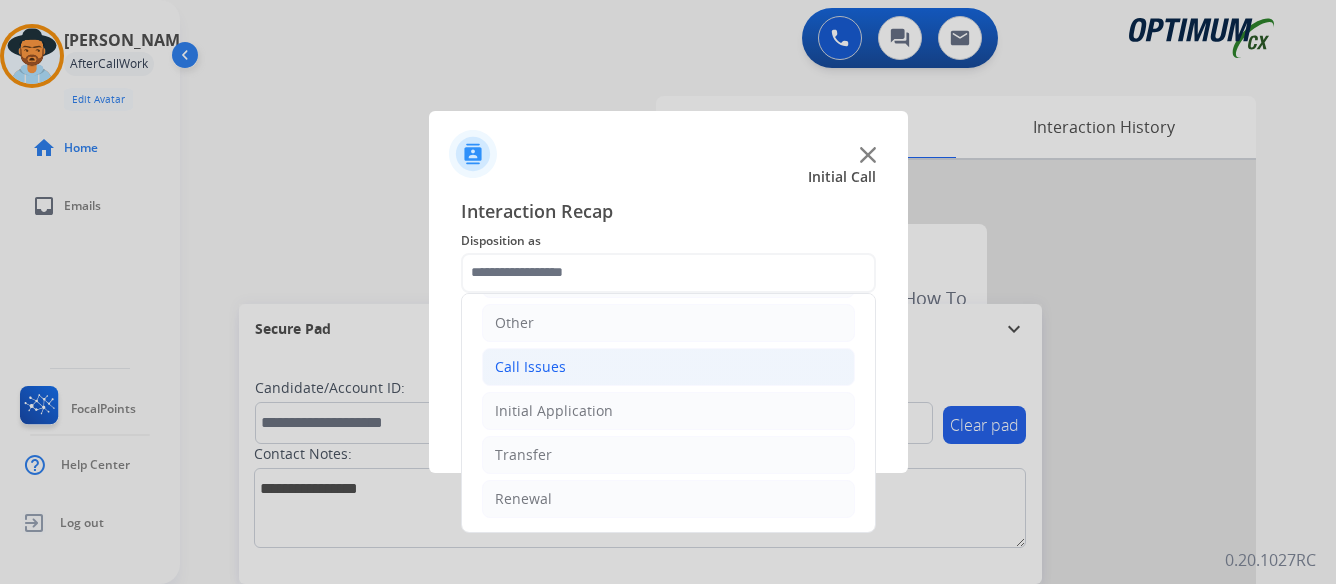 click on "Call Issues" 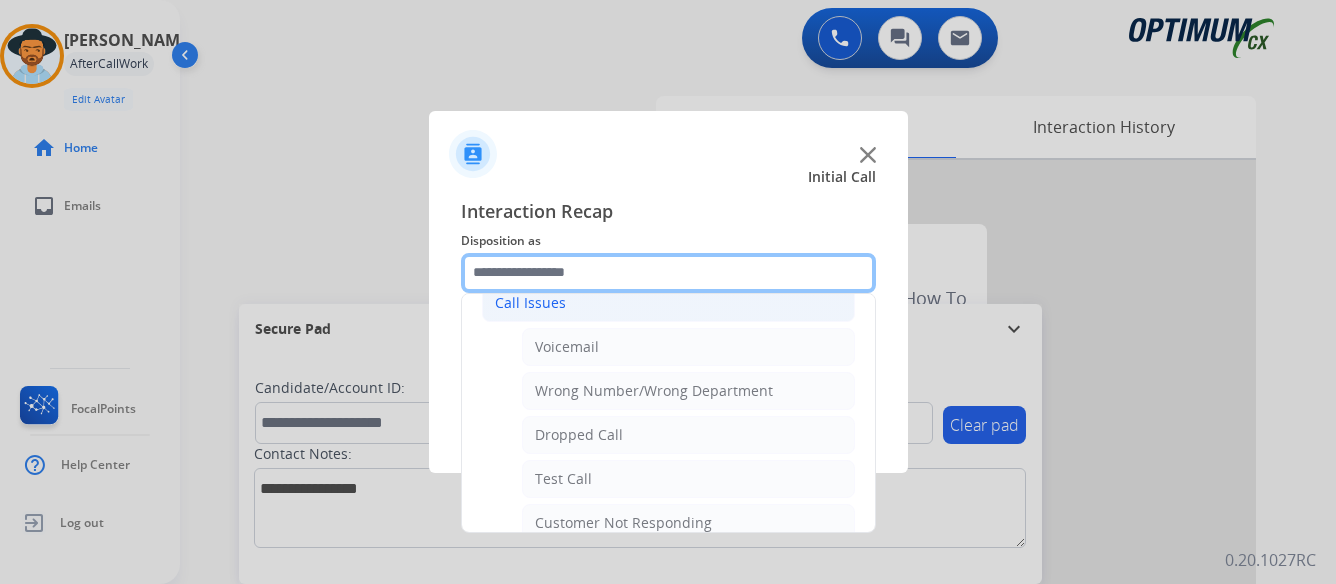 scroll, scrollTop: 236, scrollLeft: 0, axis: vertical 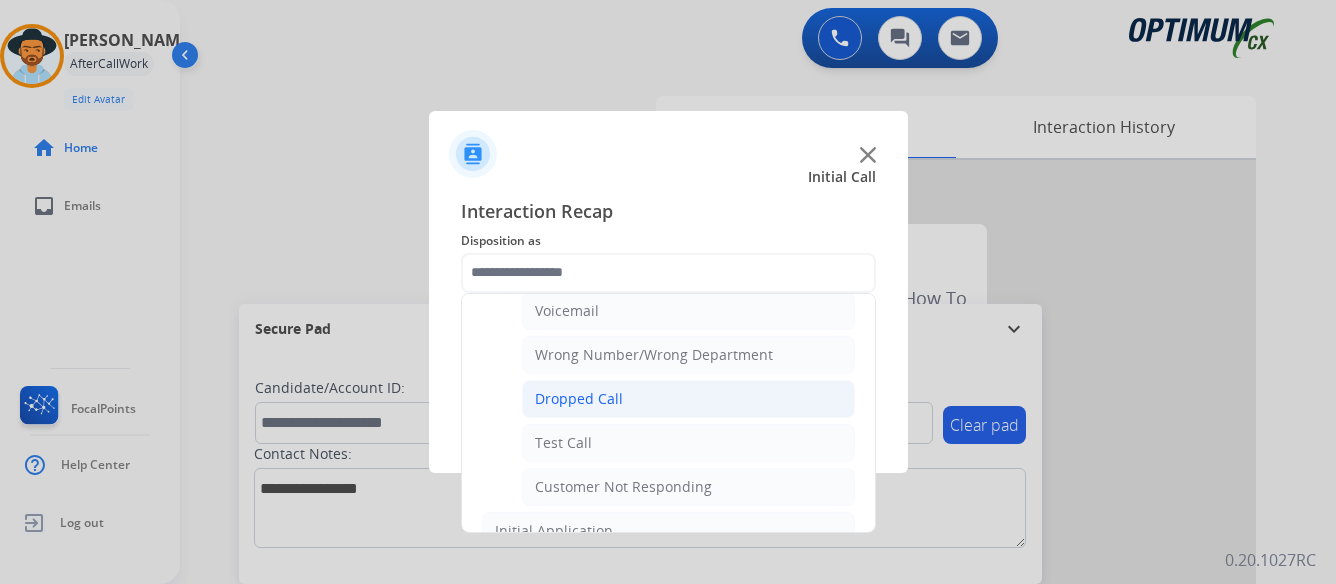 click on "Dropped Call" 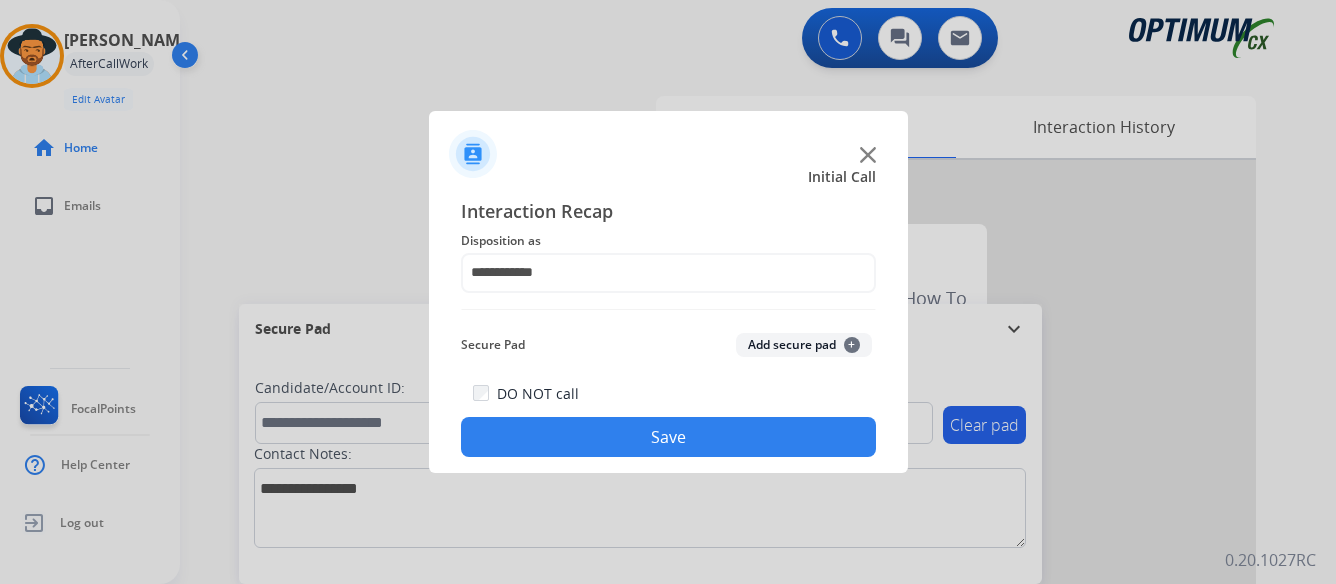 click on "Save" 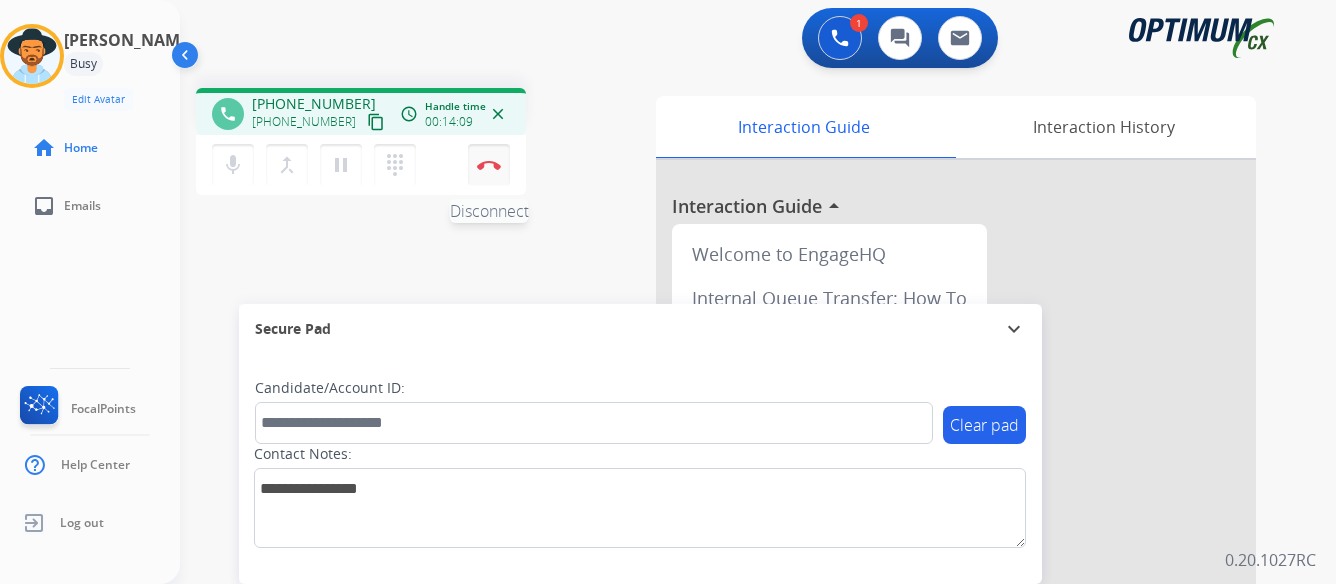 click at bounding box center [489, 165] 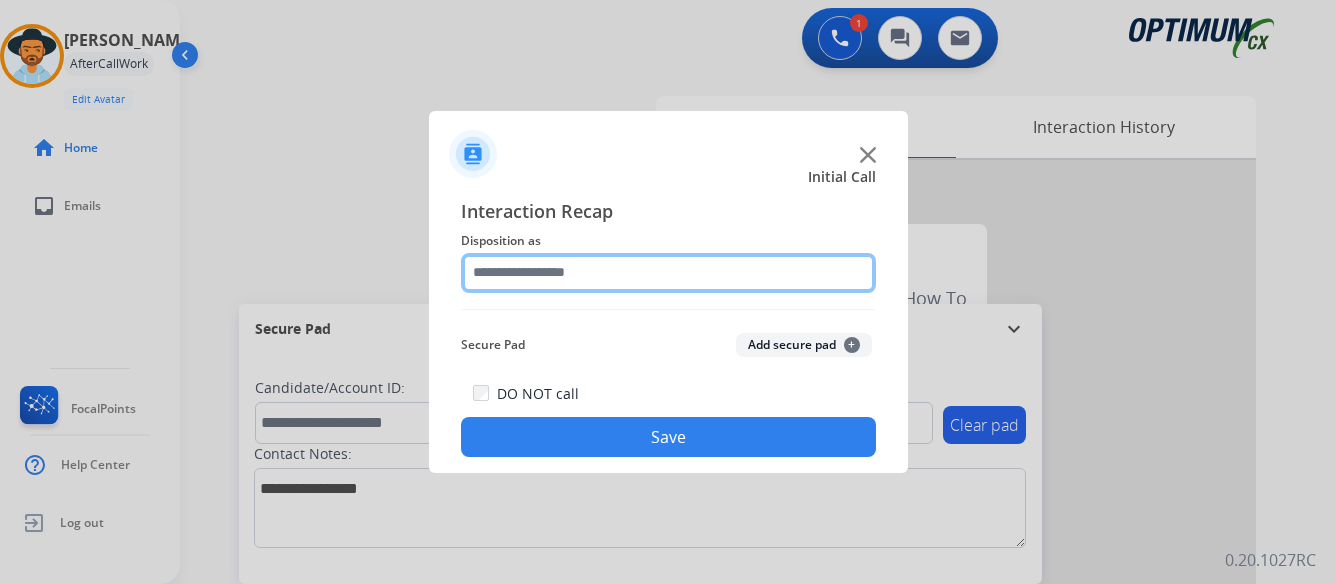 click 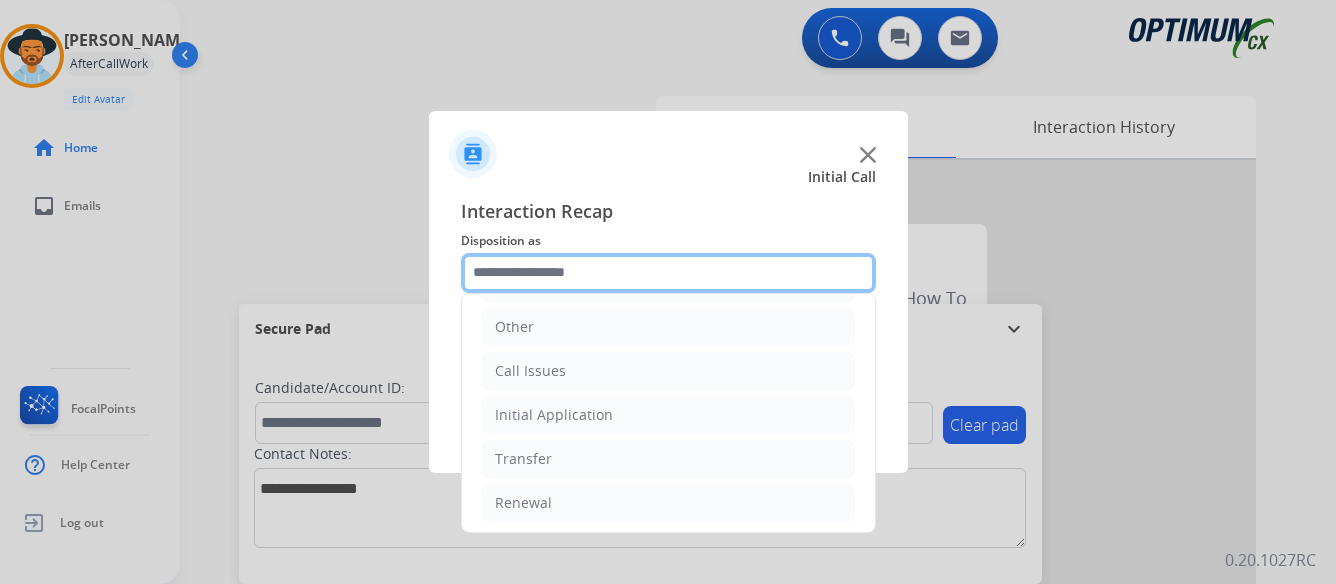 scroll, scrollTop: 136, scrollLeft: 0, axis: vertical 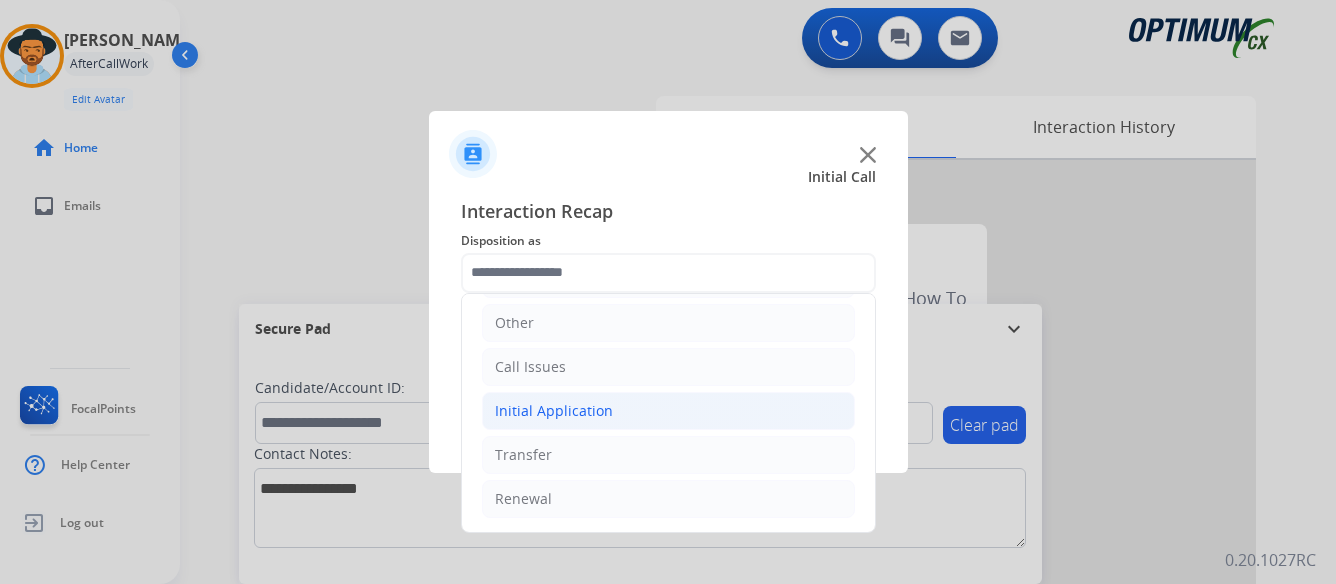 click on "Initial Application" 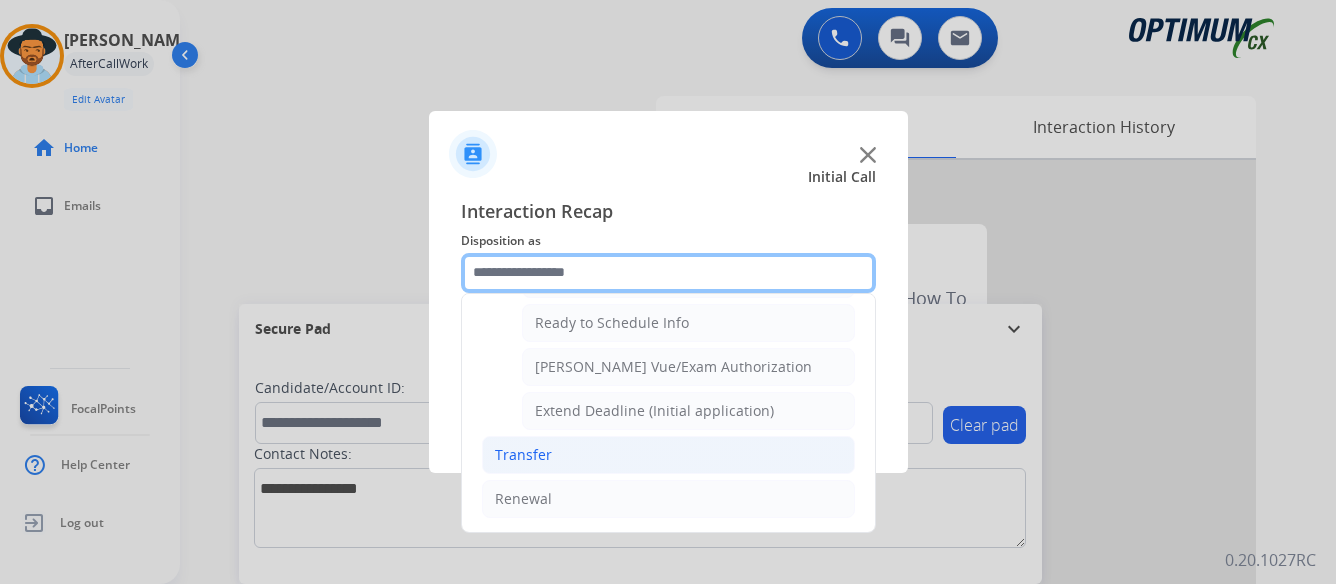 scroll, scrollTop: 1112, scrollLeft: 0, axis: vertical 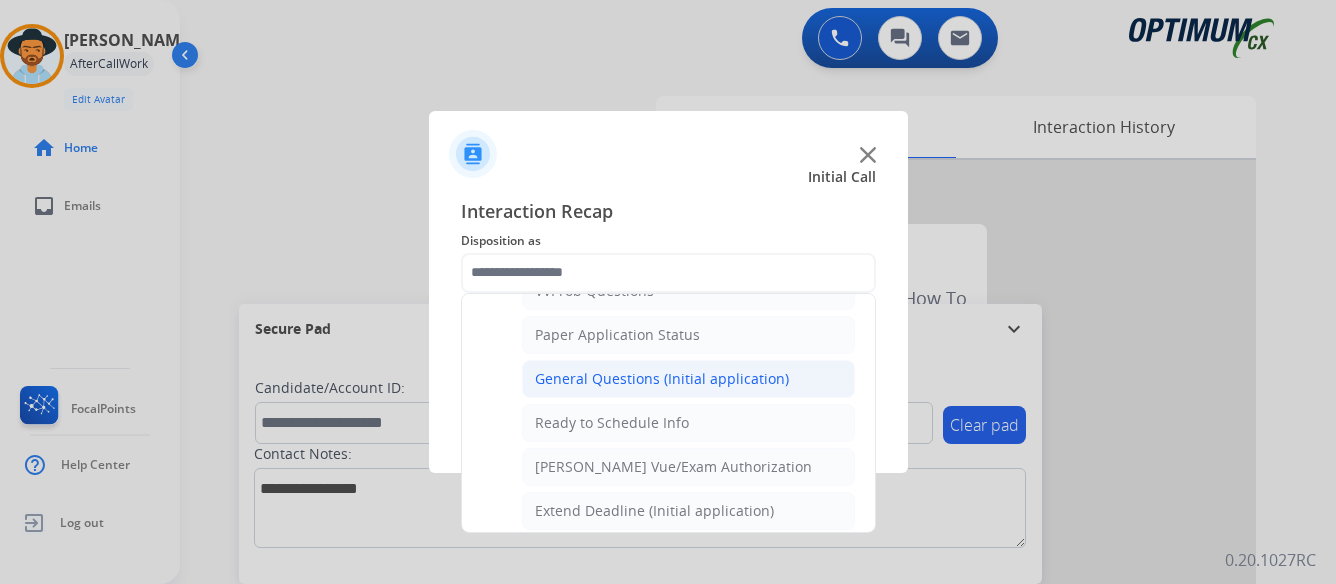click on "General Questions (Initial application)" 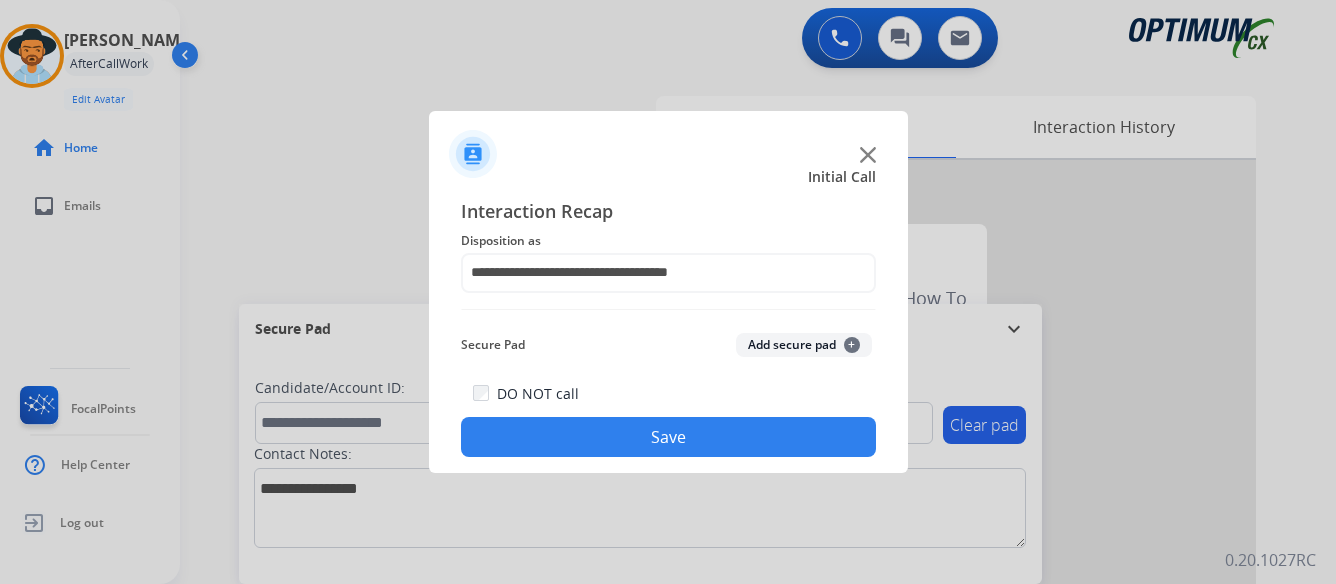 click on "Save" 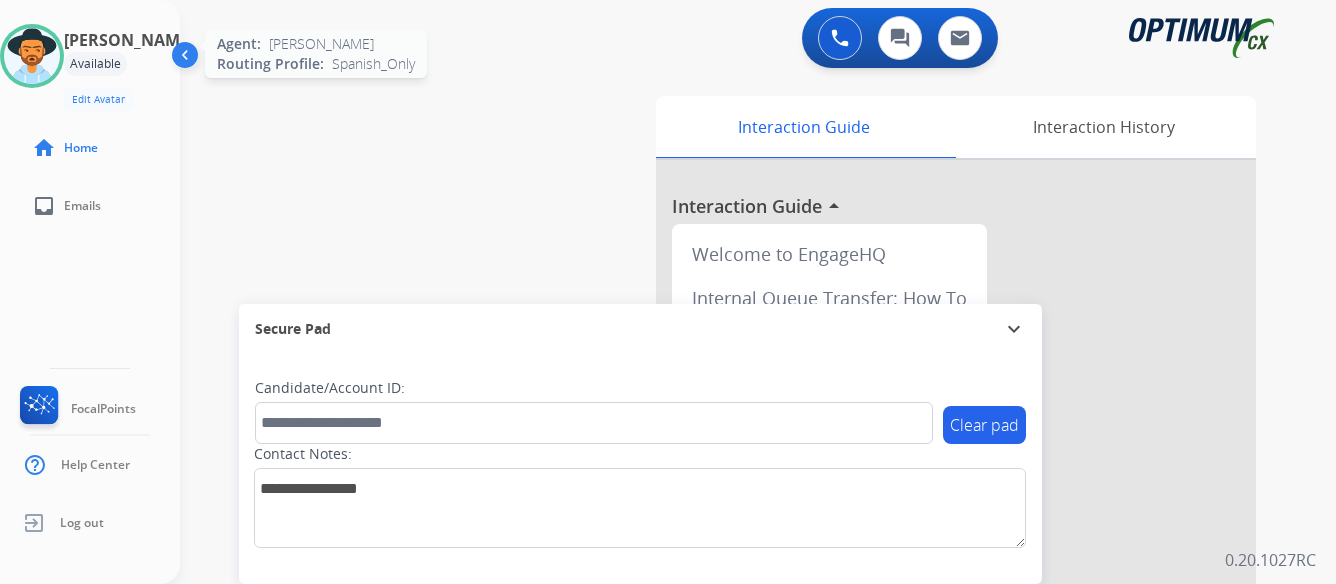 click at bounding box center (32, 56) 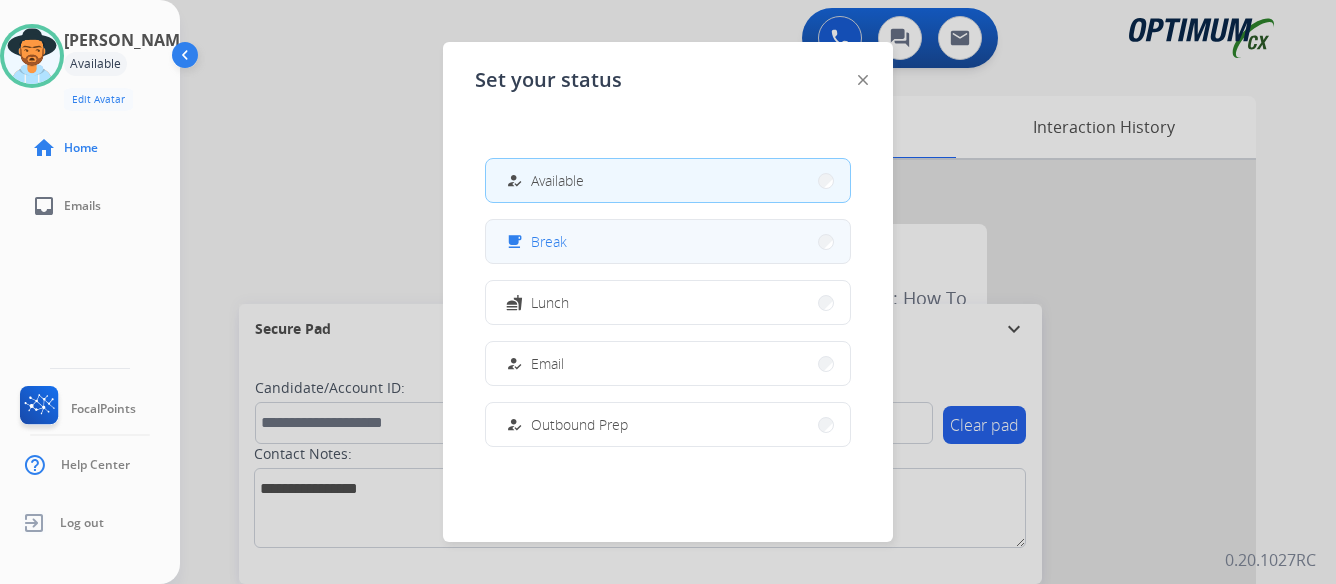 click on "free_breakfast Break" at bounding box center (668, 241) 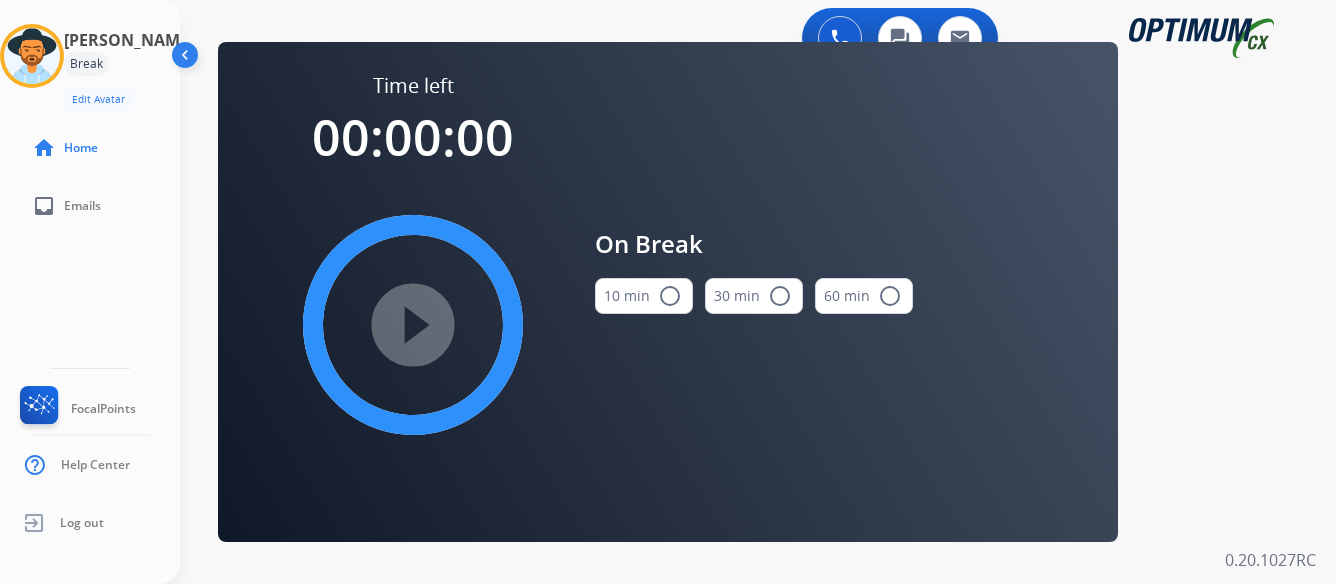 click on "radio_button_unchecked" at bounding box center (670, 296) 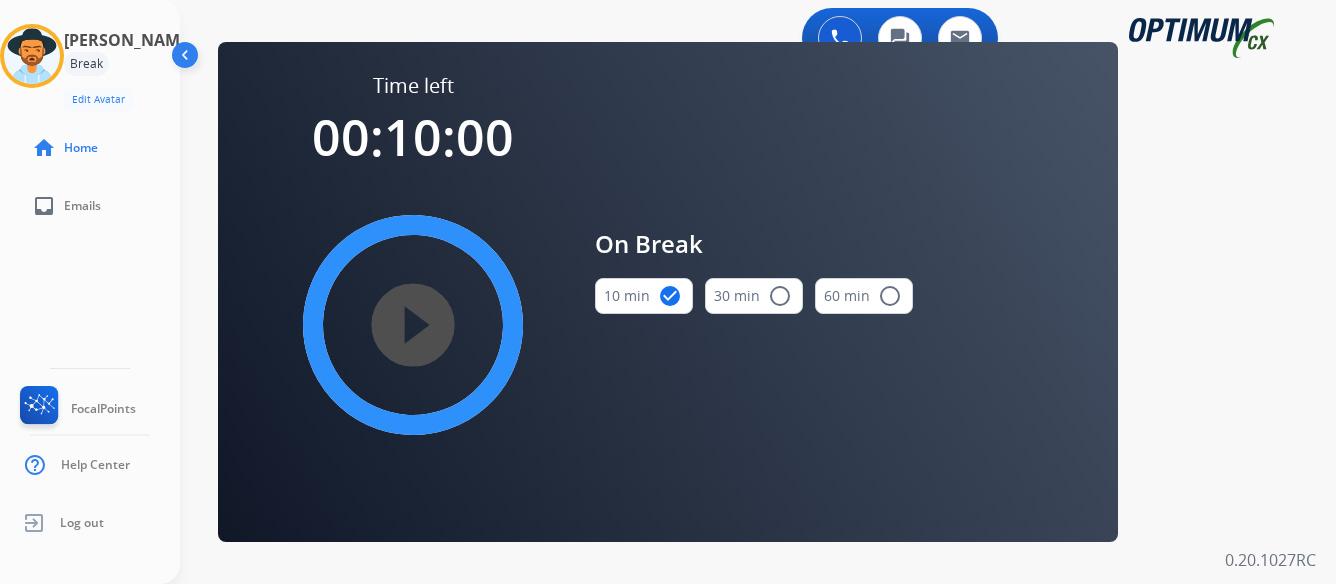 click on "play_circle_filled" at bounding box center (413, 325) 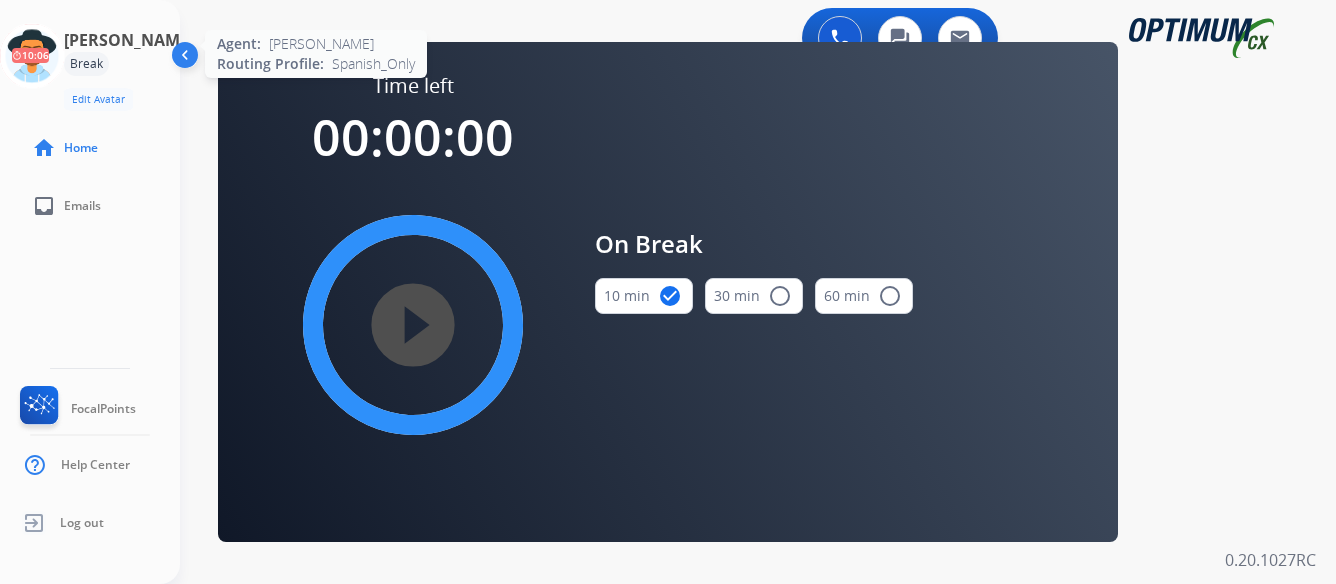 click 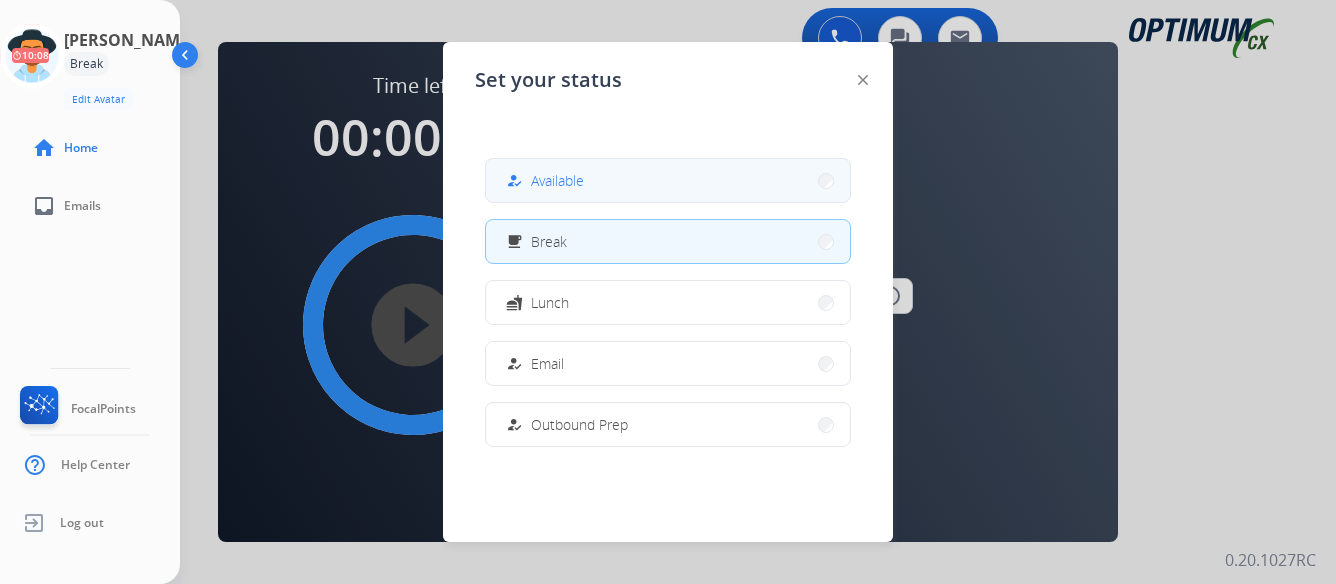 click on "how_to_reg Available" at bounding box center [668, 180] 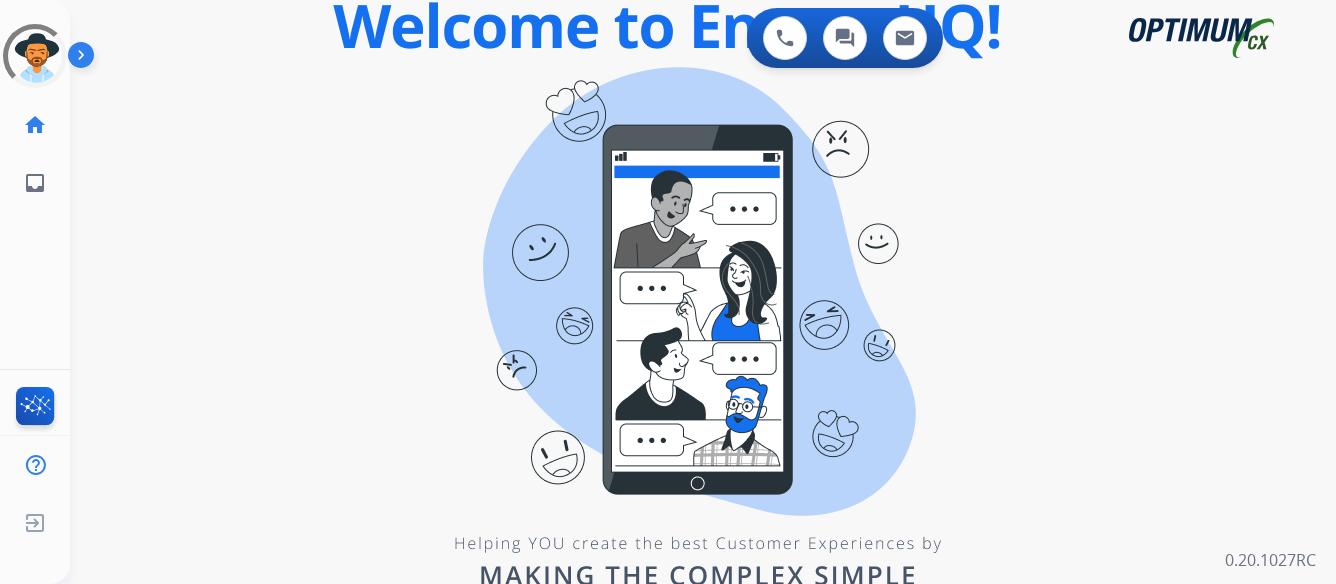 scroll, scrollTop: 0, scrollLeft: 0, axis: both 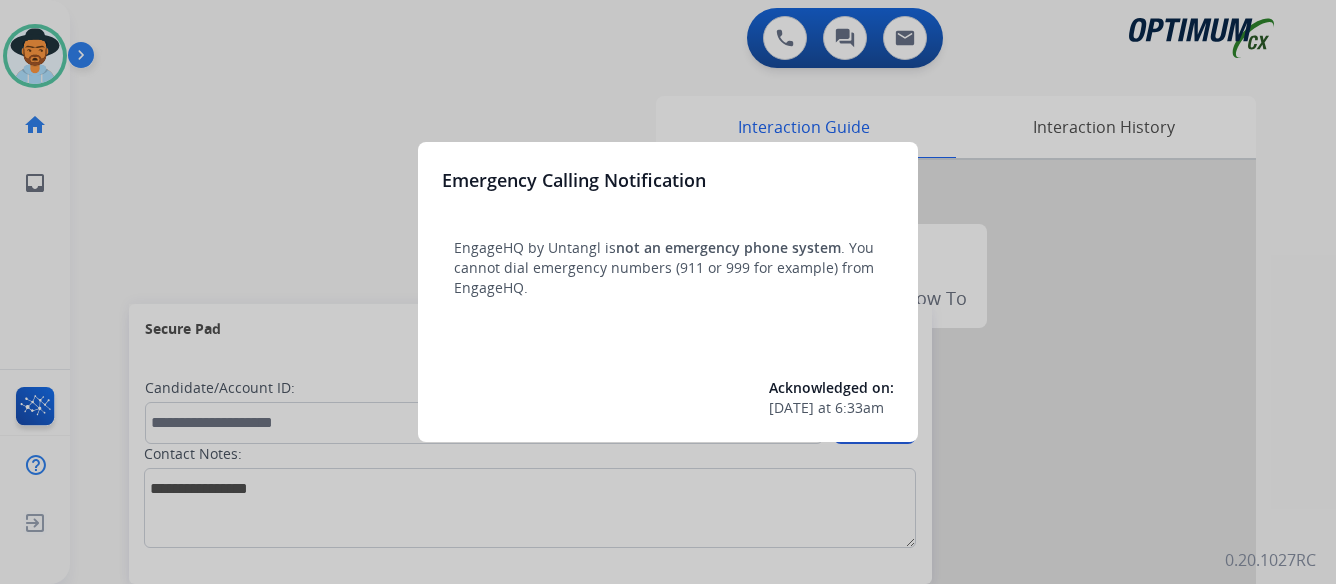 click at bounding box center [668, 292] 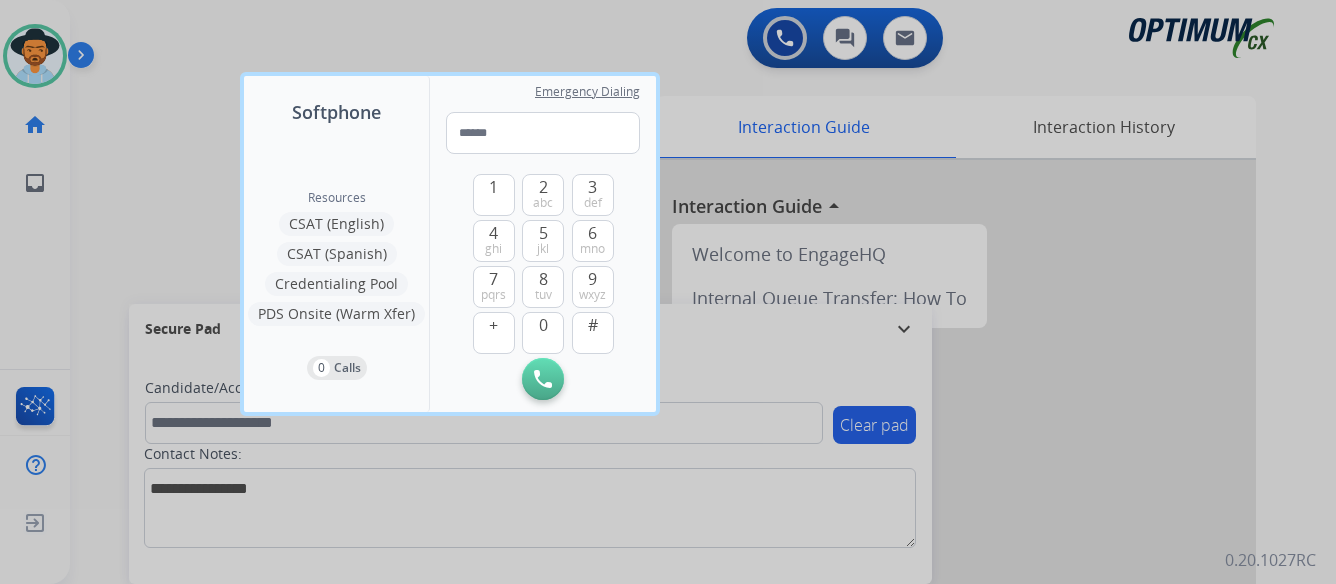 click at bounding box center [668, 292] 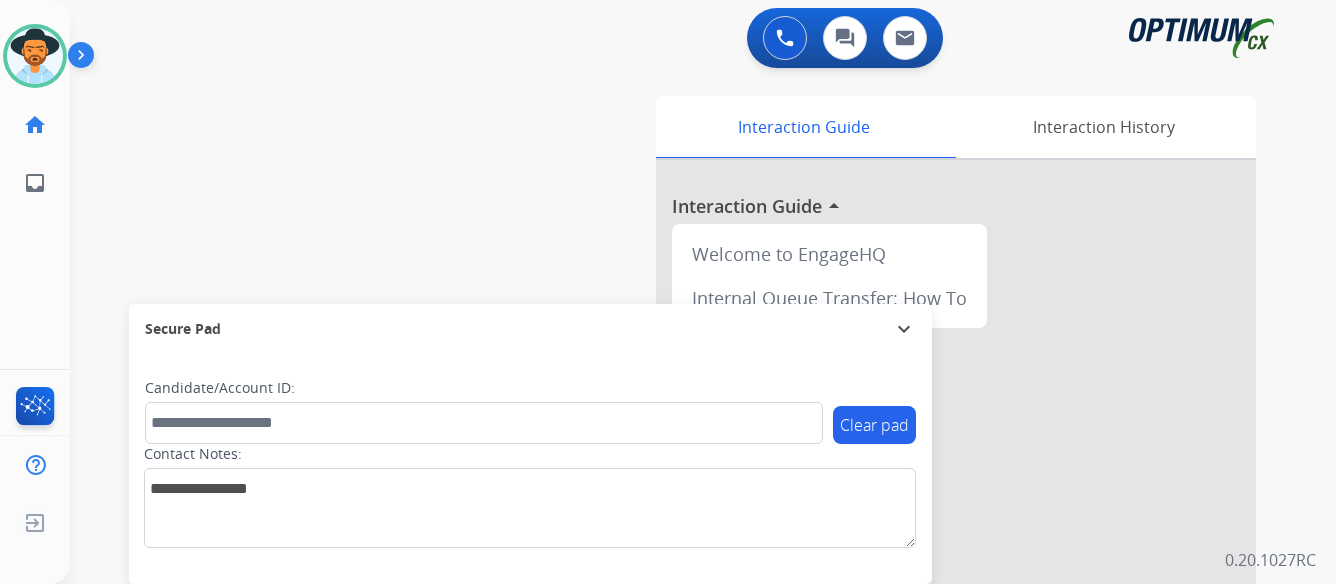 click at bounding box center (85, 59) 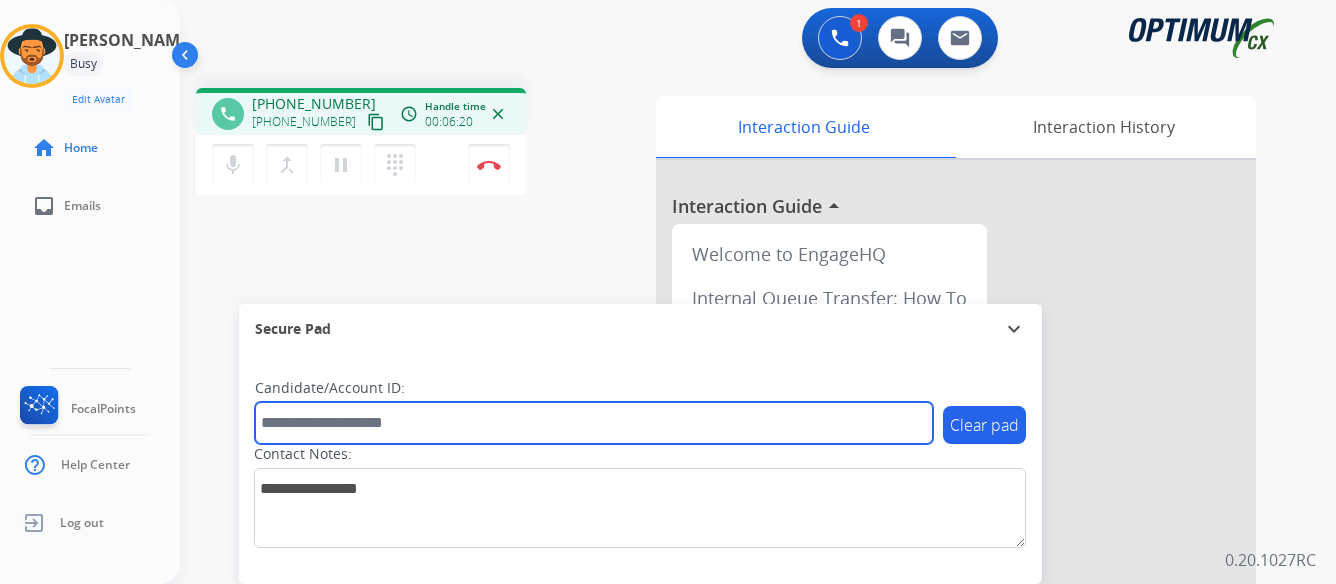 paste on "*******" 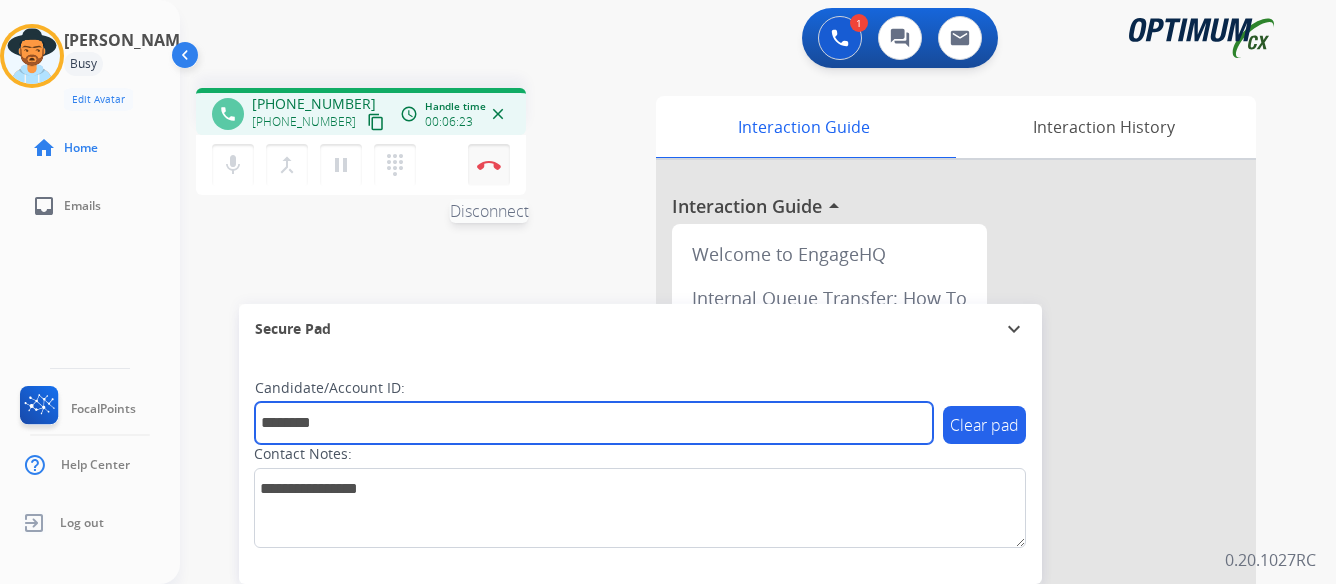 type on "*******" 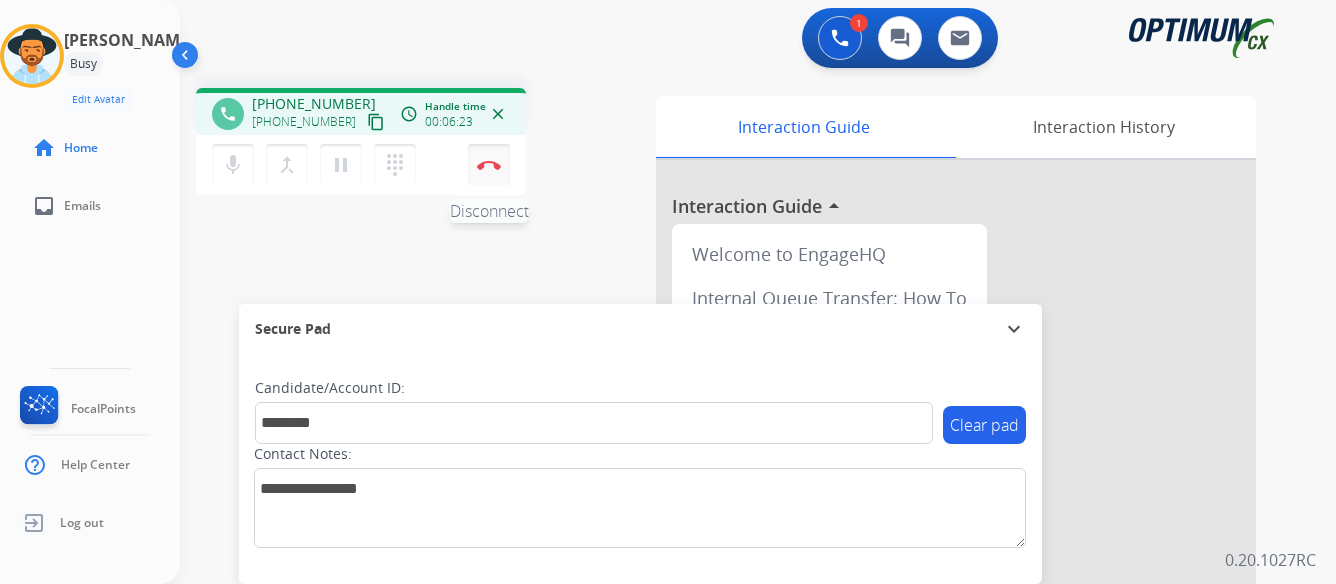 click at bounding box center (489, 165) 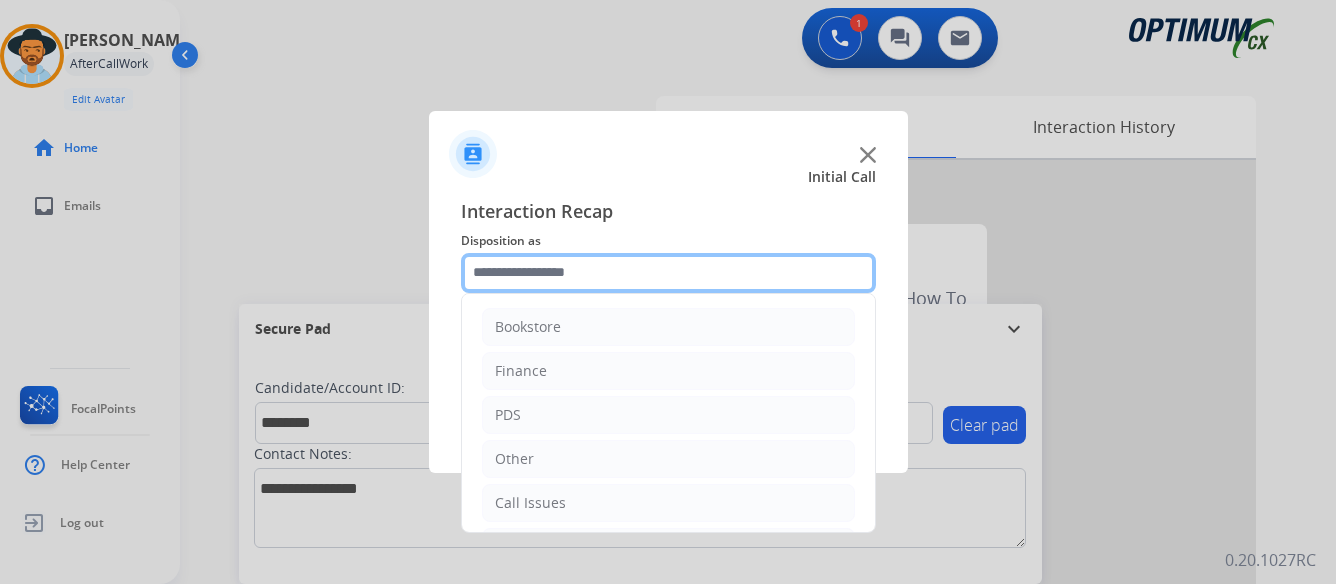 click 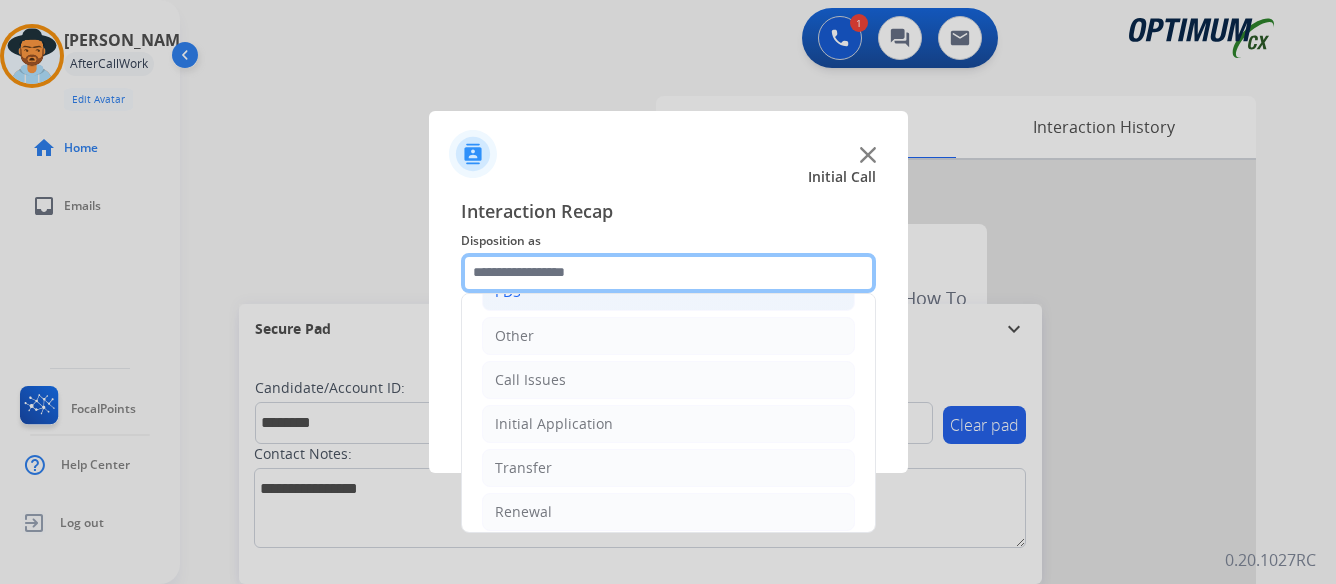 scroll, scrollTop: 136, scrollLeft: 0, axis: vertical 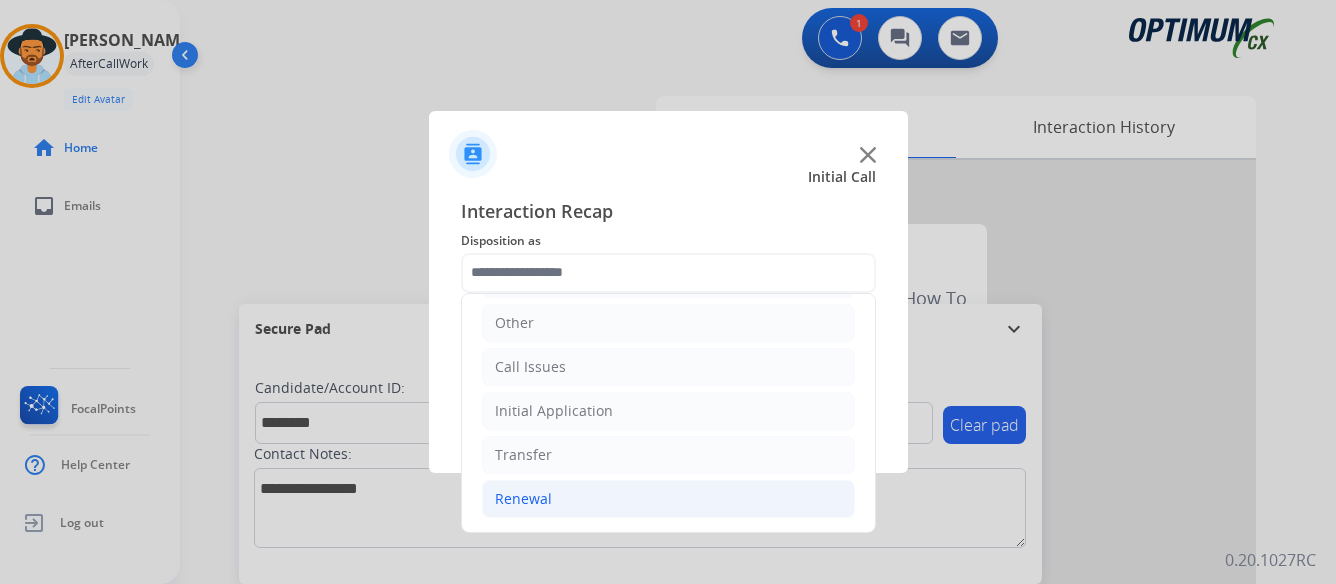 click on "Renewal" 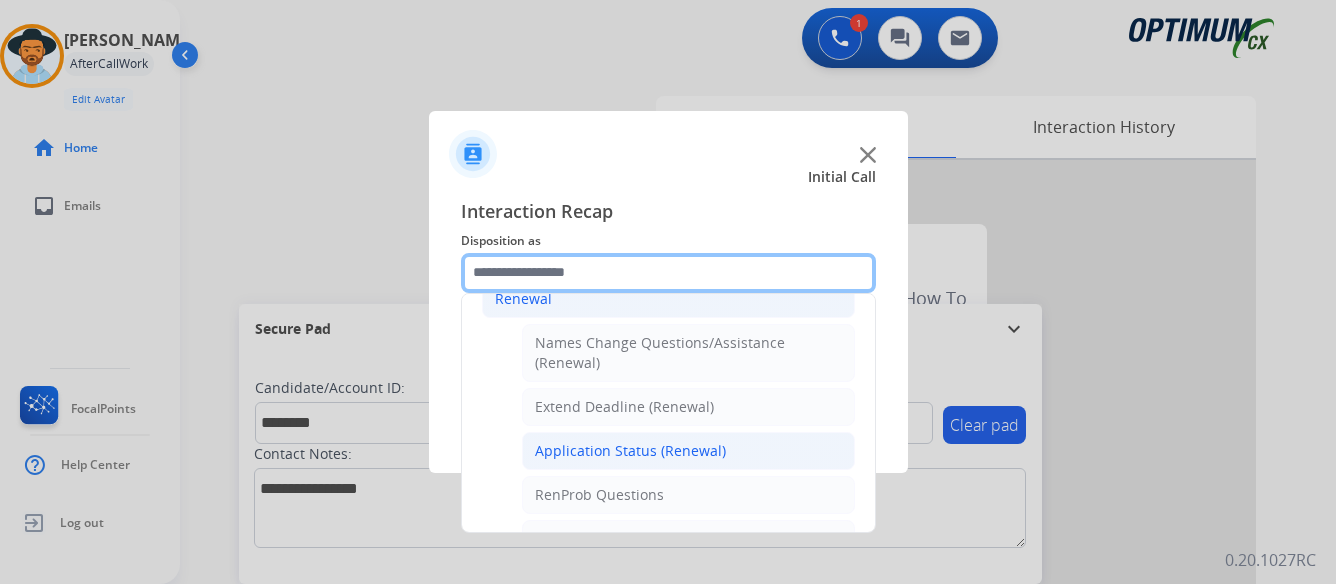 scroll, scrollTop: 436, scrollLeft: 0, axis: vertical 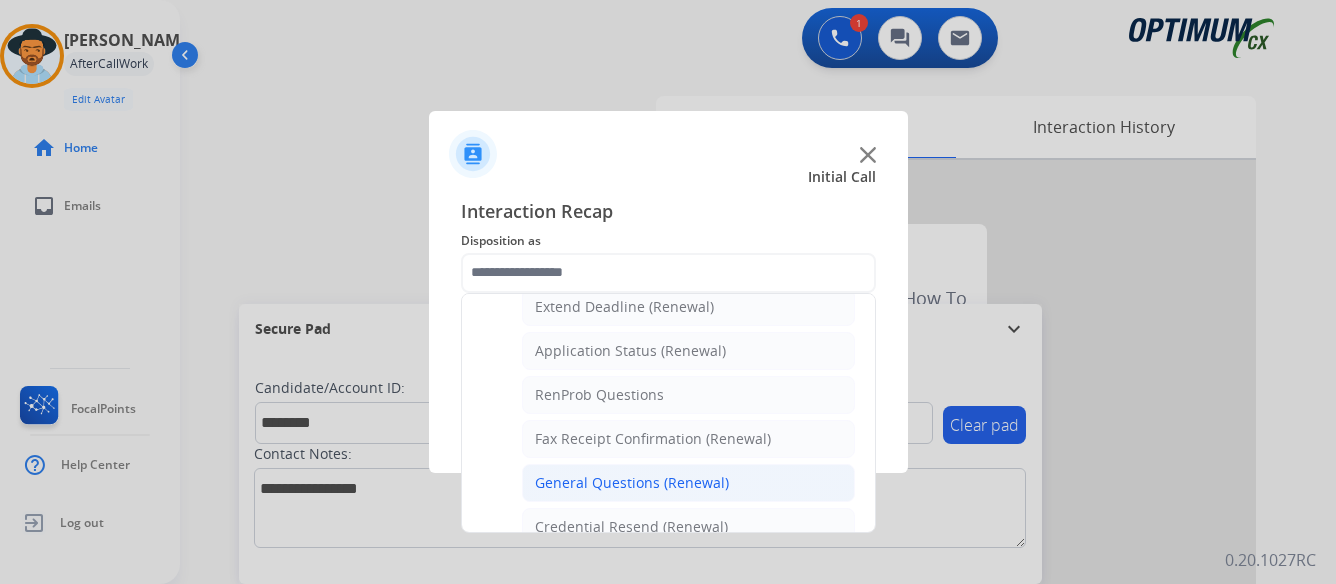 click on "General Questions (Renewal)" 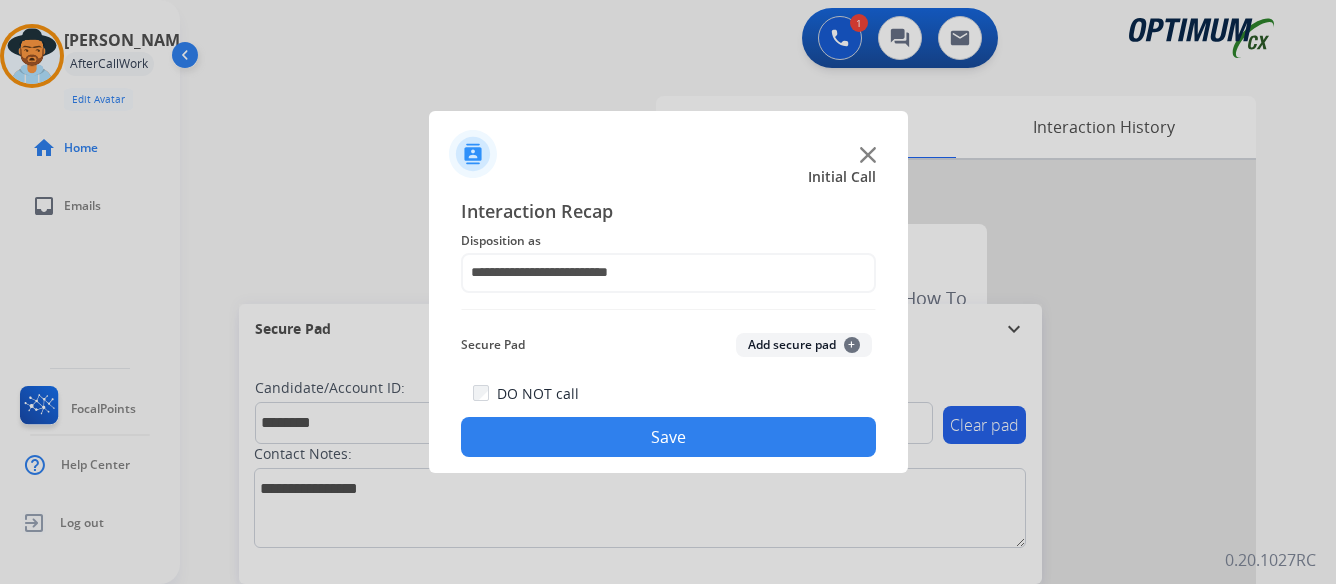 click on "Save" 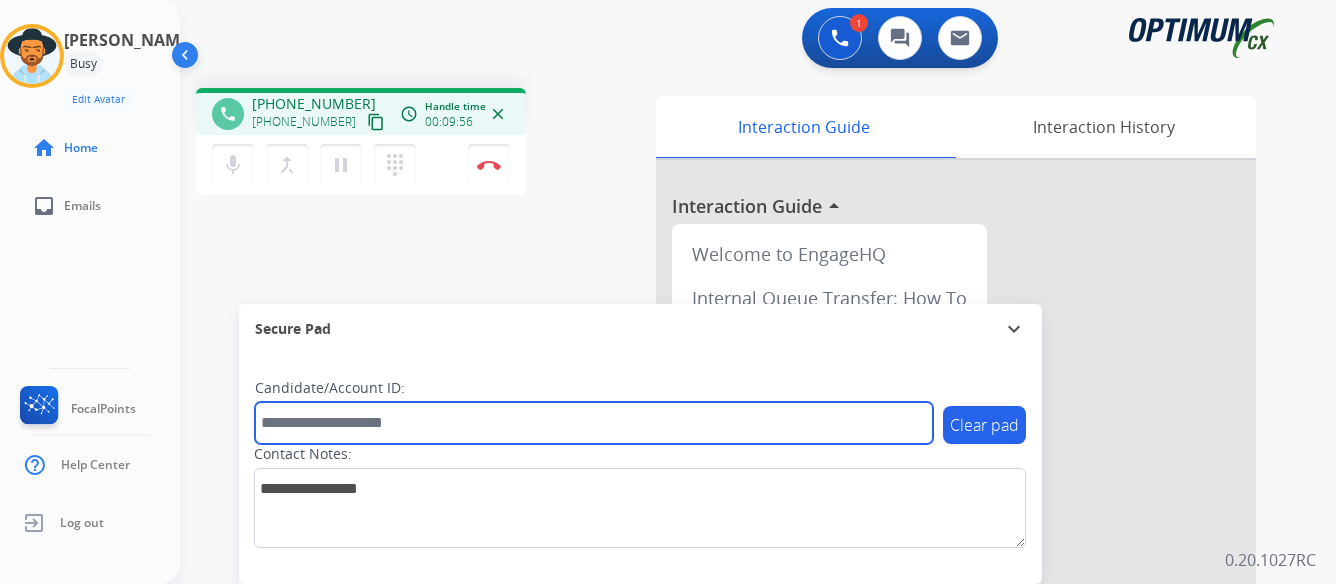 paste on "*******" 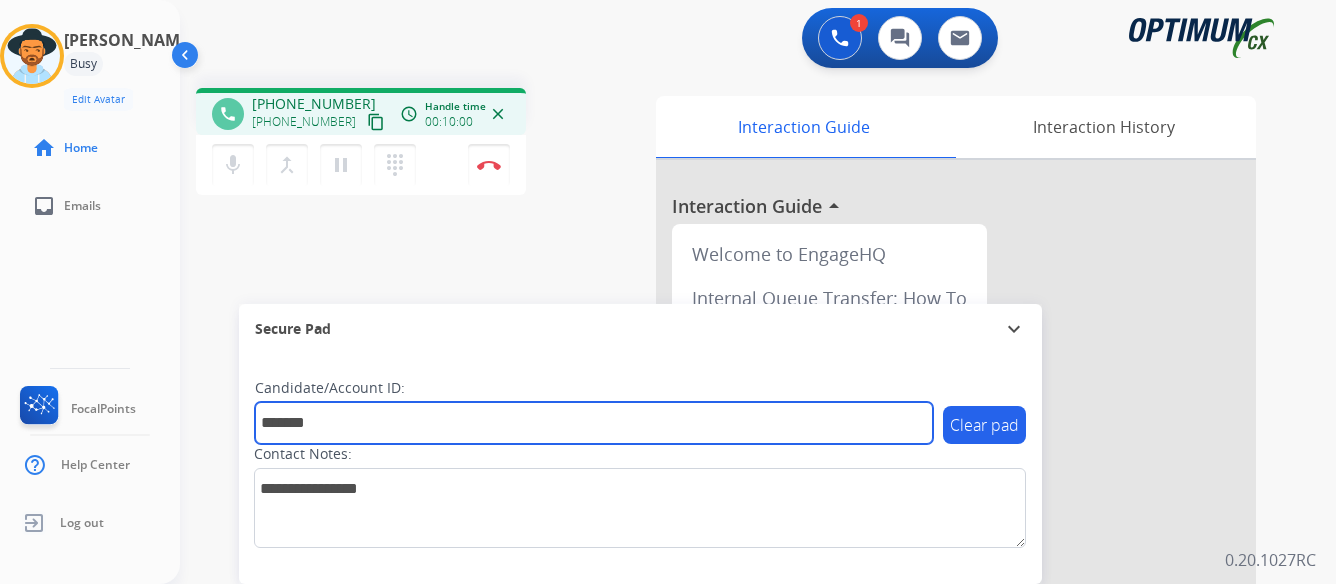 type on "*******" 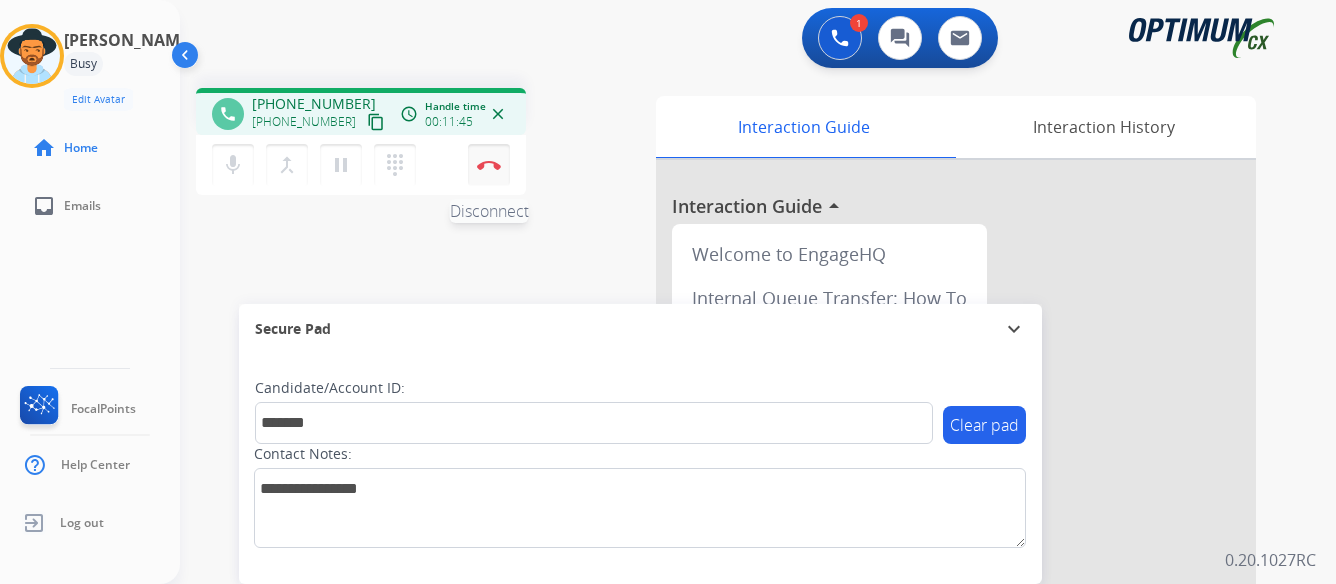 click on "Disconnect" at bounding box center [489, 165] 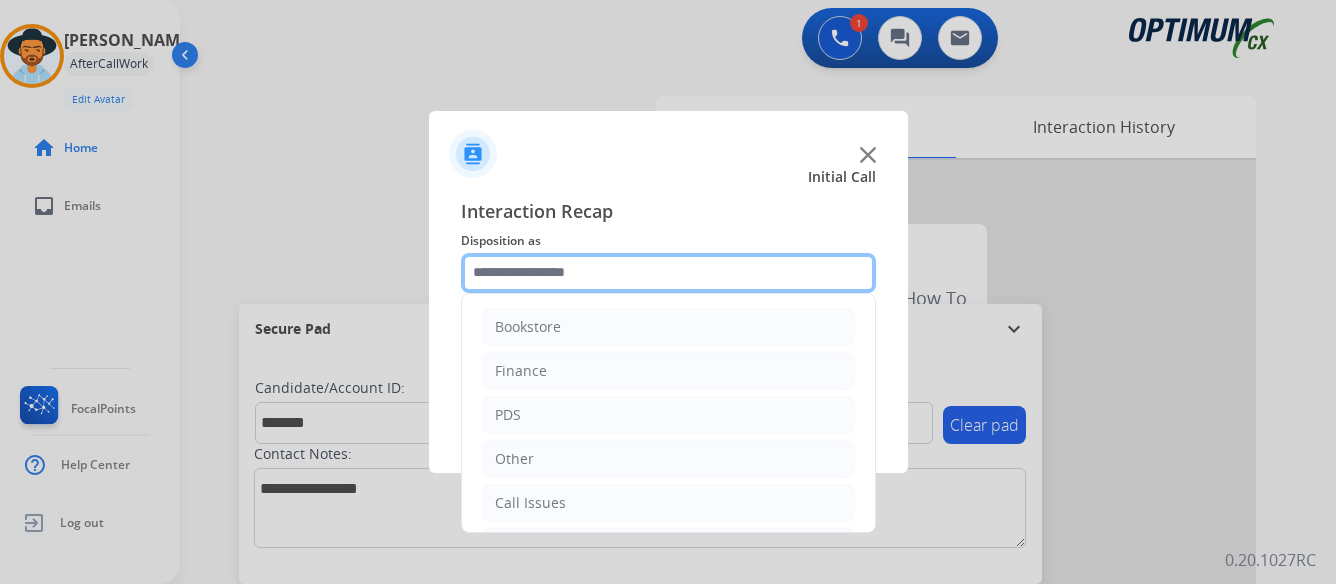 click 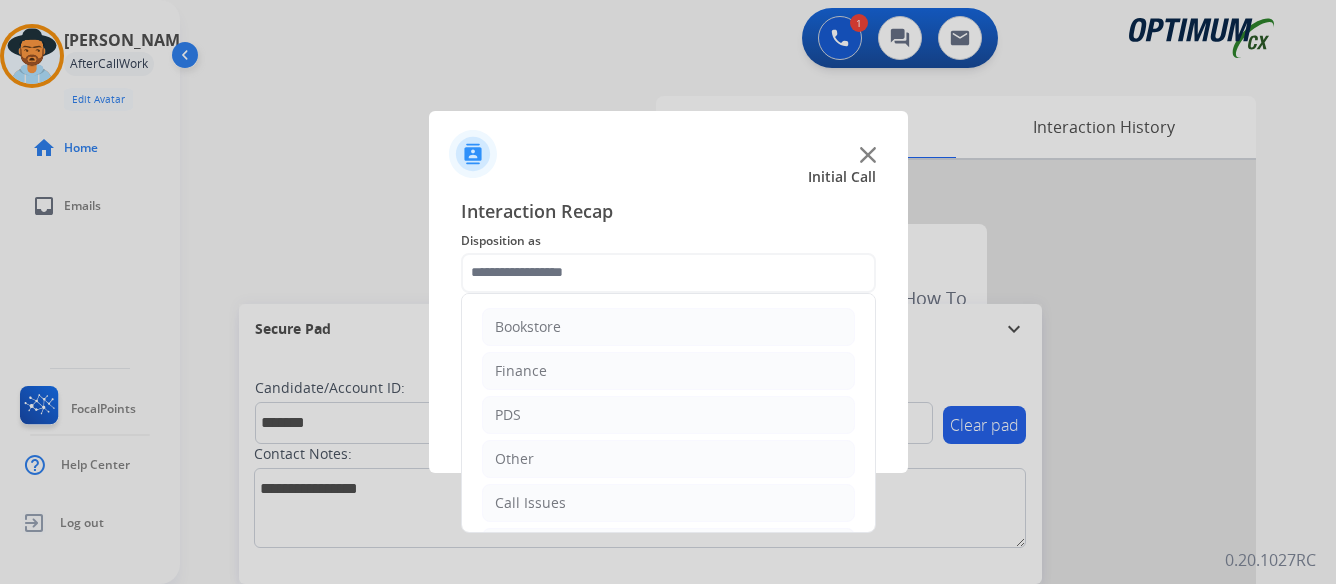 click at bounding box center [668, 292] 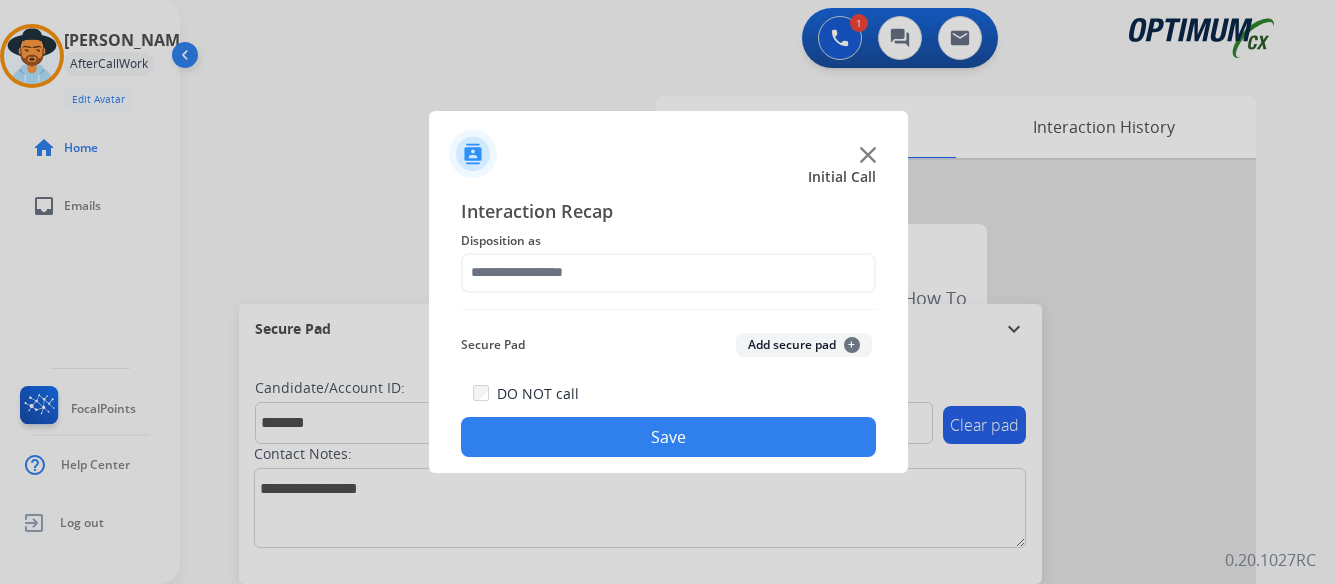 click at bounding box center (668, 292) 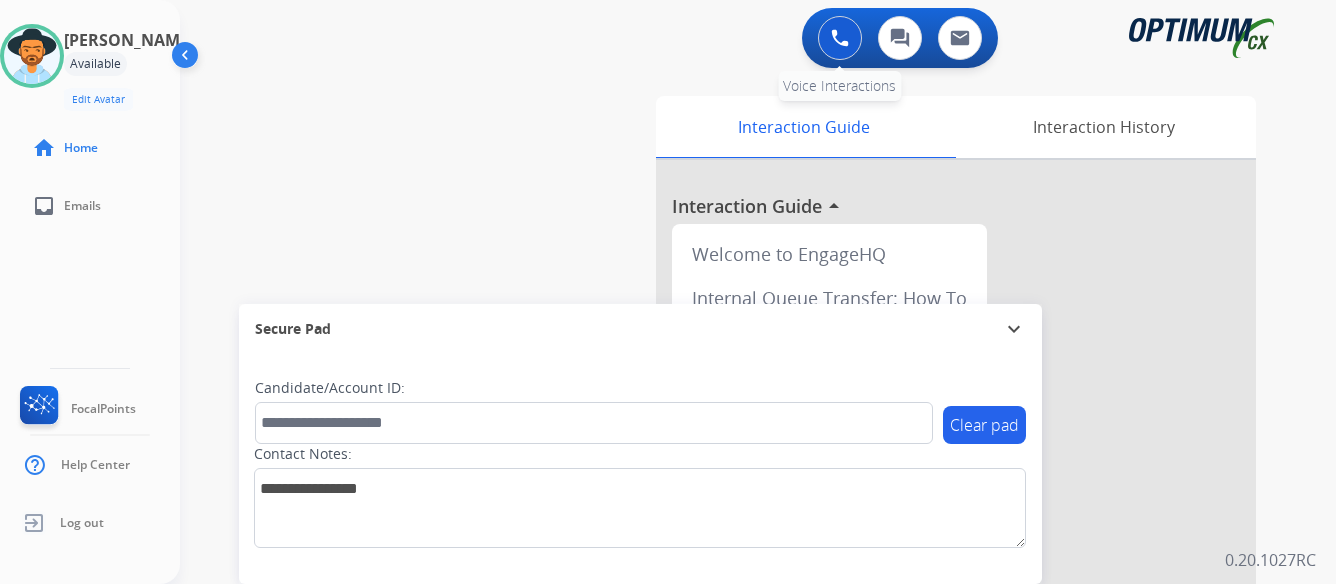 click at bounding box center [840, 38] 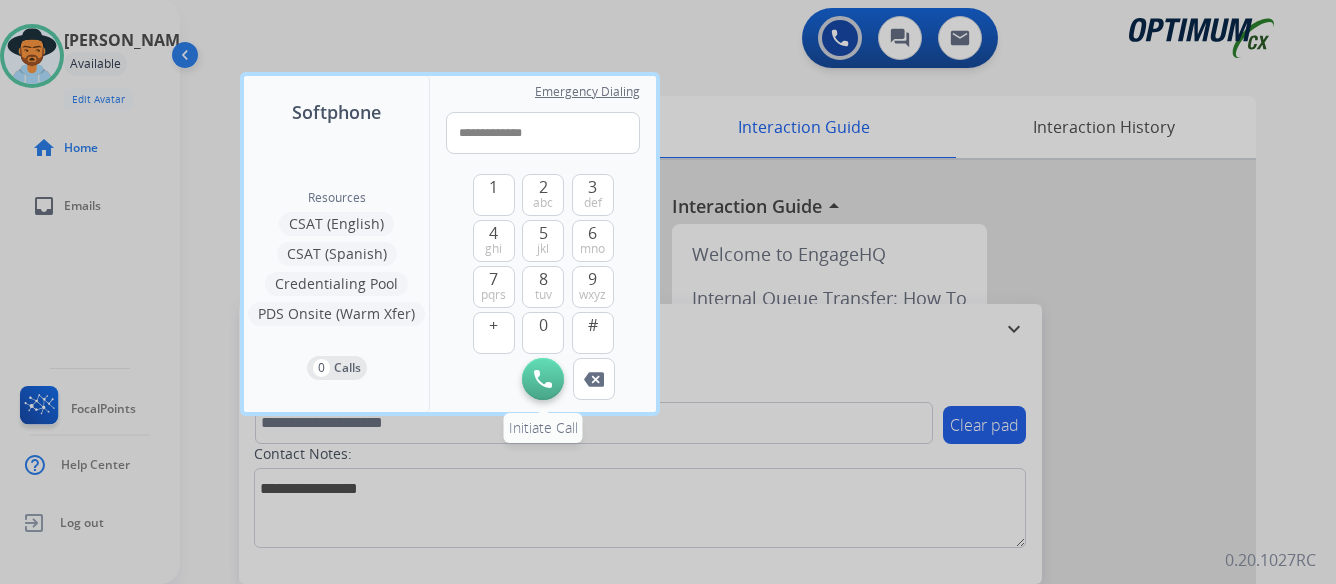 type on "**********" 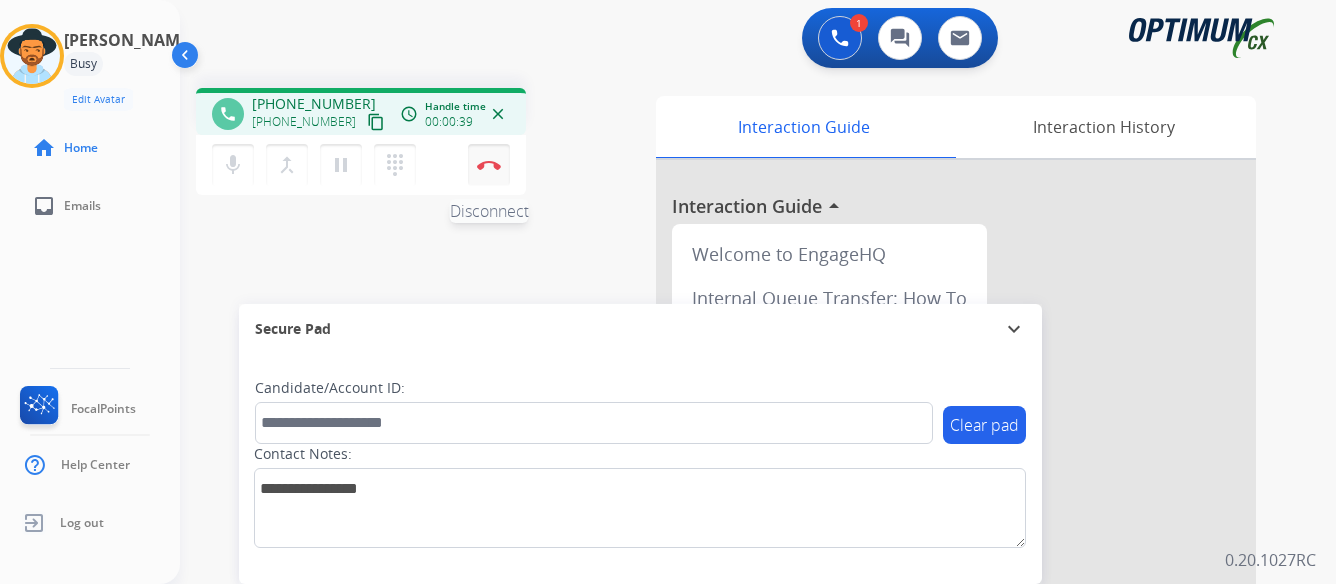 click at bounding box center [489, 165] 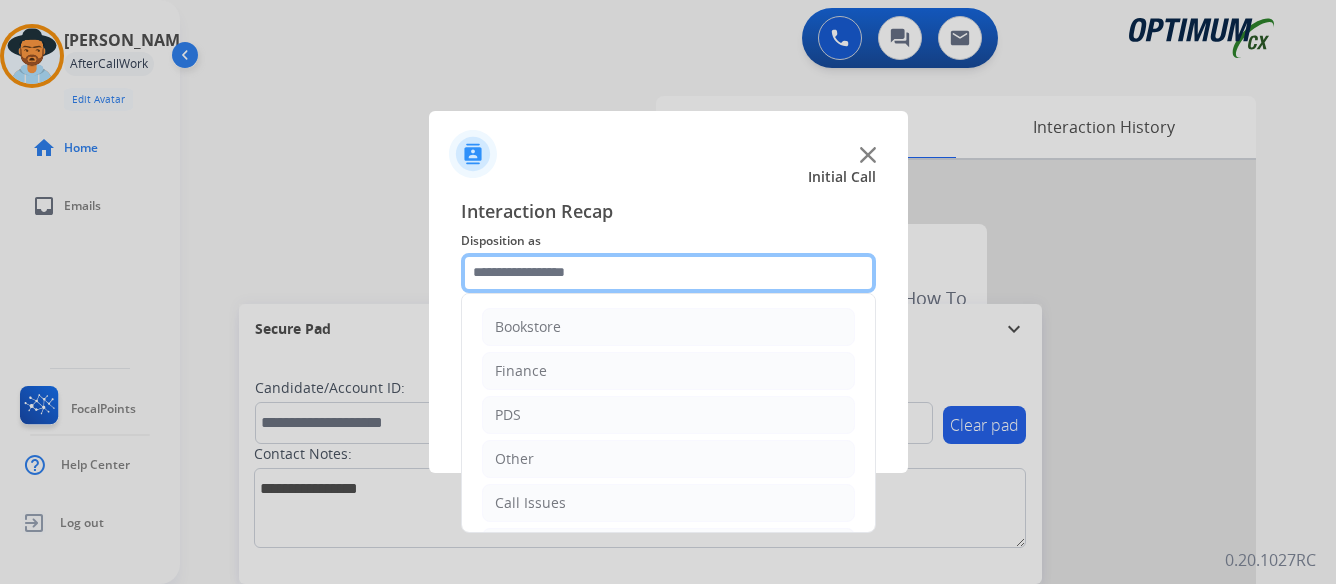 click 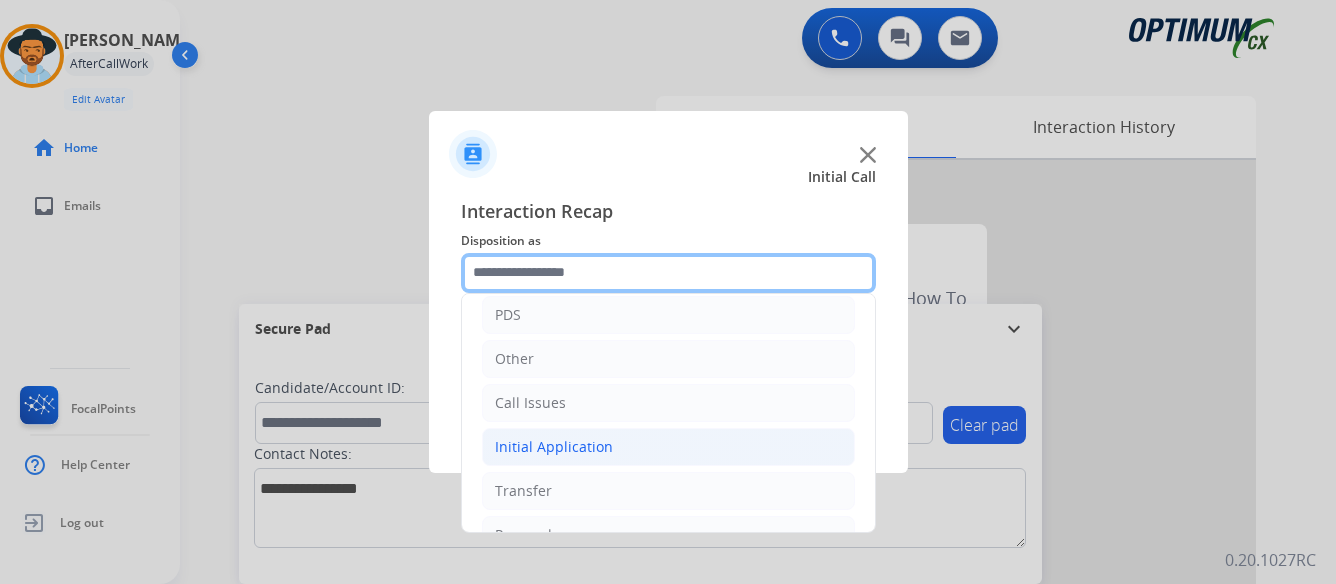 scroll, scrollTop: 136, scrollLeft: 0, axis: vertical 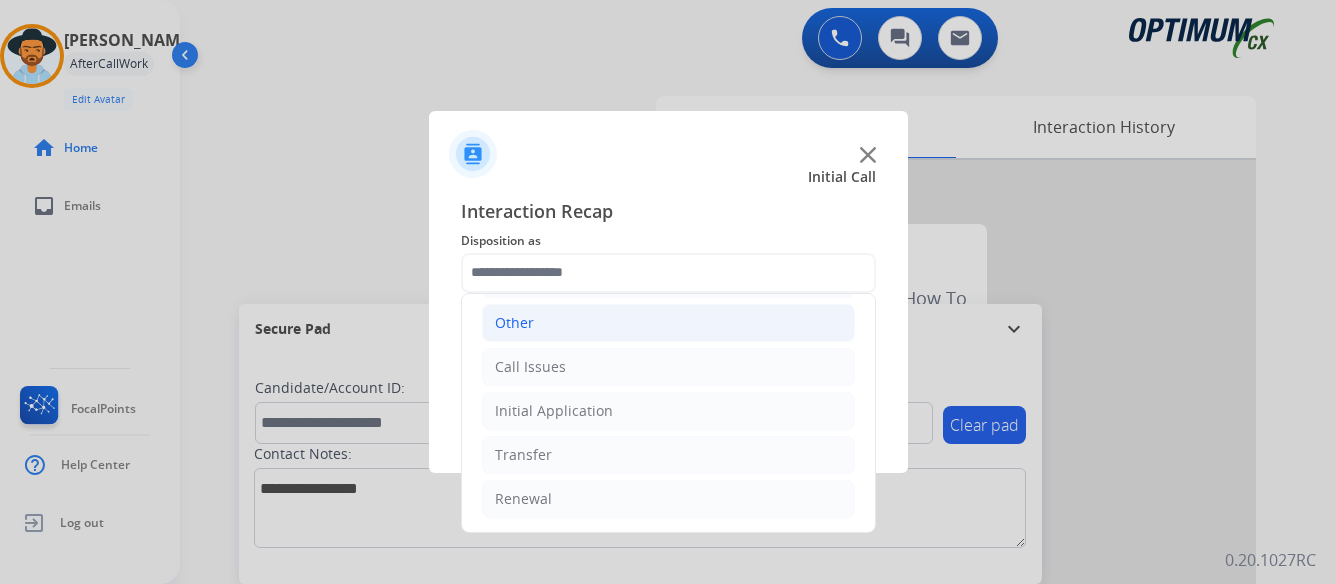 click on "Other" 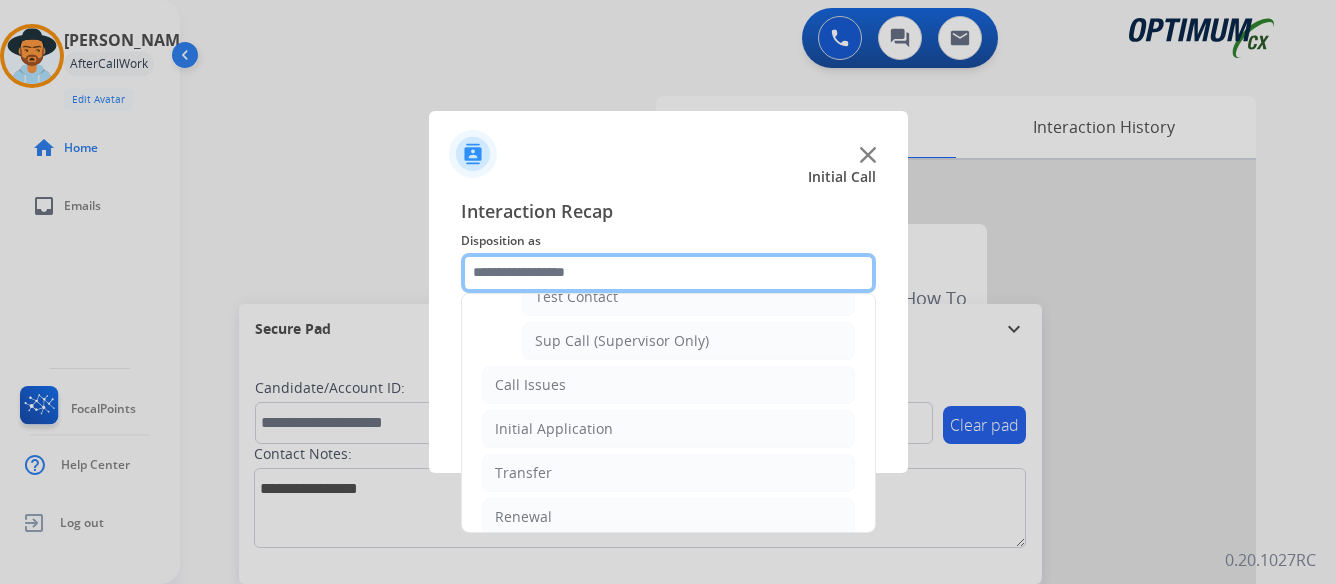 scroll, scrollTop: 488, scrollLeft: 0, axis: vertical 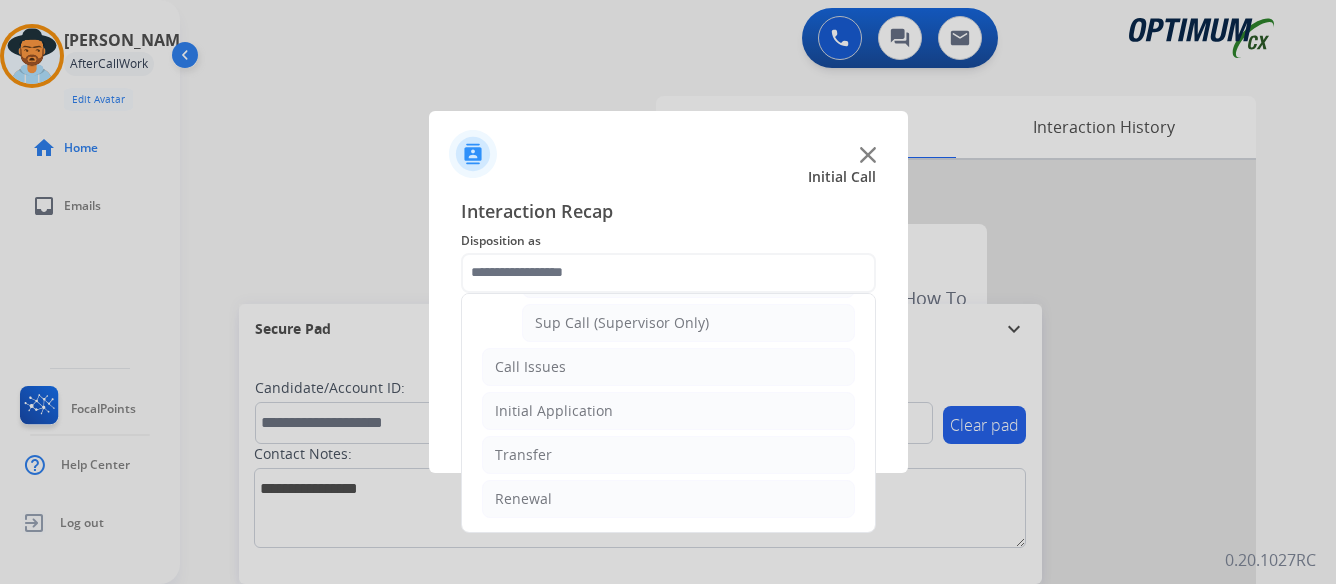 click 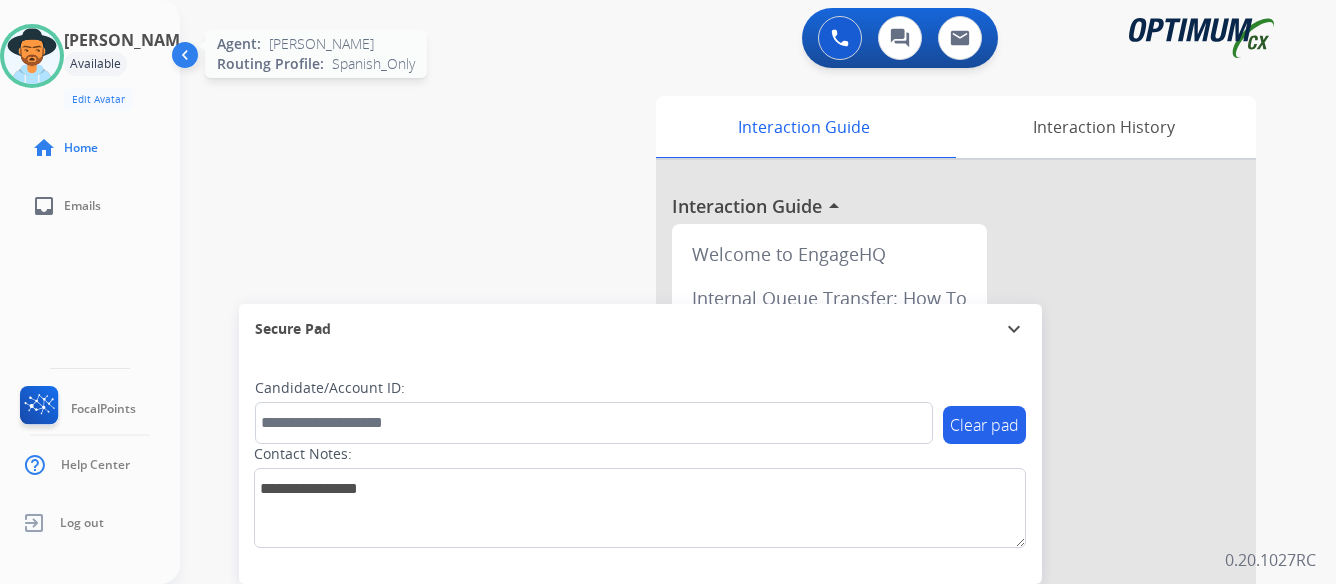 click at bounding box center (32, 56) 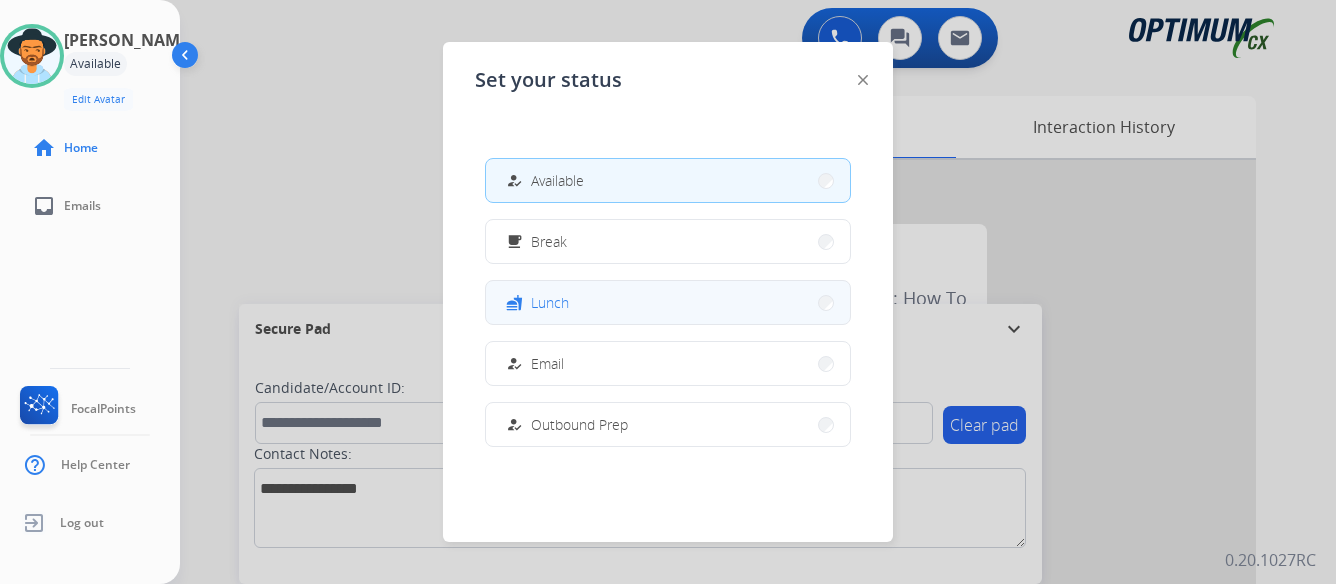 click on "fastfood Lunch" at bounding box center [668, 302] 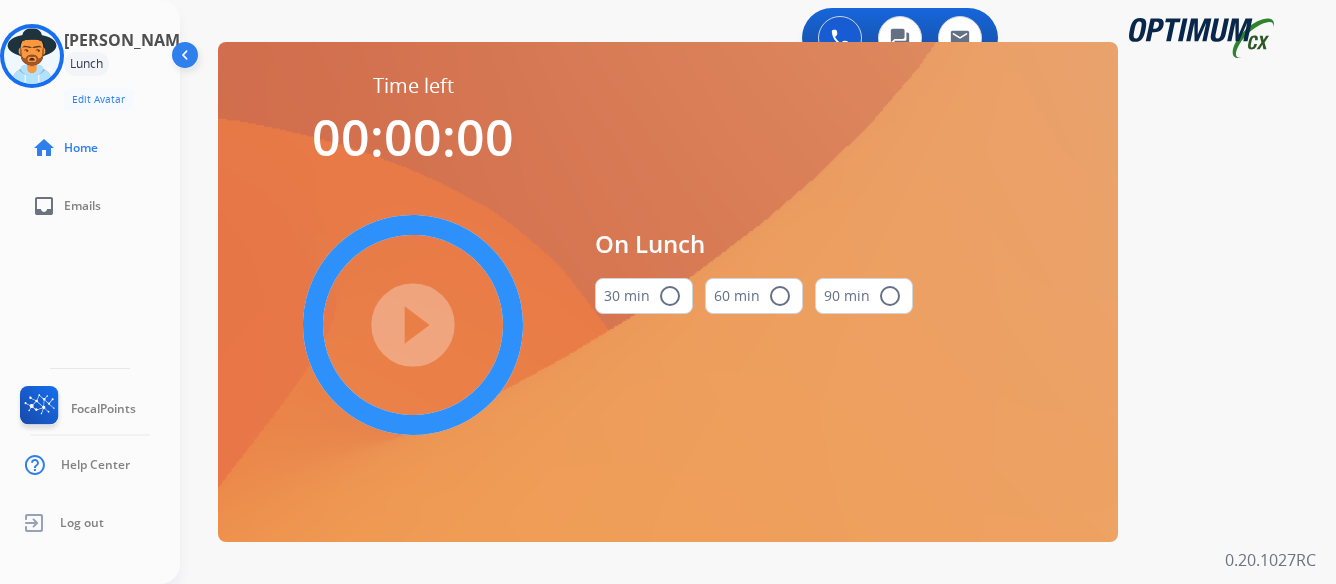 click on "radio_button_unchecked" at bounding box center [670, 296] 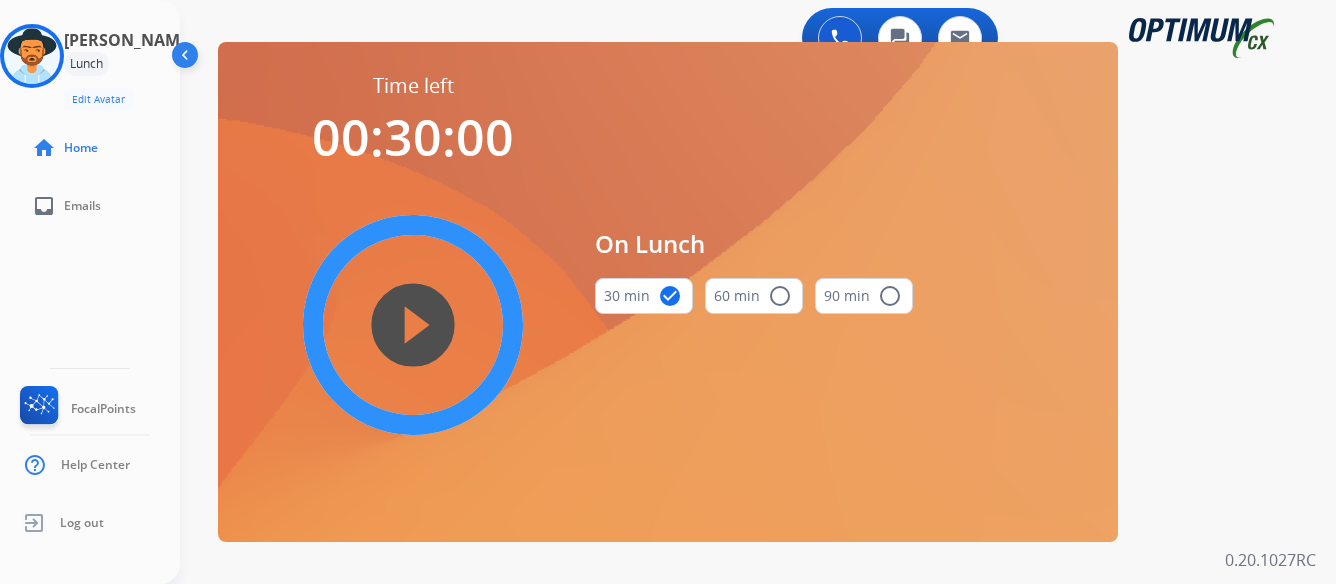click on "play_circle_filled" at bounding box center (413, 325) 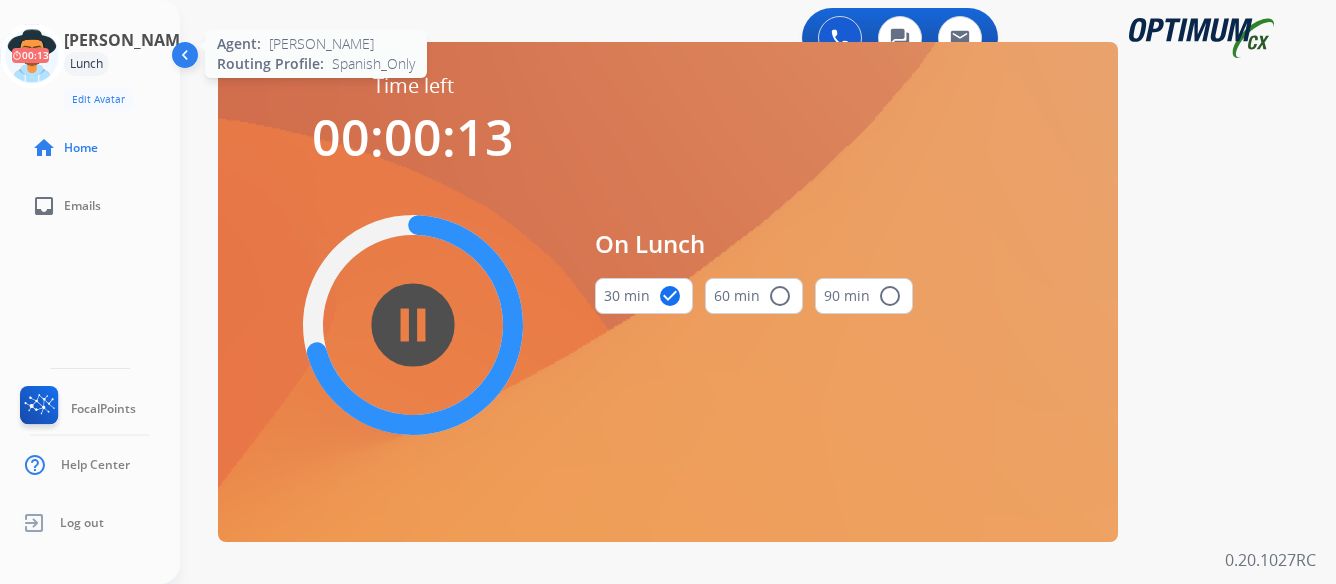 click 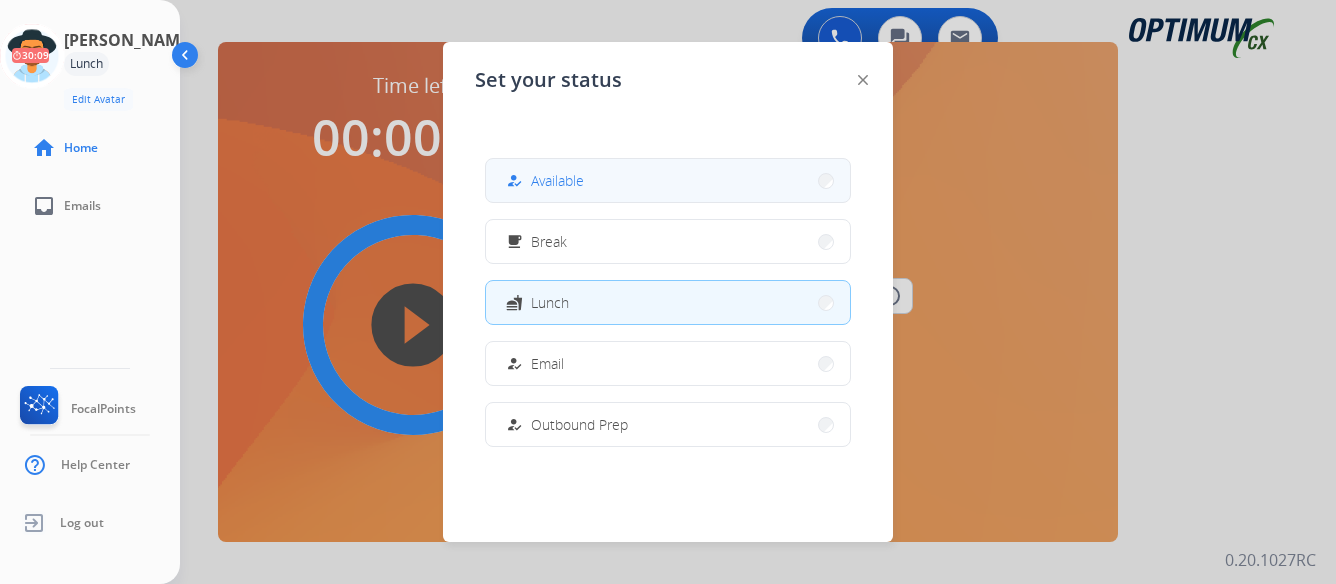 click on "how_to_reg Available" at bounding box center [668, 180] 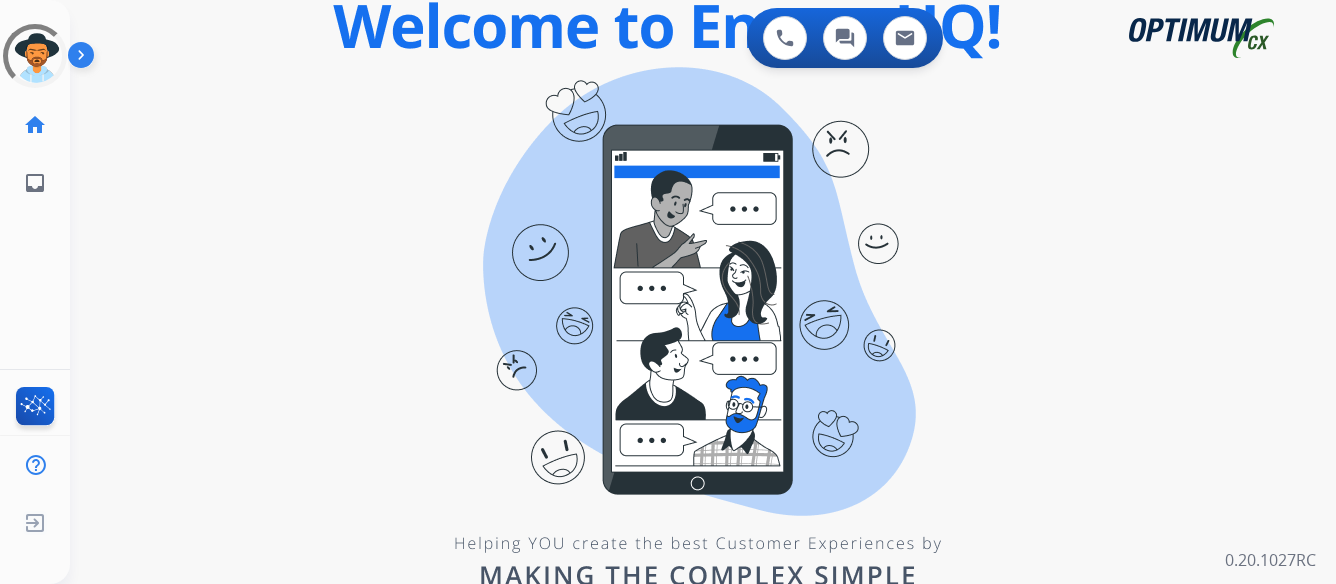 scroll, scrollTop: 0, scrollLeft: 0, axis: both 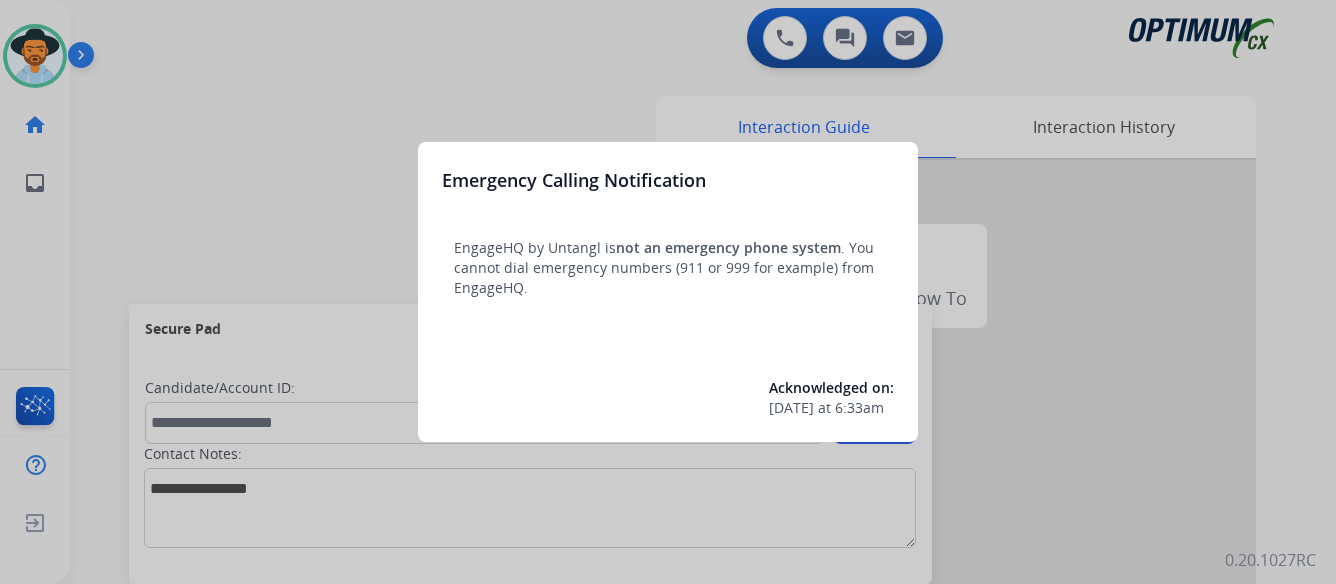 click at bounding box center (668, 292) 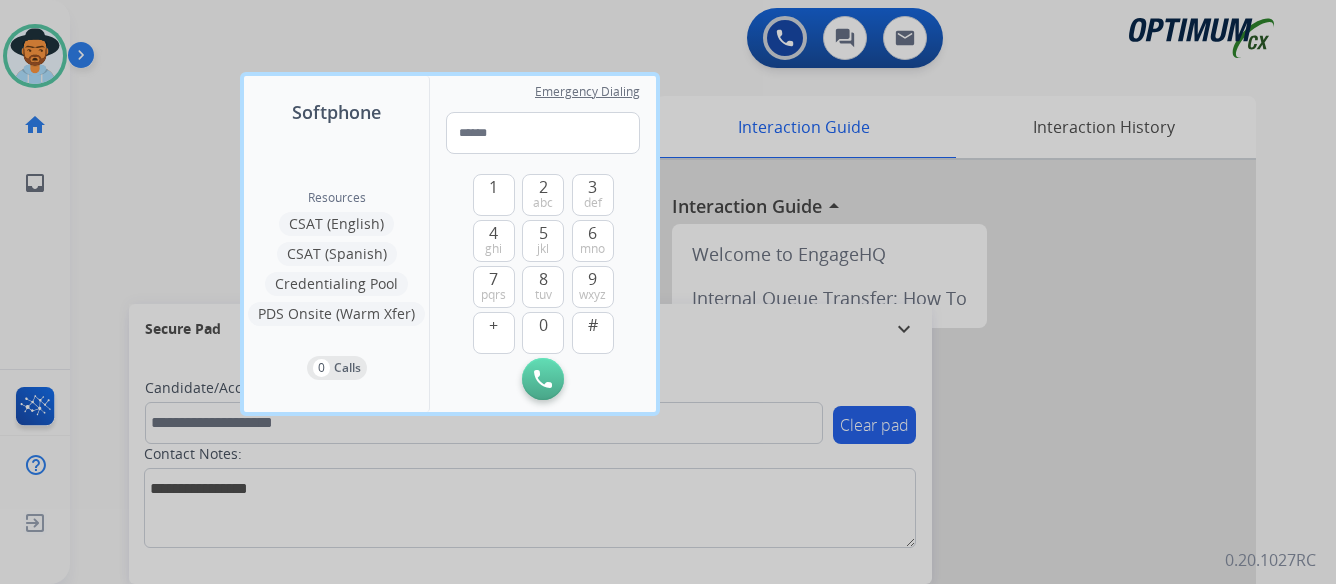 click at bounding box center (668, 292) 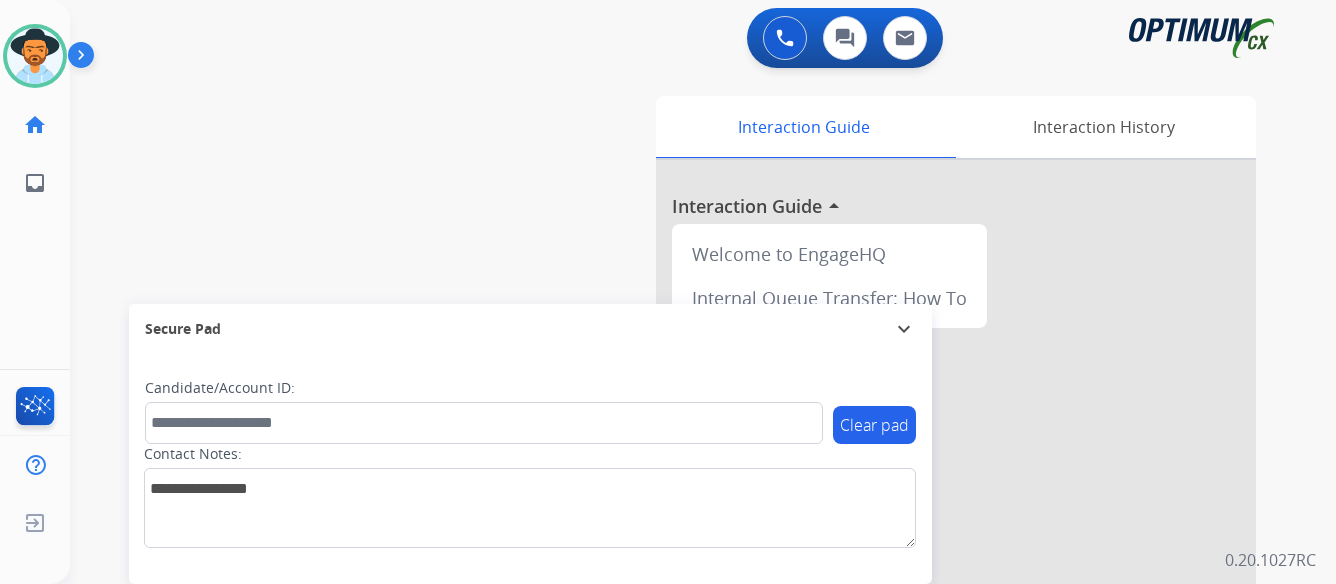 click at bounding box center [85, 59] 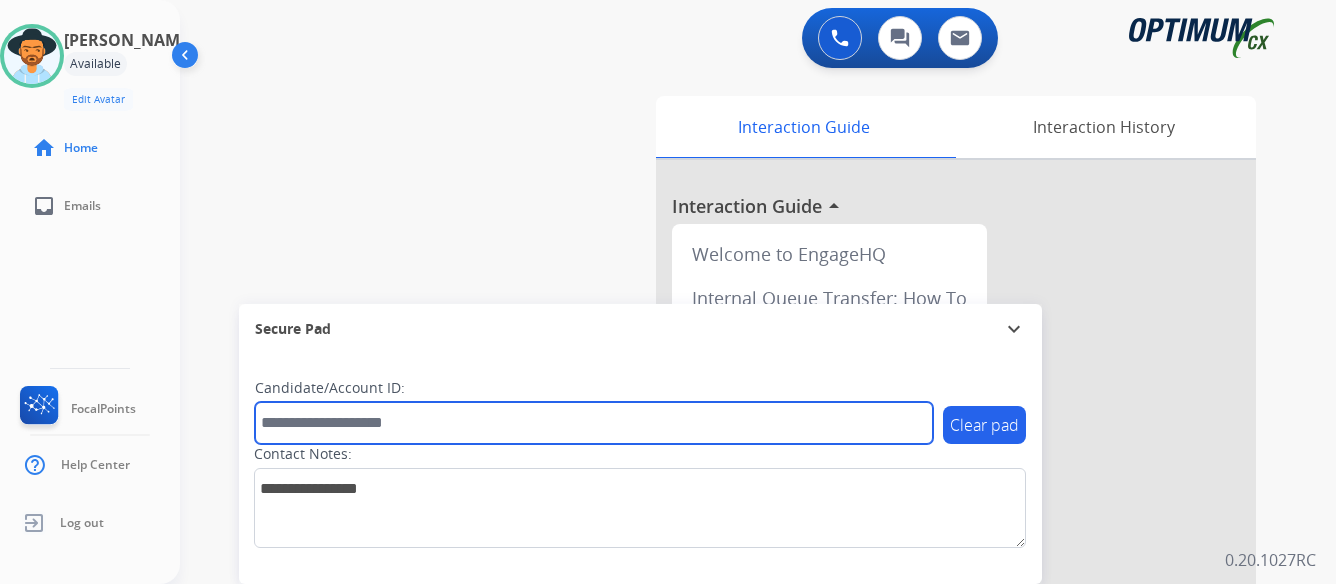 paste on "**********" 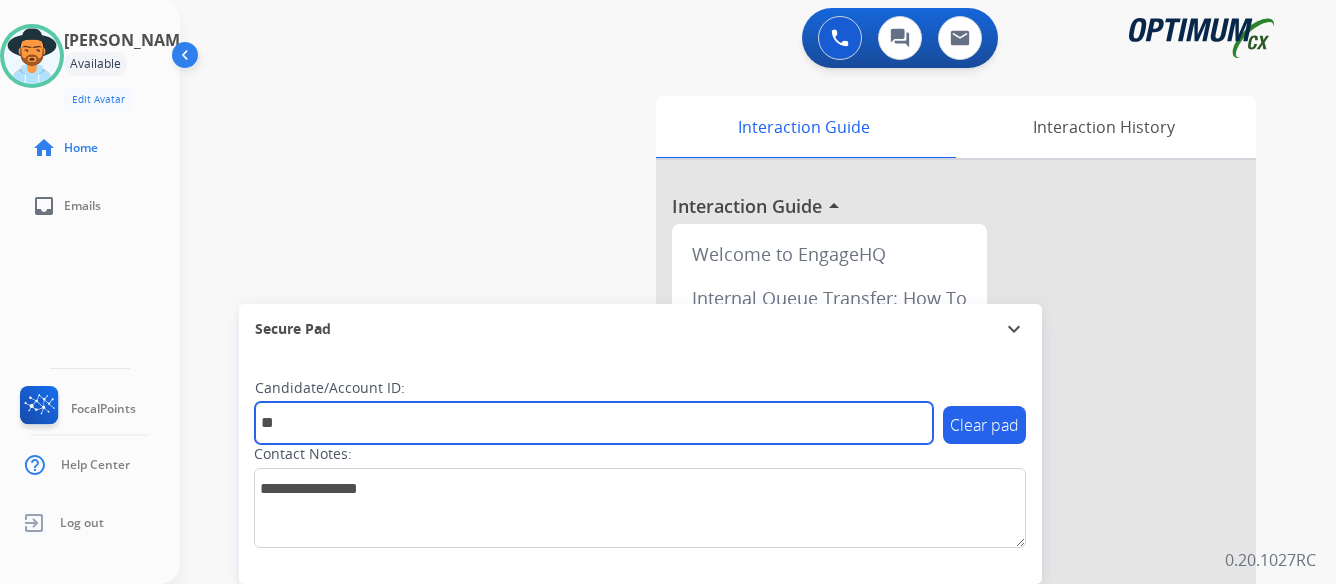 type on "*" 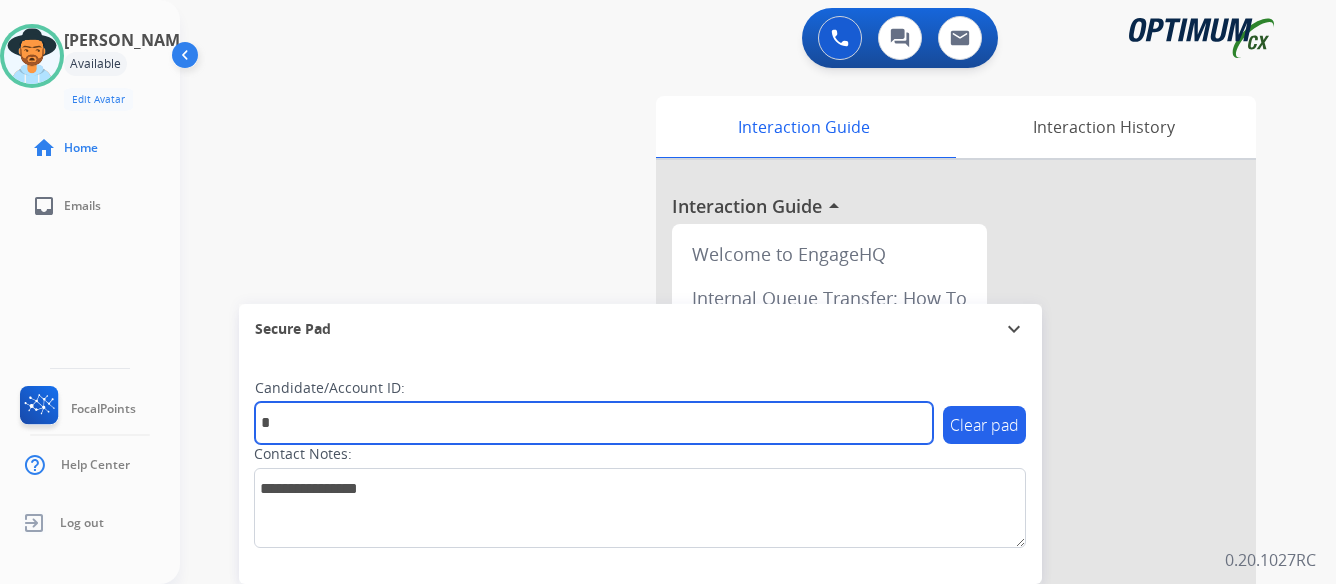 type 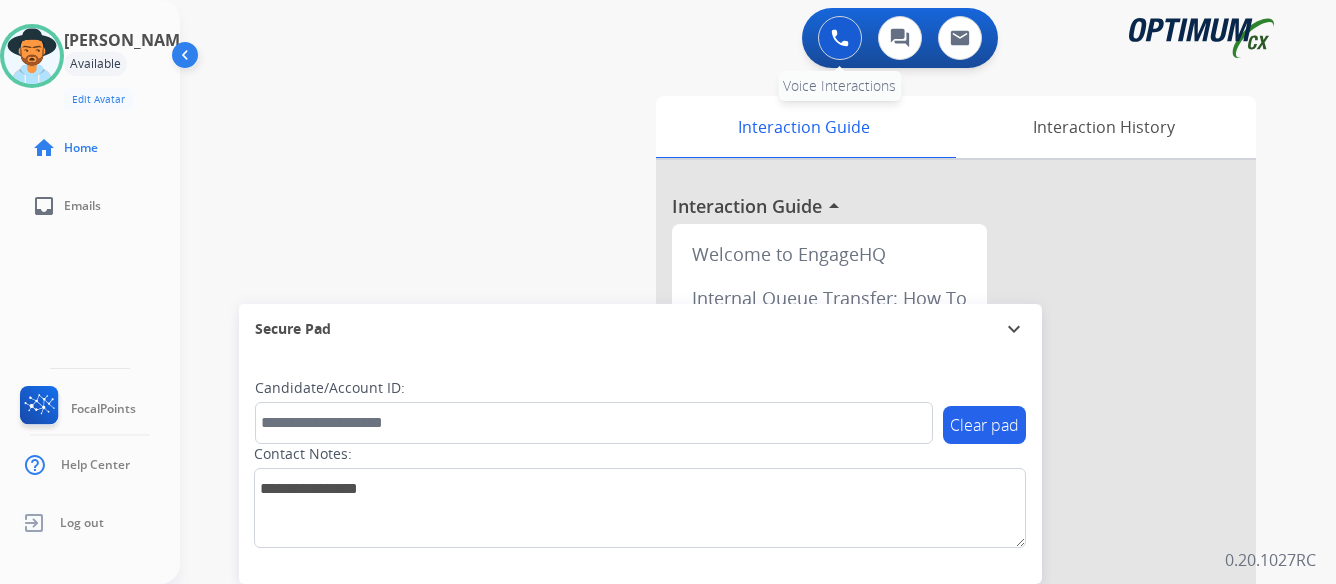 click at bounding box center (840, 38) 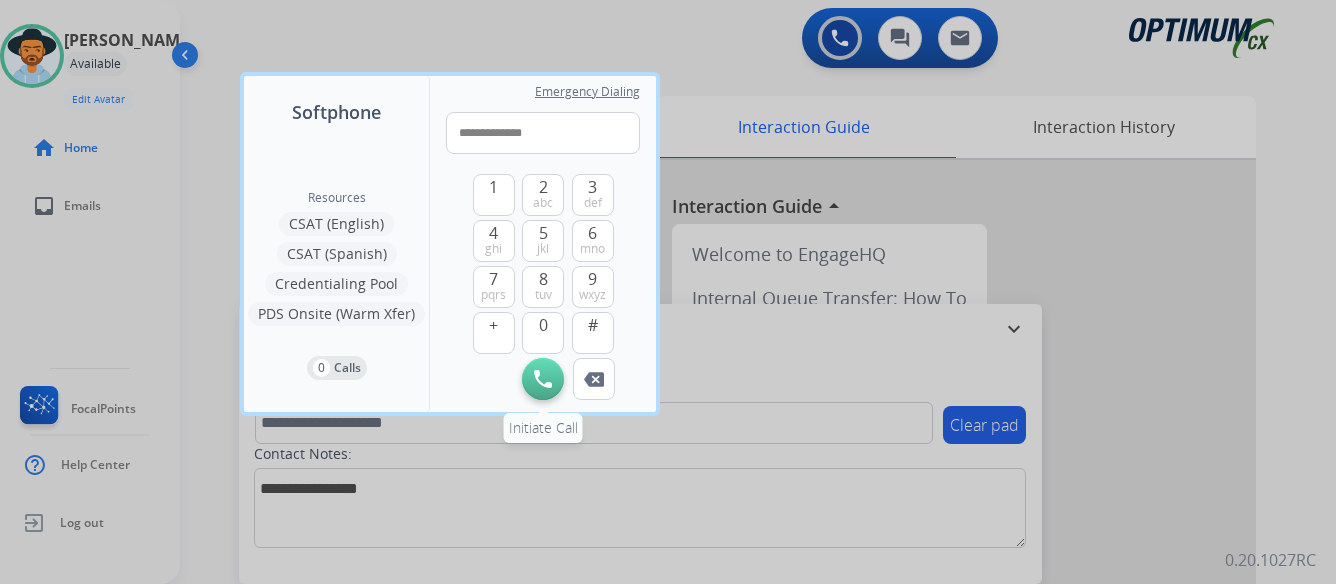 type on "**********" 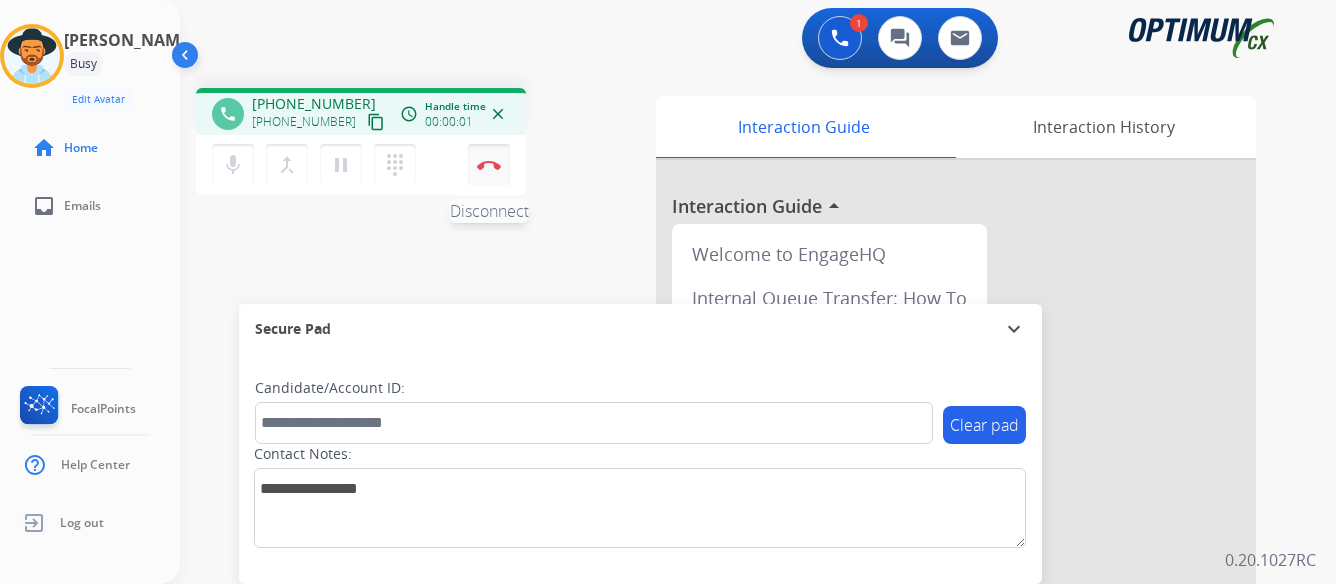 click on "Disconnect" at bounding box center (489, 165) 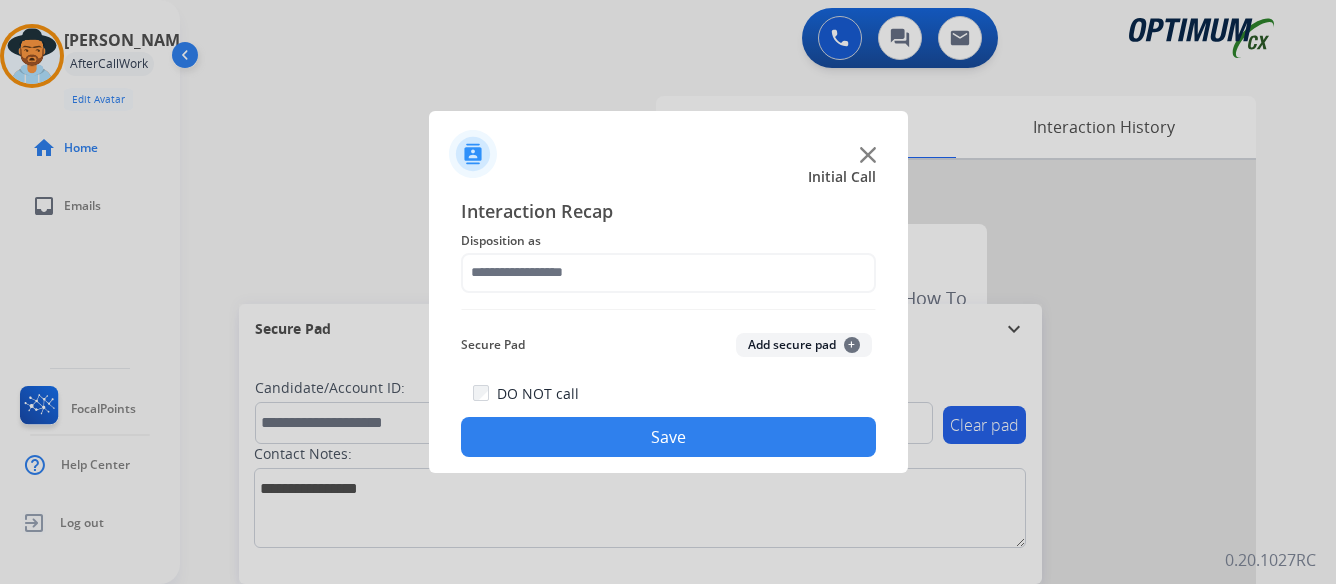 click 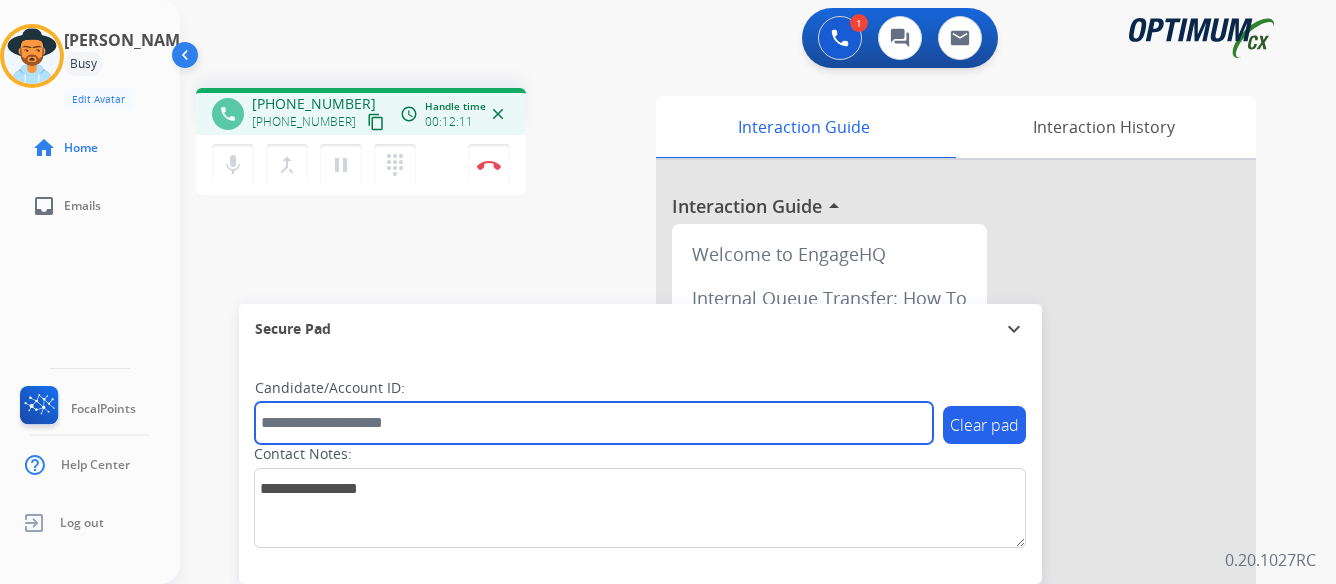 paste on "*******" 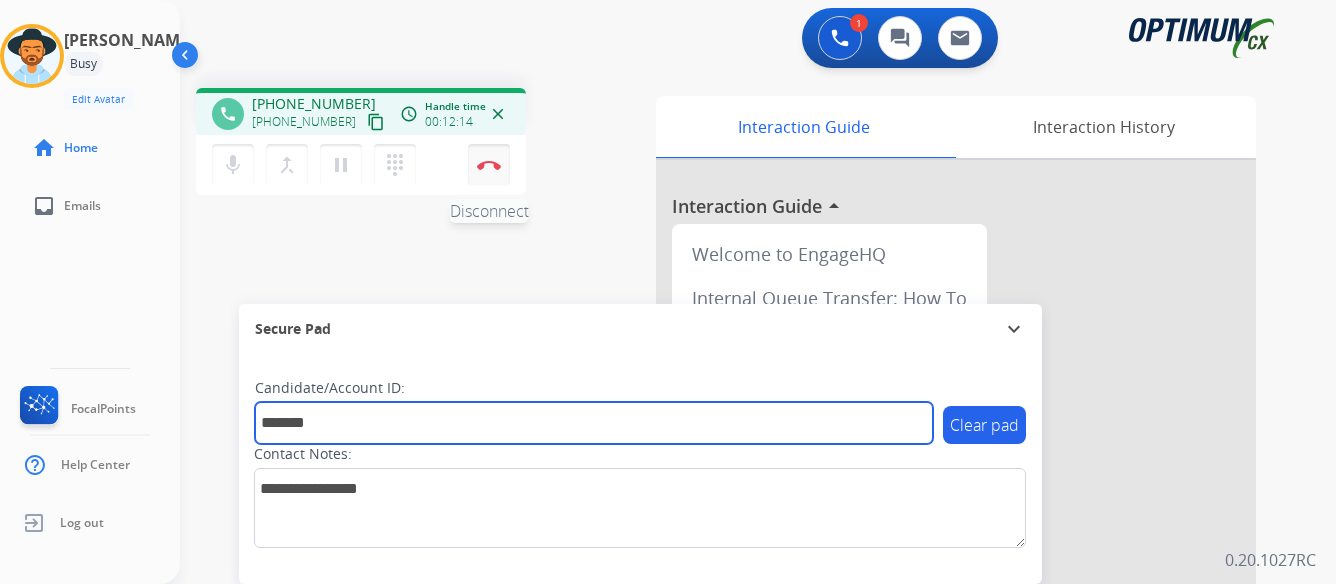 type on "*******" 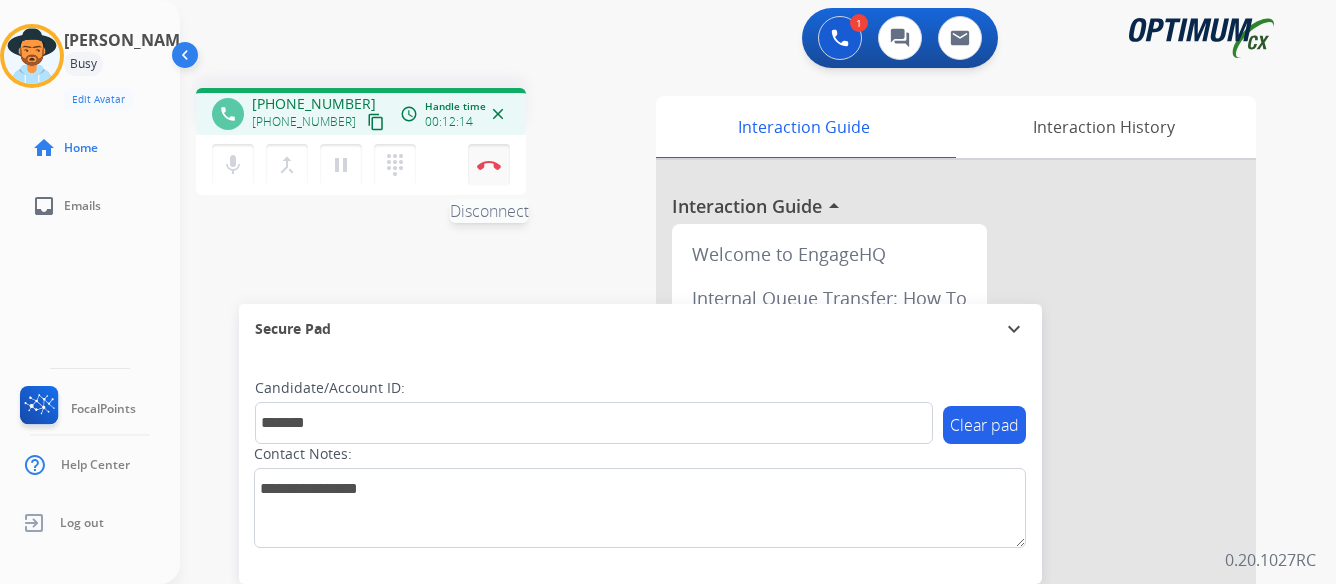 click at bounding box center (489, 165) 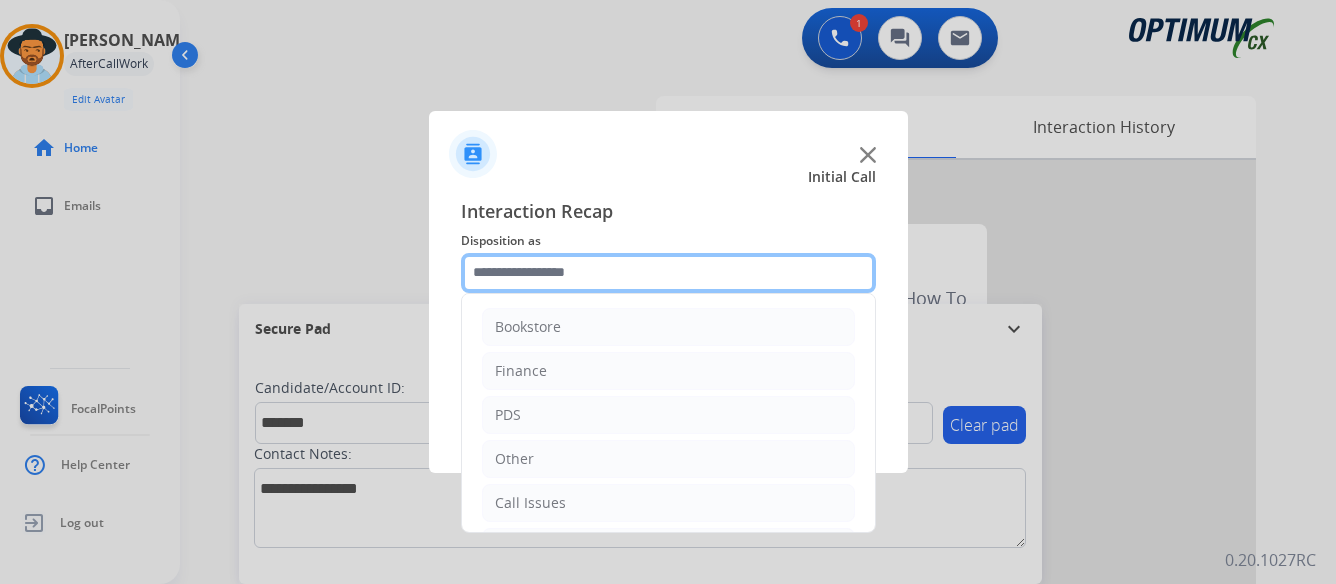click 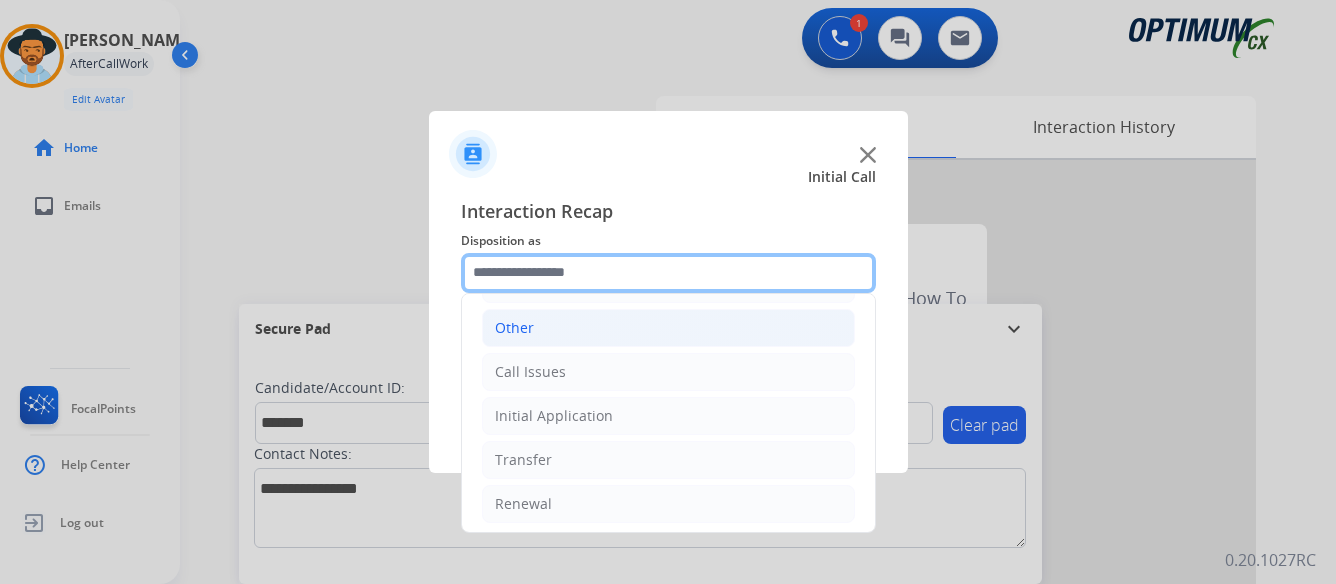 scroll, scrollTop: 136, scrollLeft: 0, axis: vertical 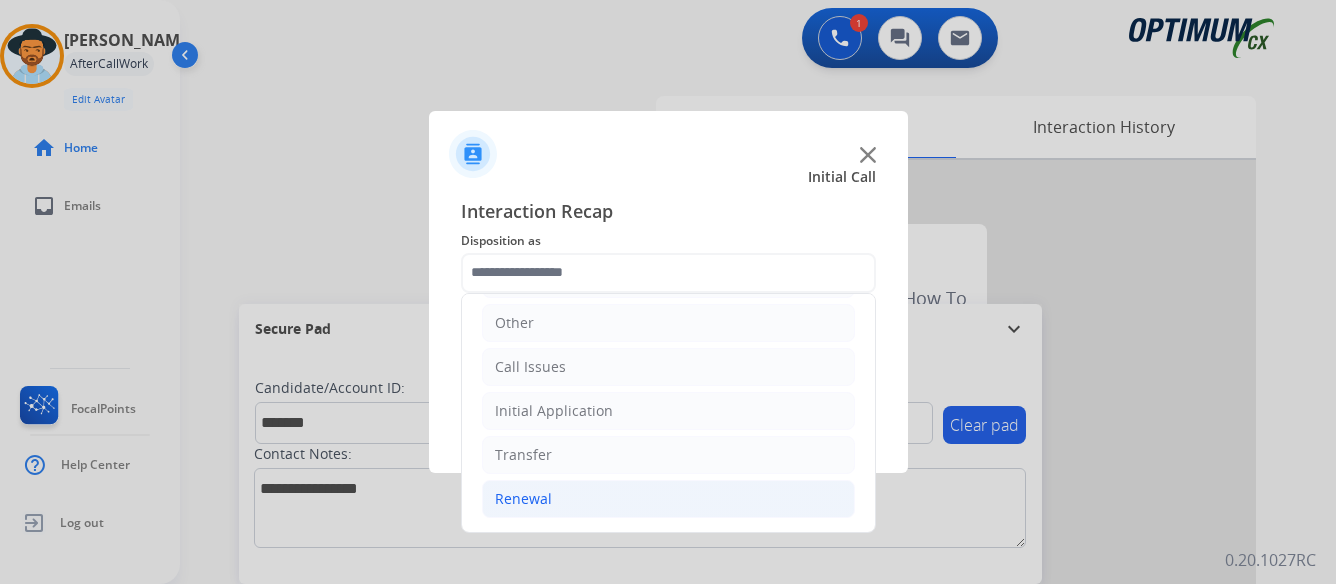 click on "Renewal" 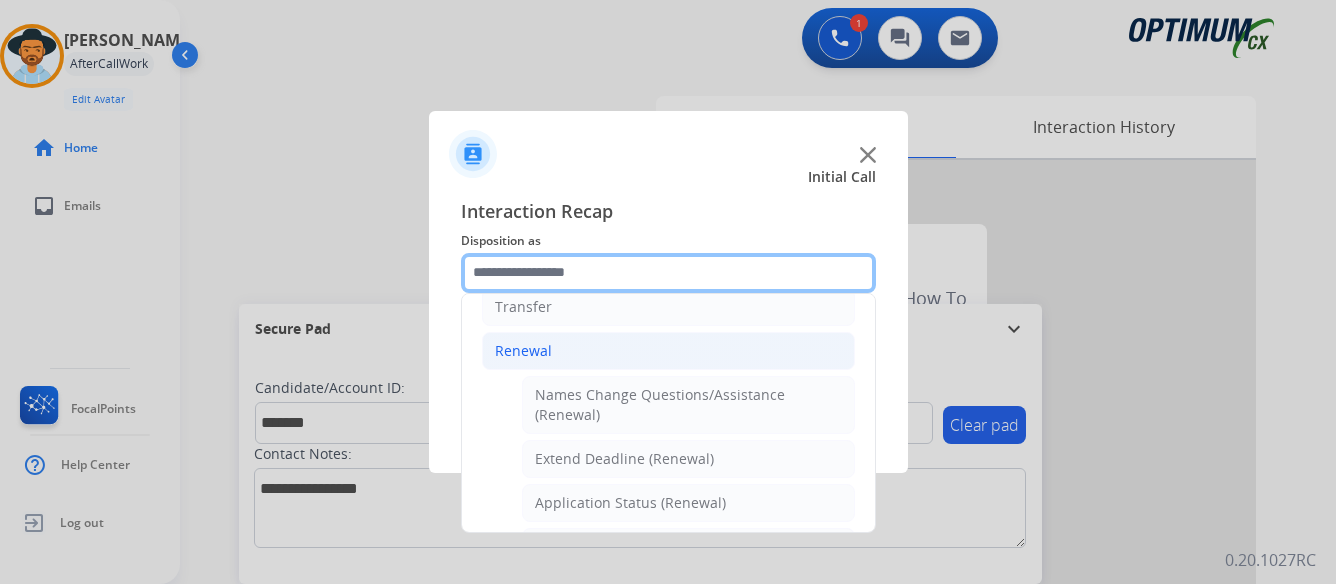 scroll, scrollTop: 336, scrollLeft: 0, axis: vertical 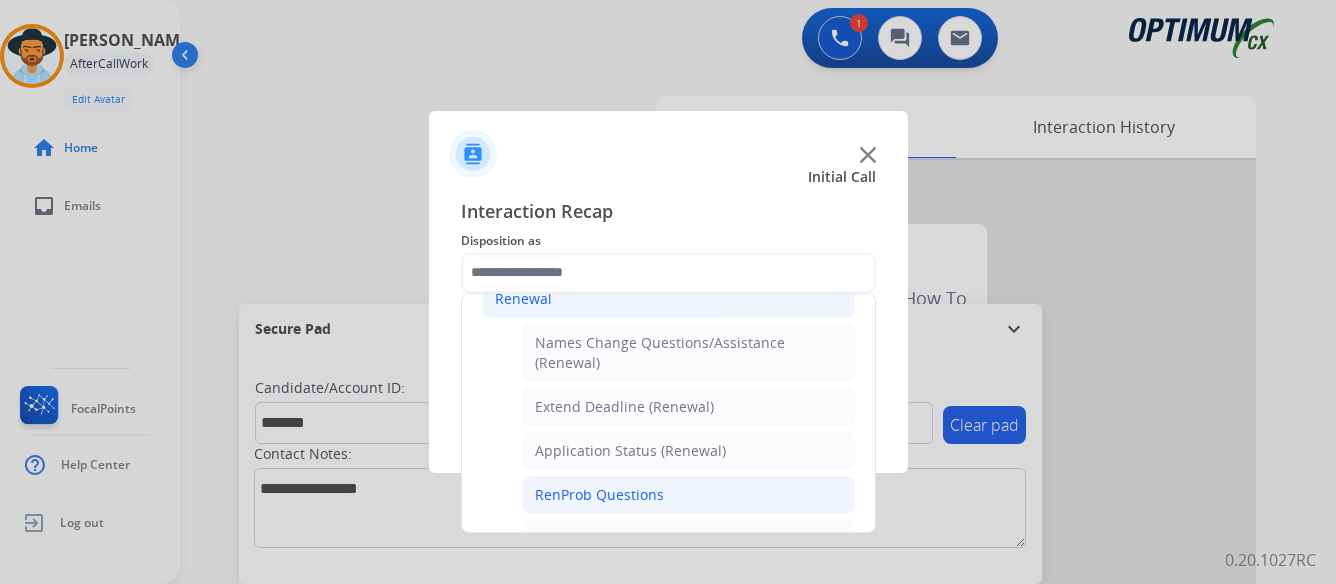 click on "RenProb Questions" 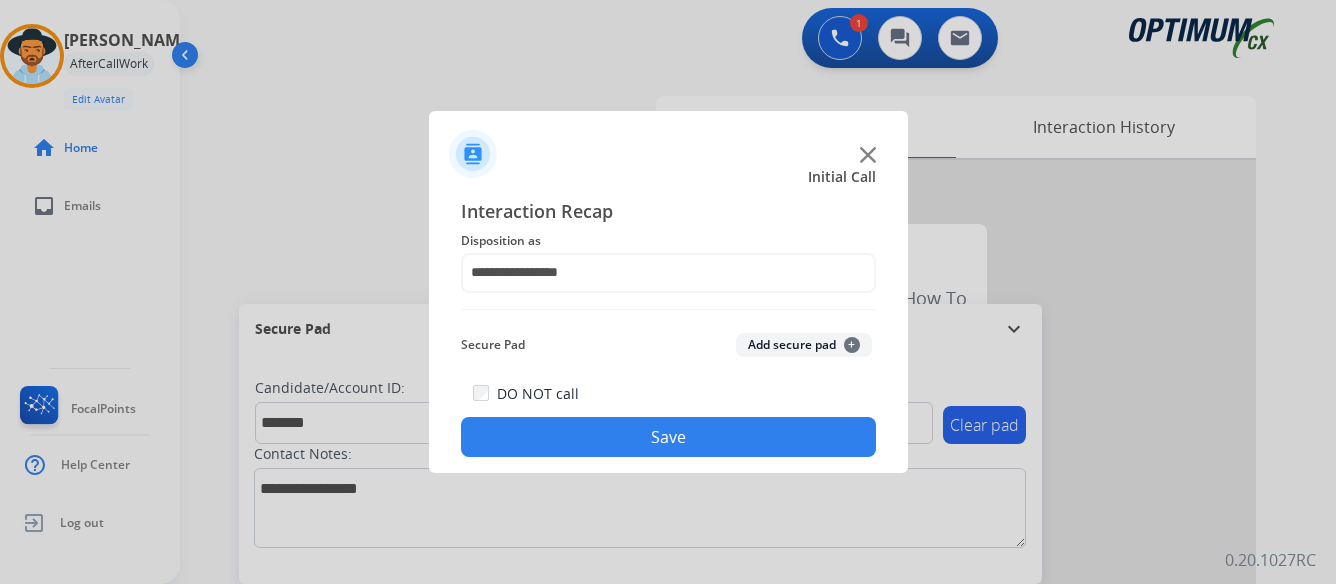 click on "Save" 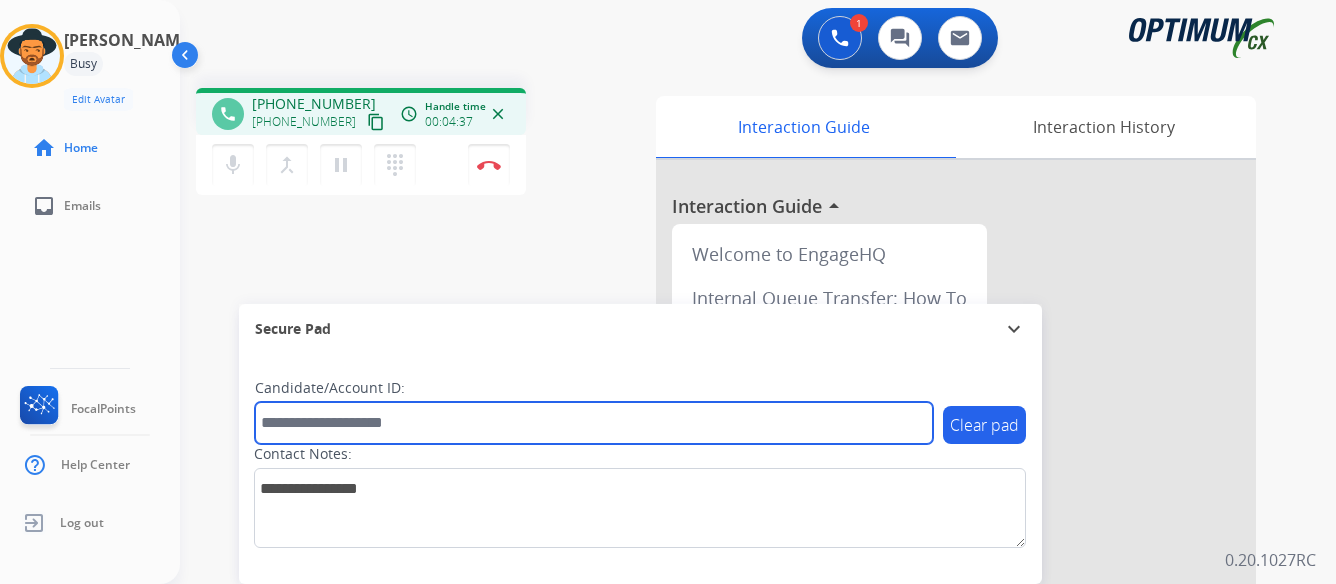 paste on "*******" 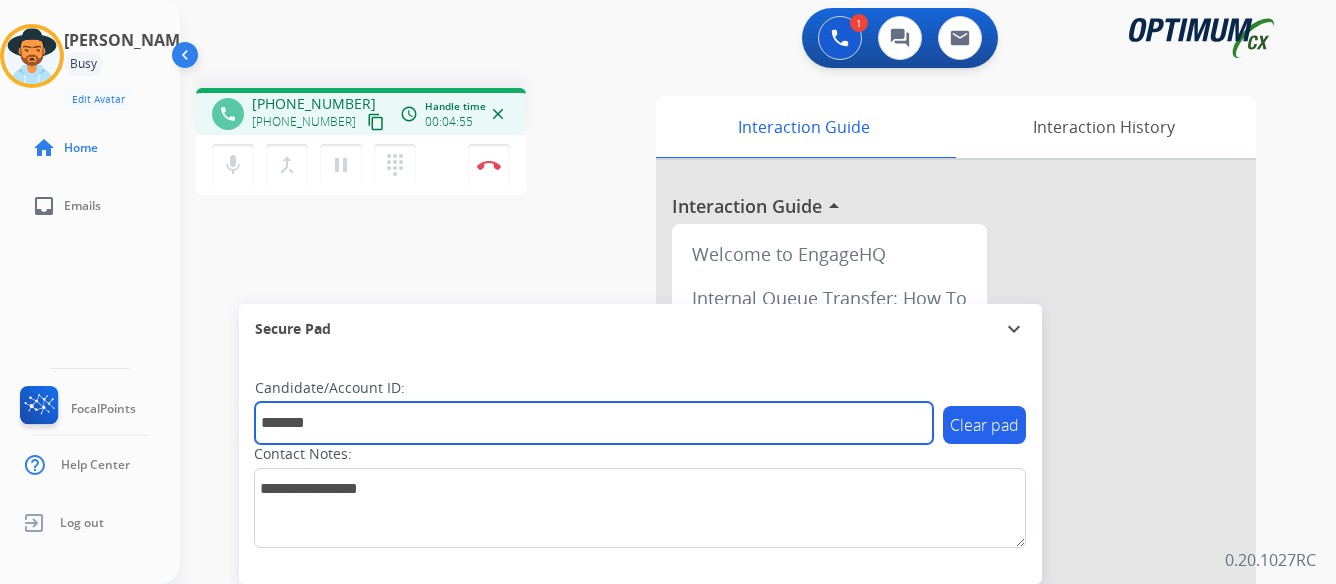 type on "*******" 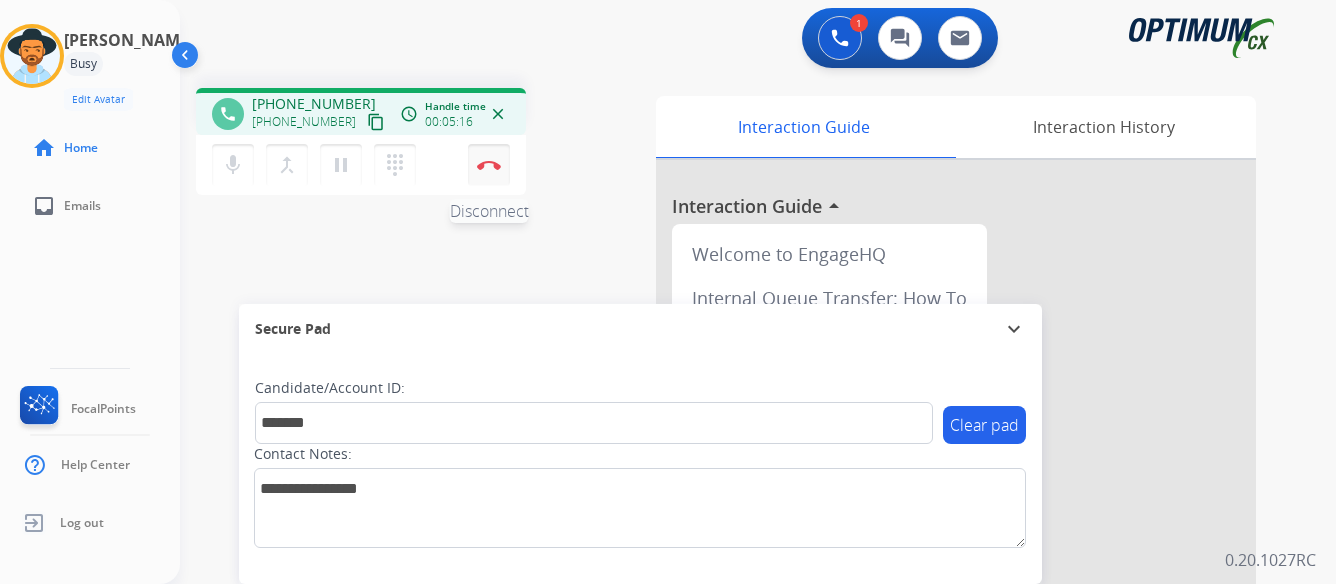 click at bounding box center [489, 165] 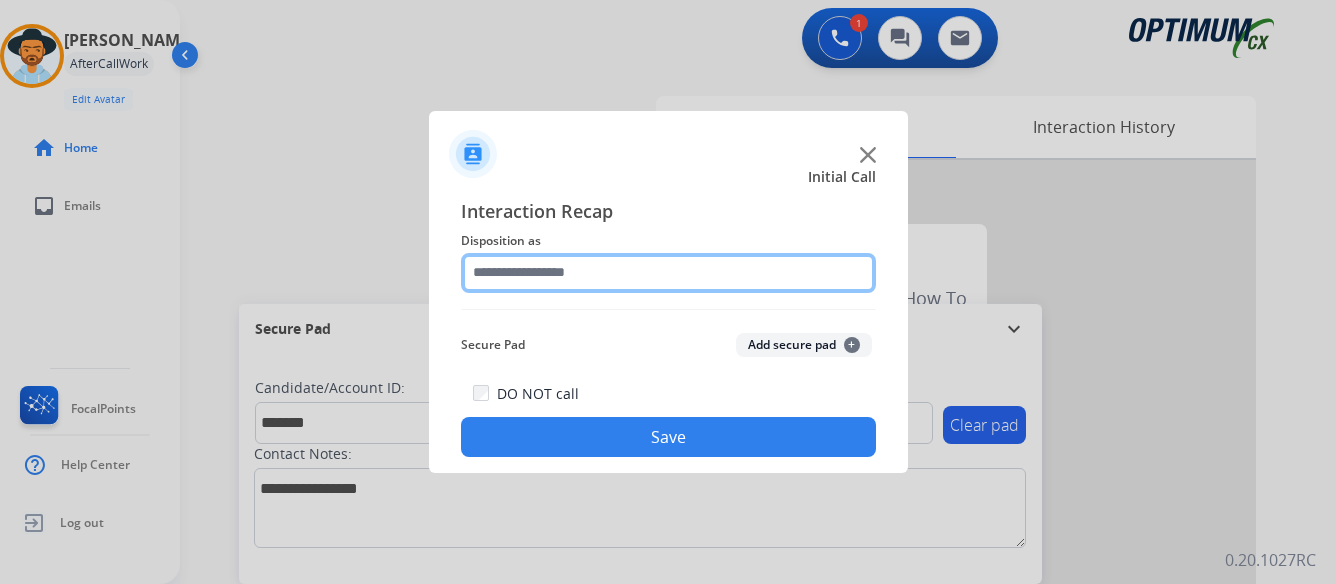 click 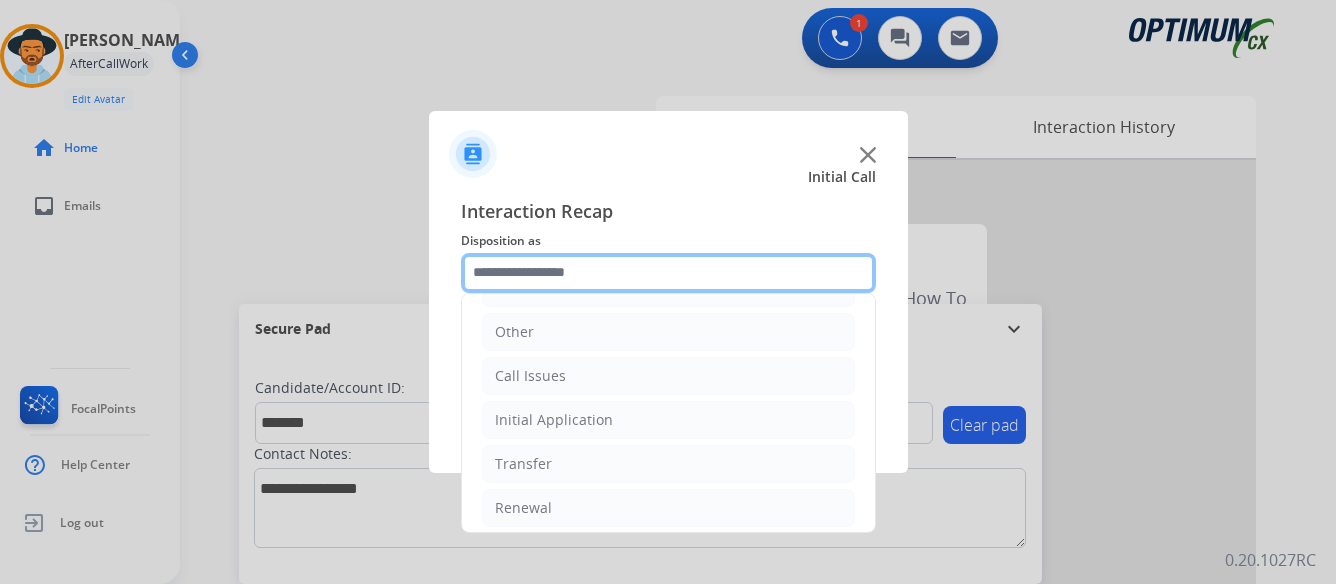 scroll, scrollTop: 136, scrollLeft: 0, axis: vertical 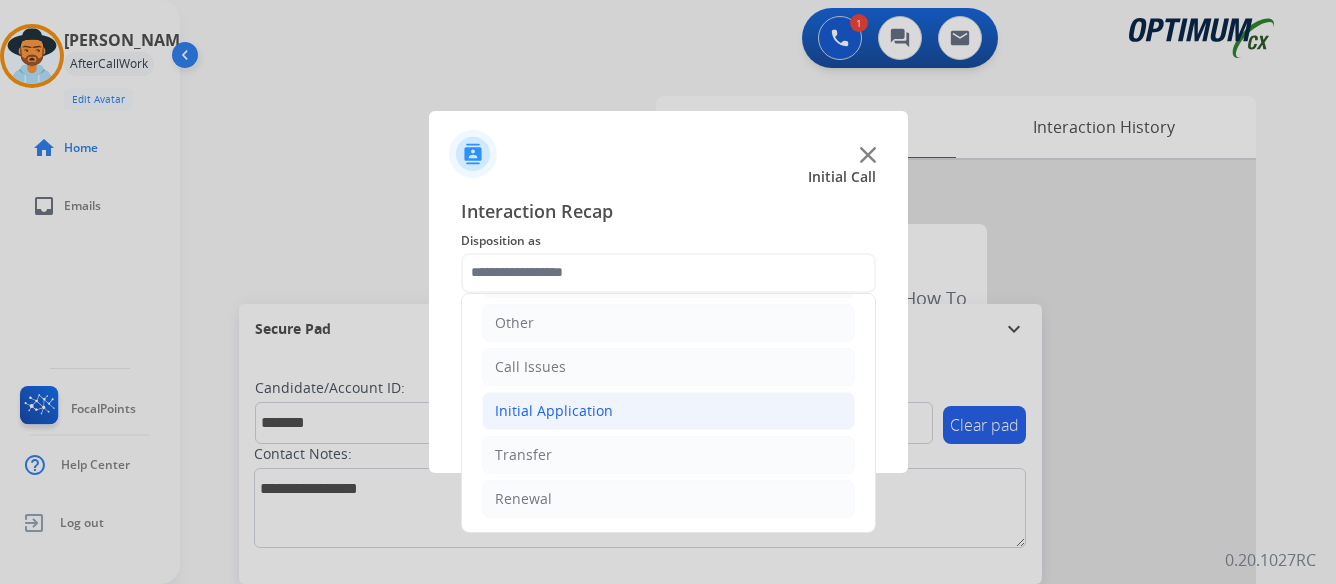 click on "Initial Application" 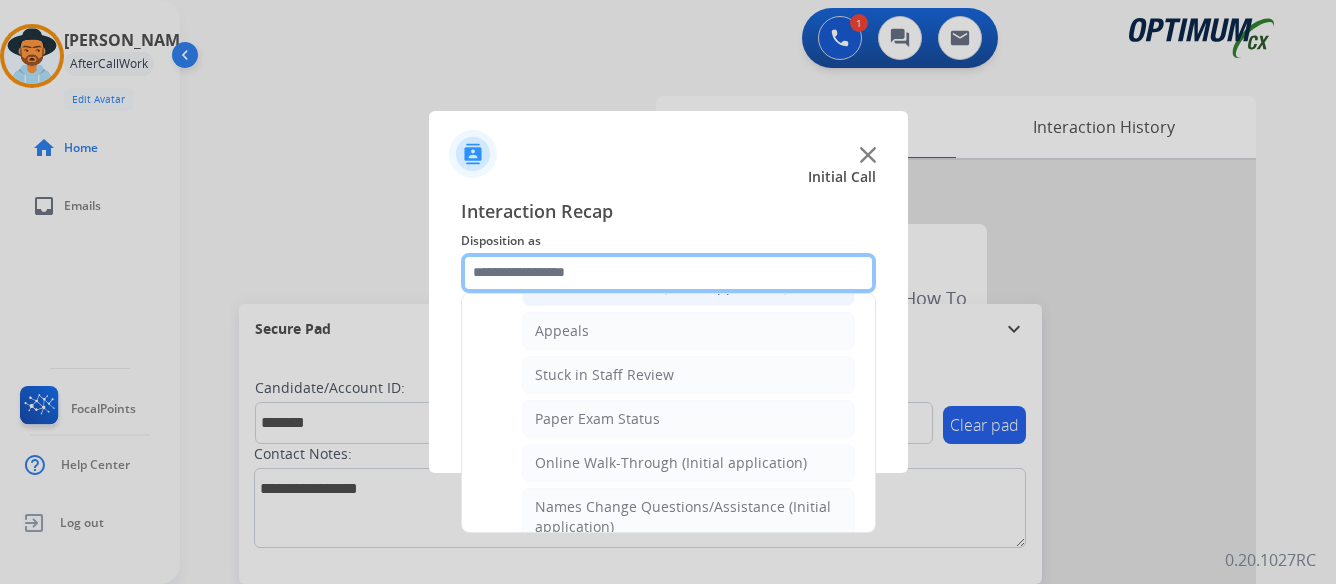 scroll, scrollTop: 336, scrollLeft: 0, axis: vertical 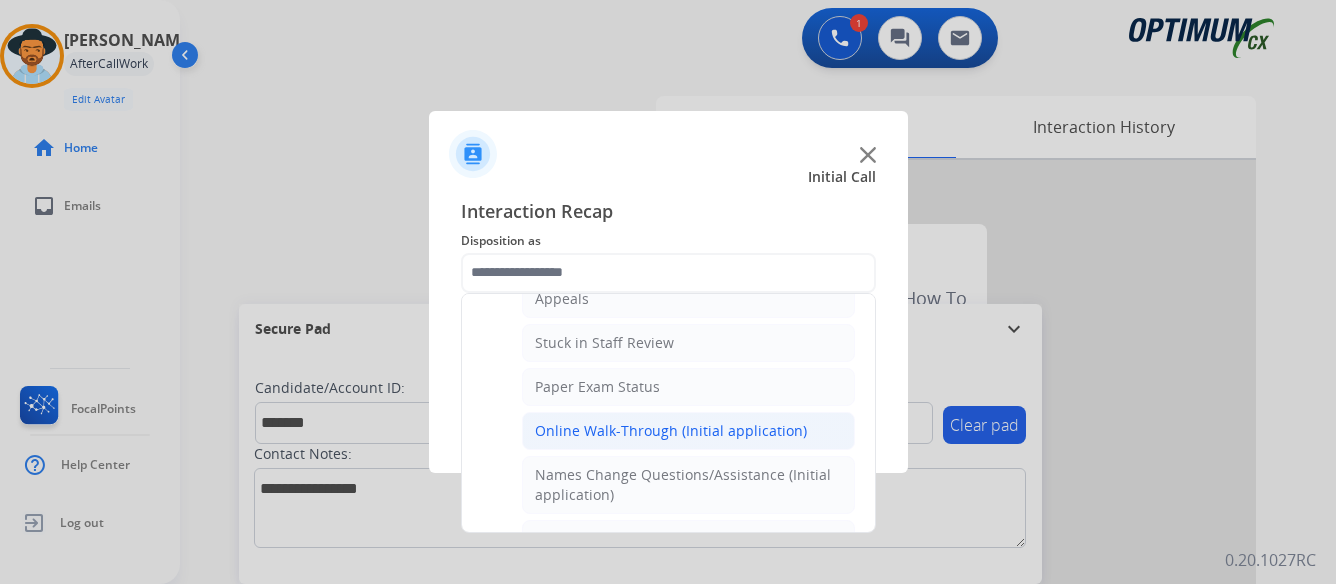 click on "Online Walk-Through (Initial application)" 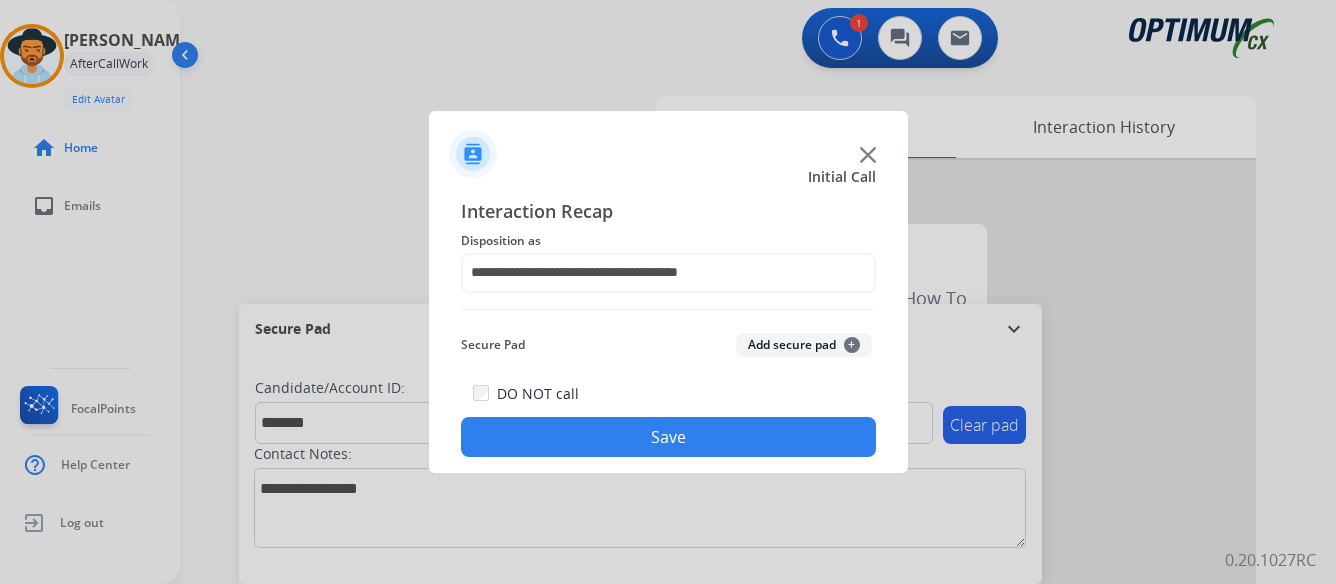 click on "Save" 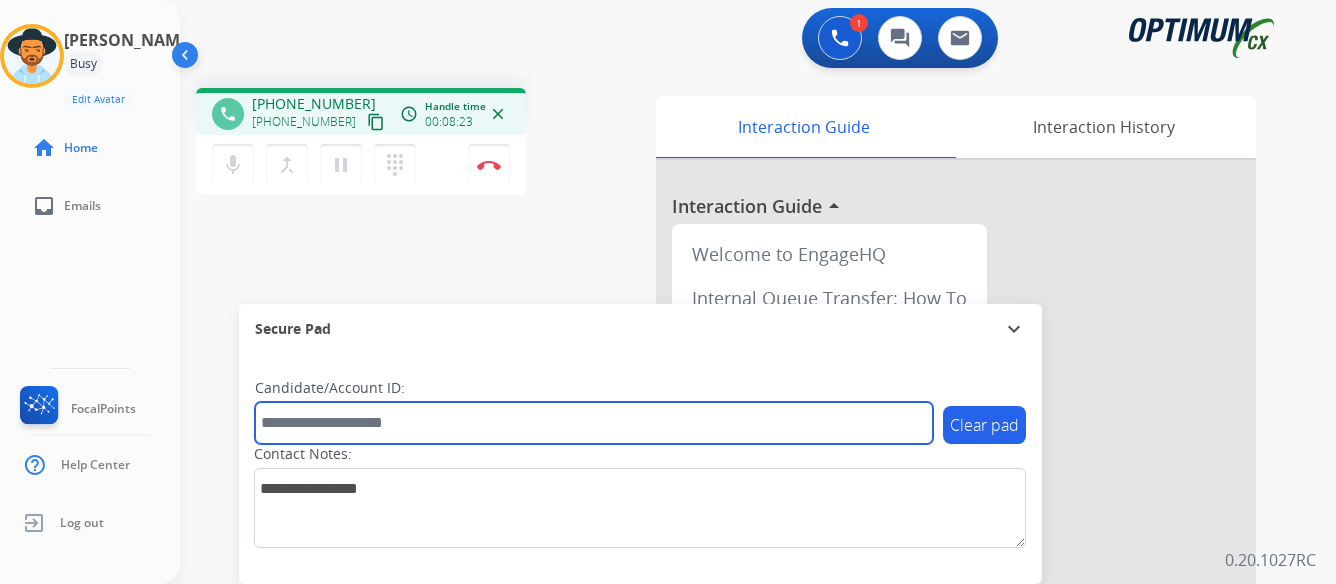 paste on "*******" 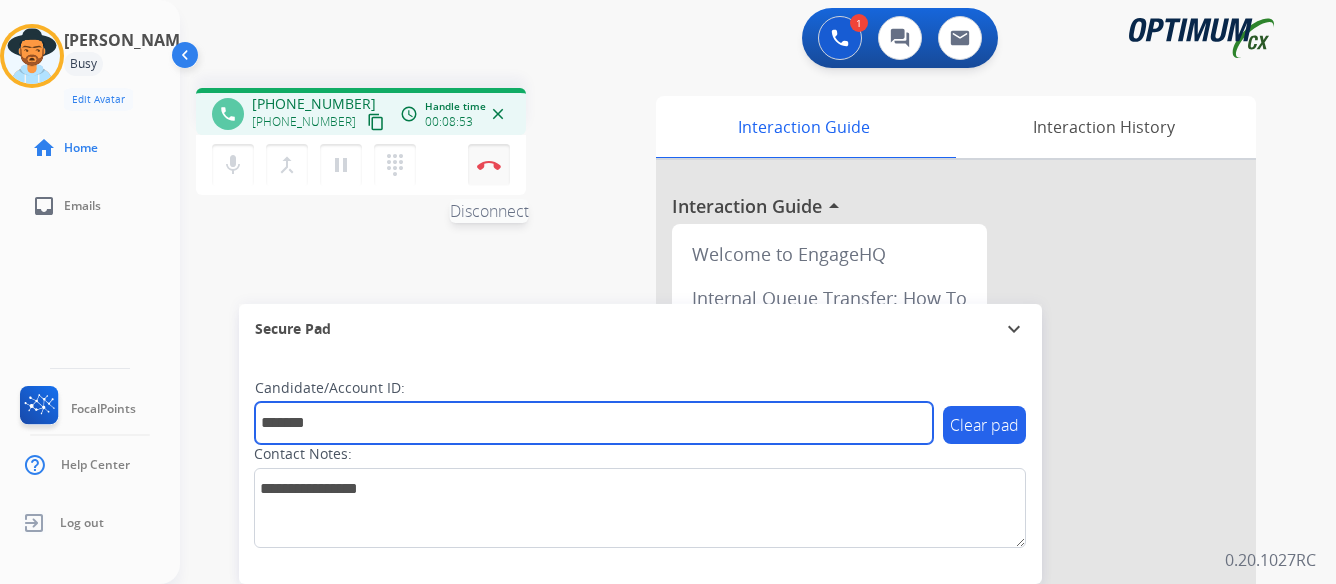 type on "*******" 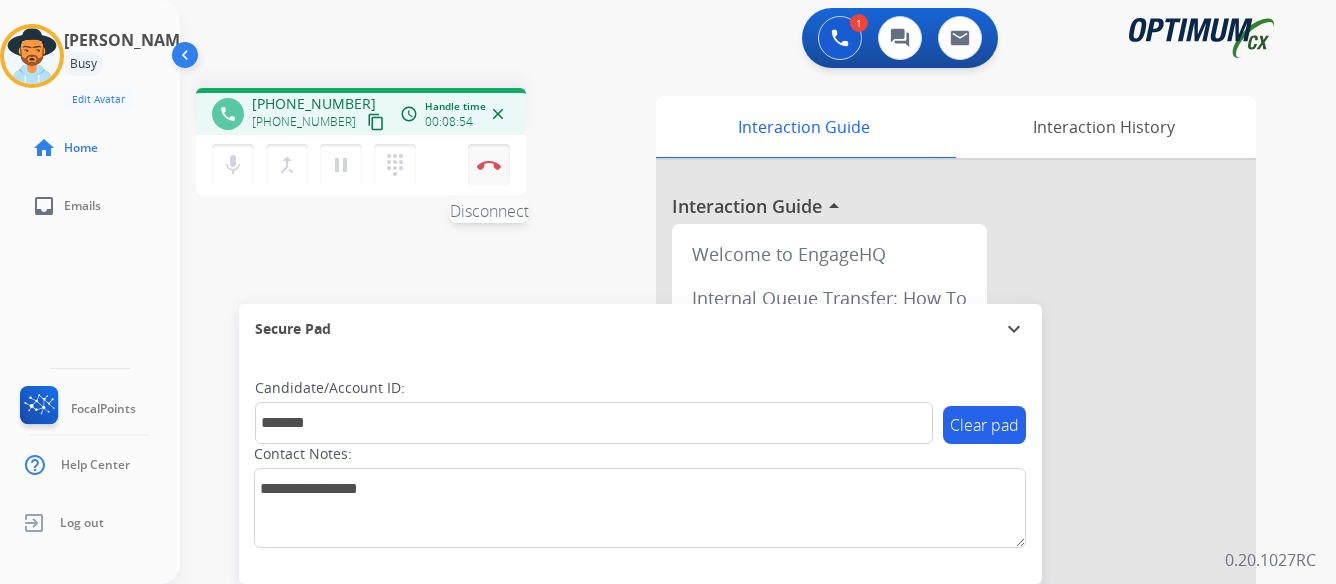 click at bounding box center (489, 165) 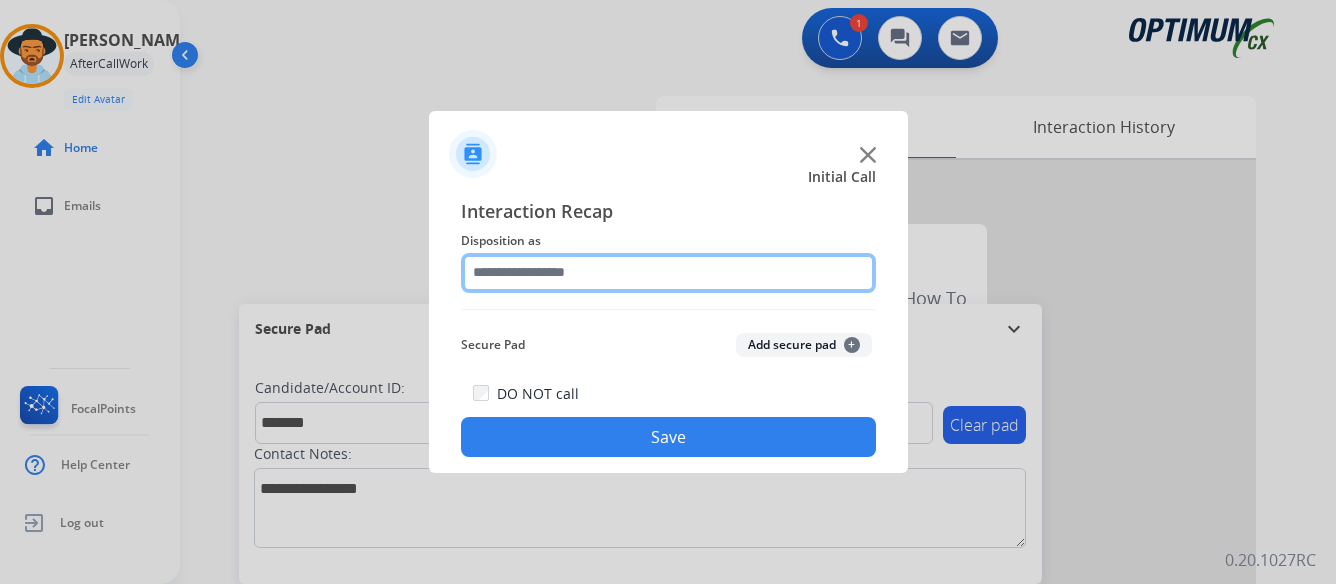 click 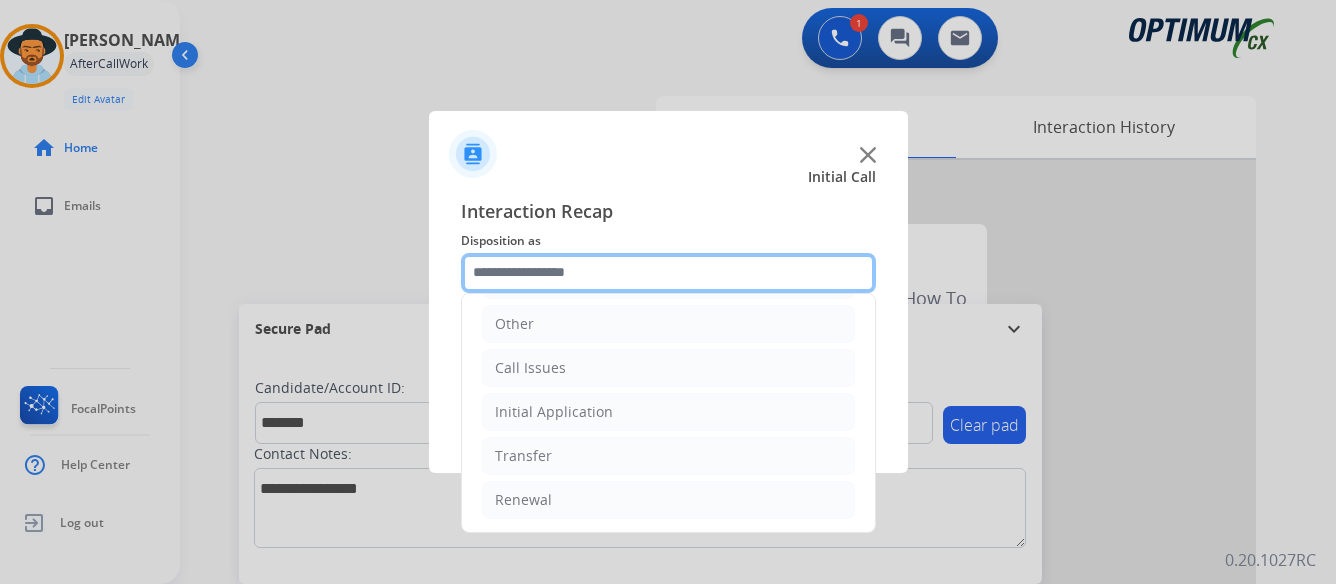 scroll, scrollTop: 136, scrollLeft: 0, axis: vertical 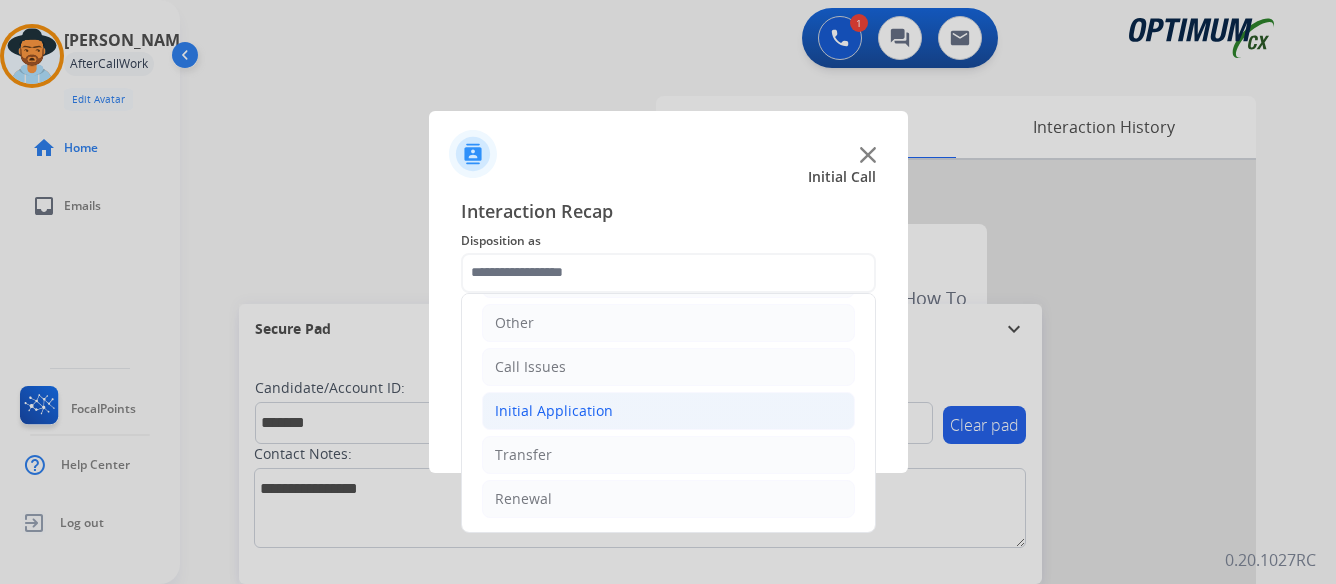 click on "Initial Application" 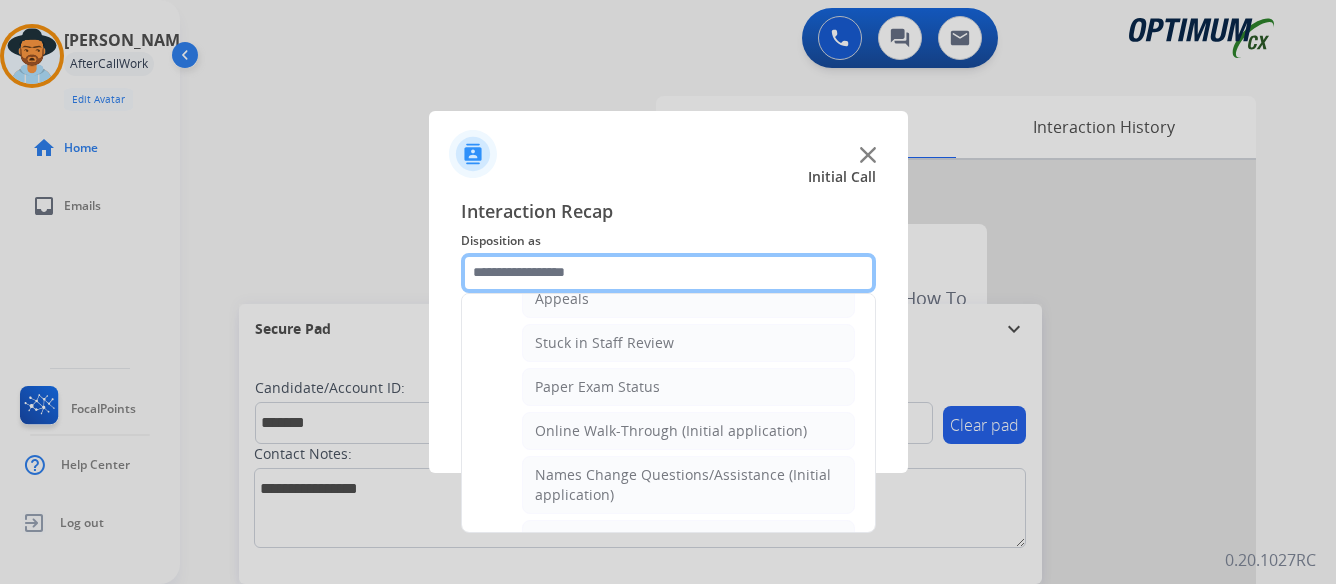 scroll, scrollTop: 236, scrollLeft: 0, axis: vertical 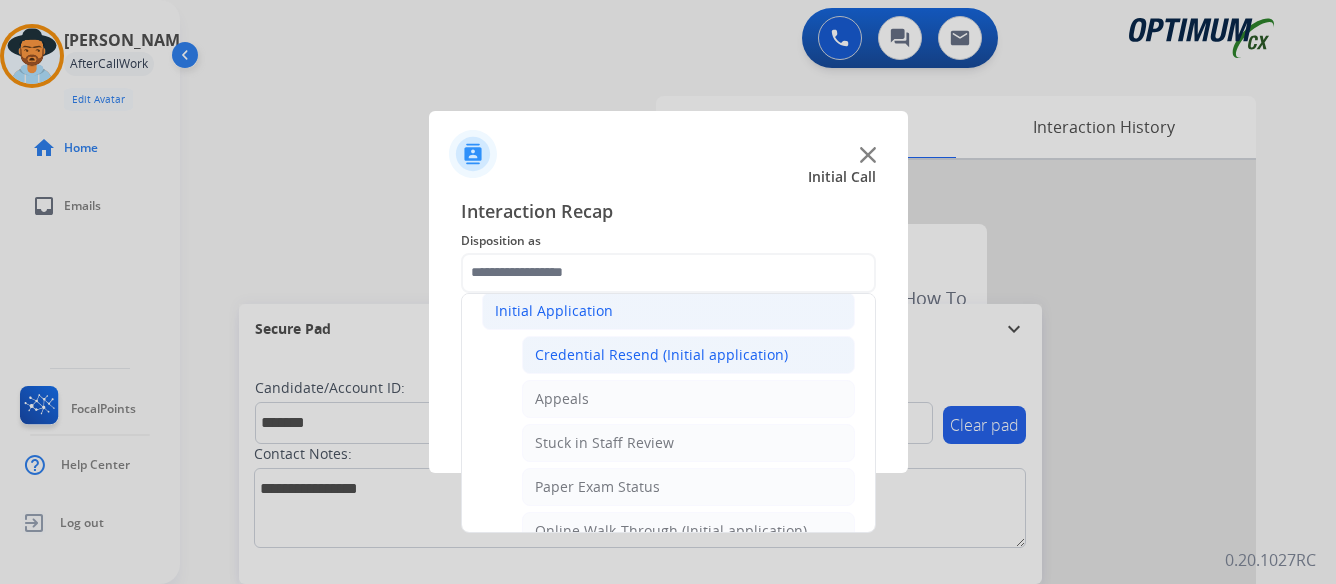 click on "Credential Resend (Initial application)" 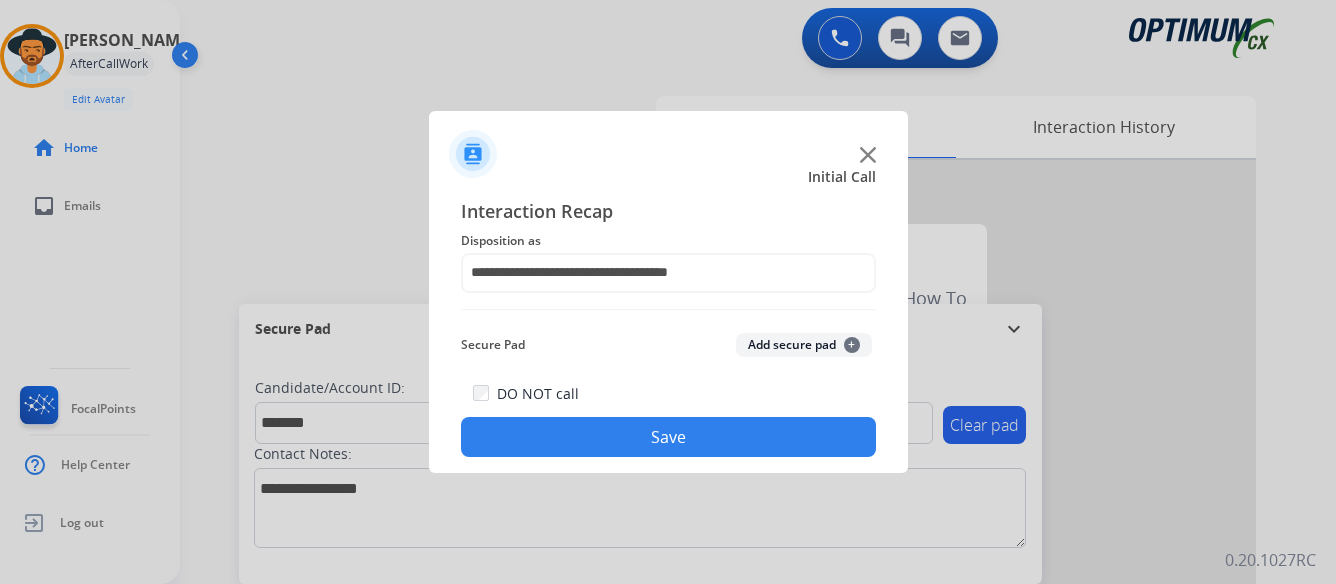 click on "Save" 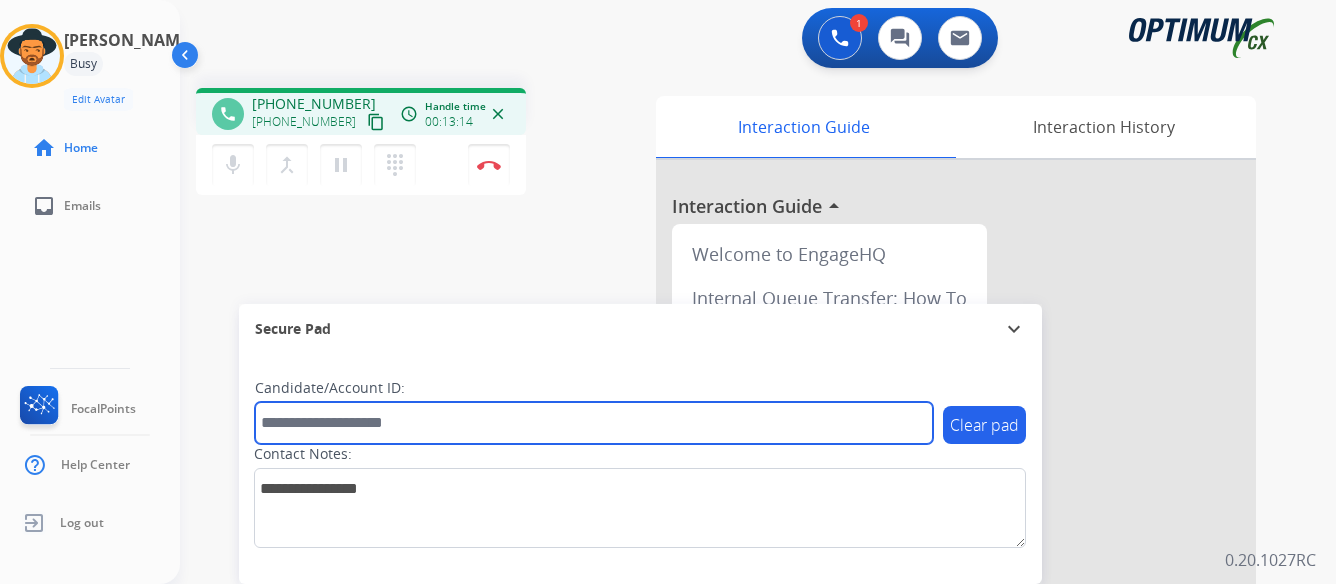 paste on "*******" 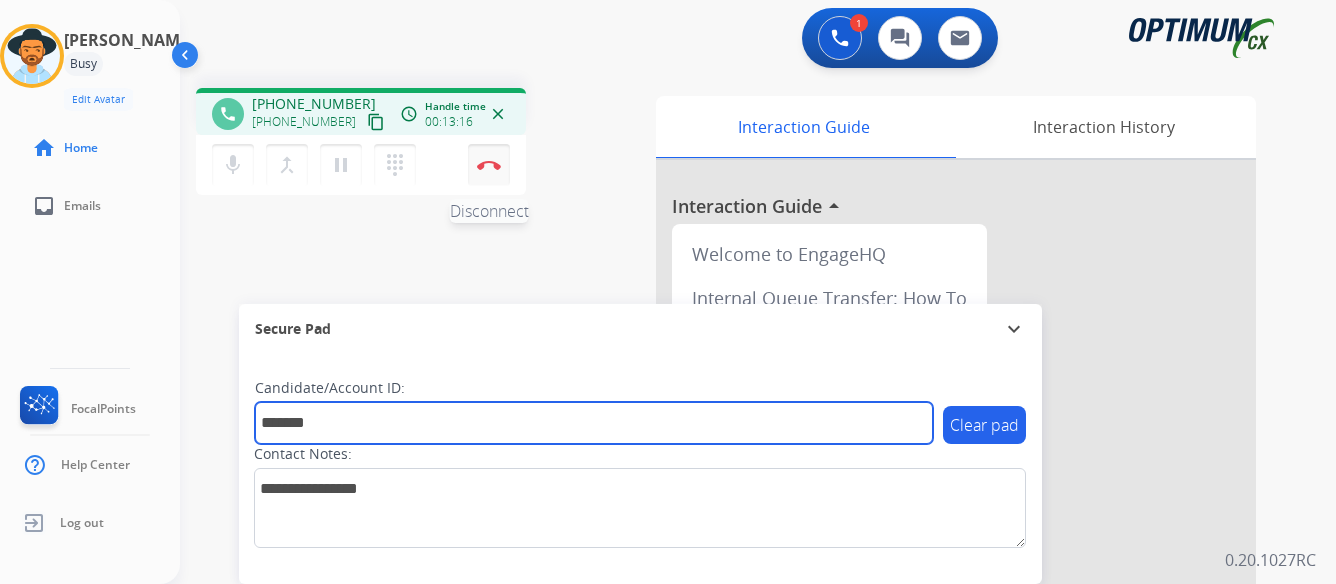 type on "*******" 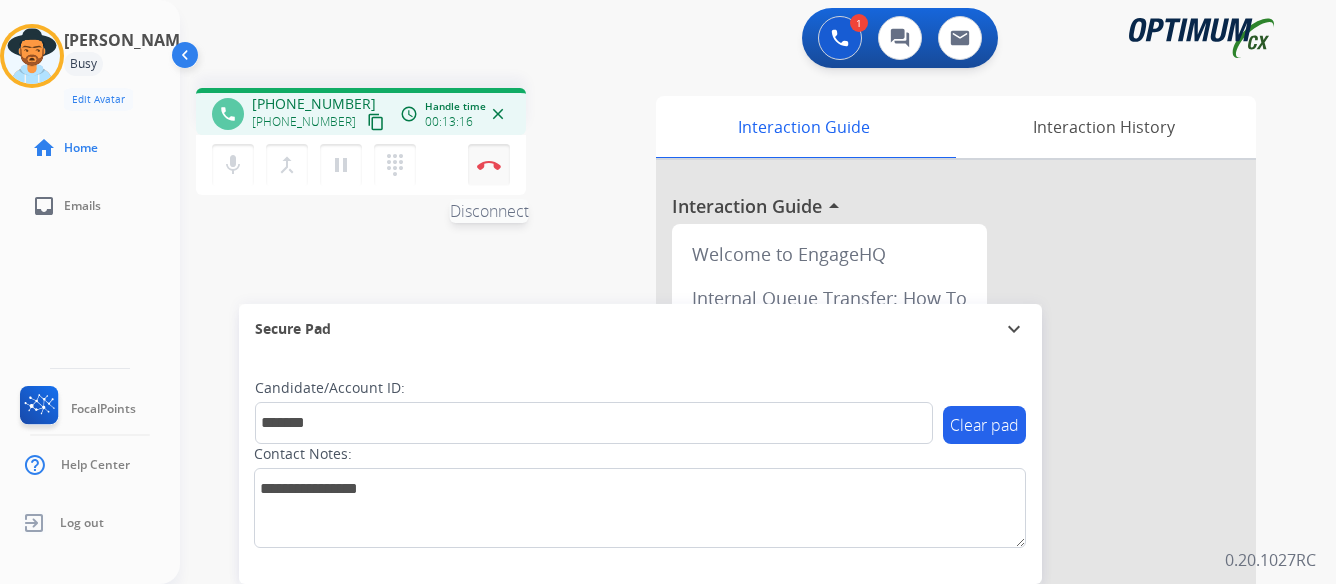 click at bounding box center (489, 165) 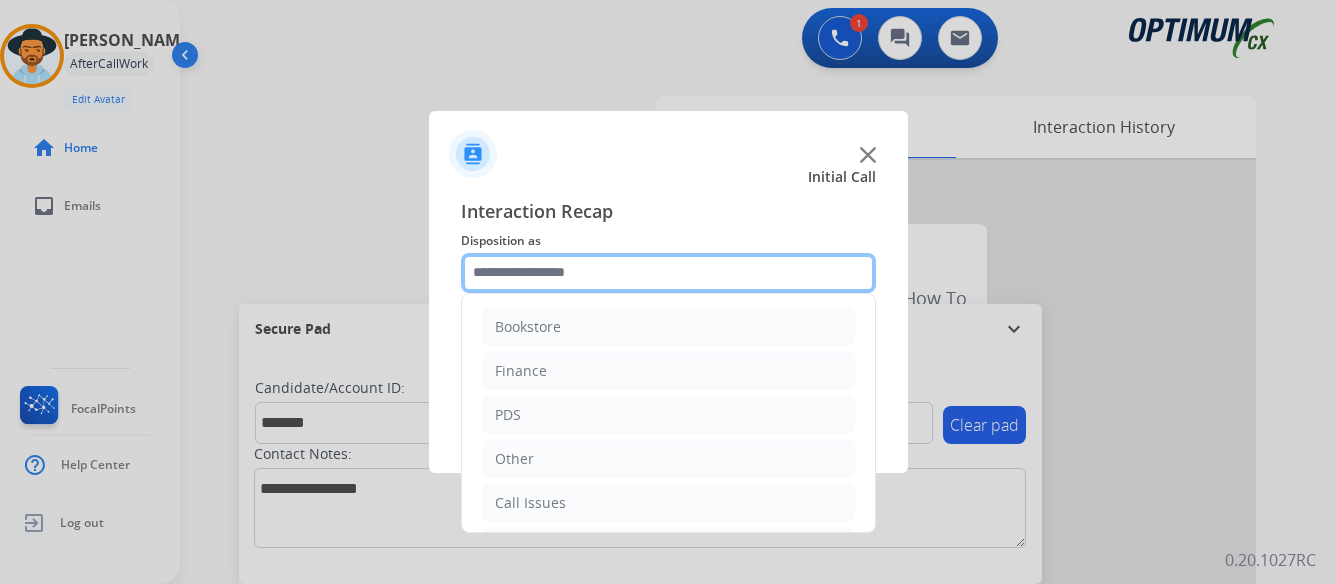 click 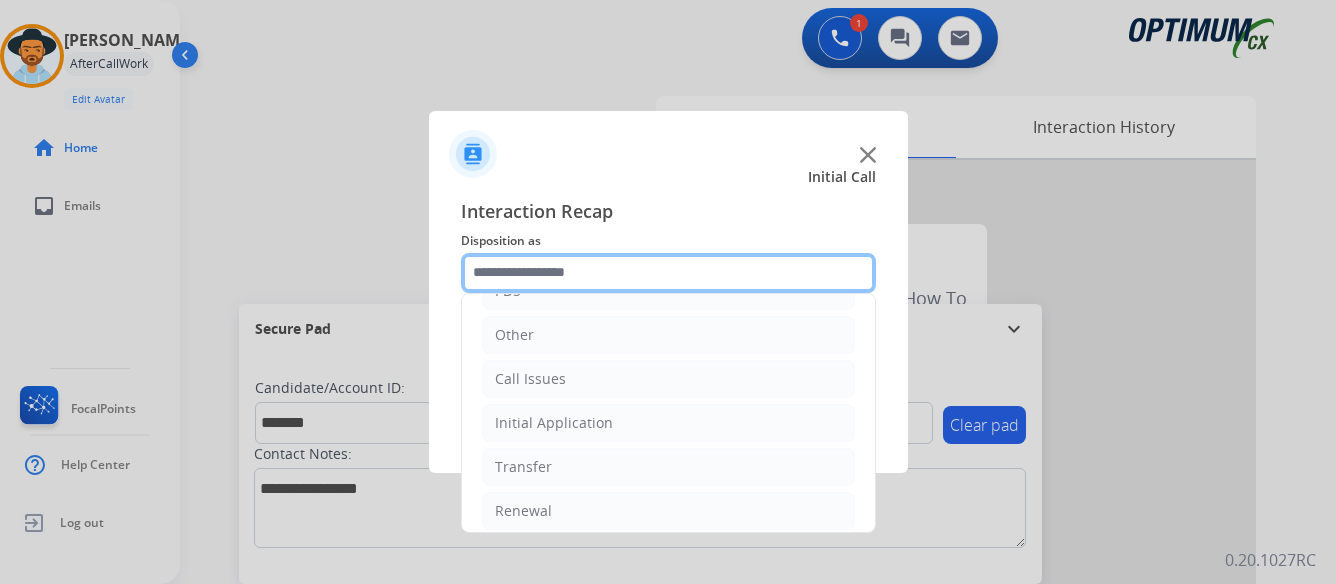 scroll, scrollTop: 136, scrollLeft: 0, axis: vertical 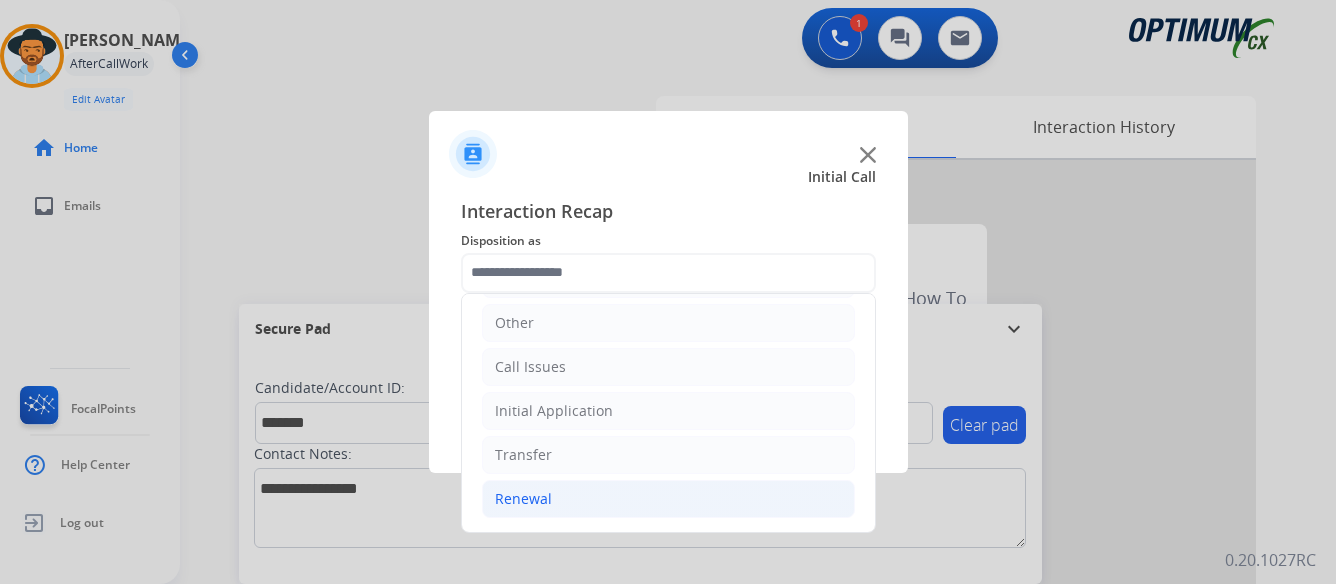 click on "Renewal" 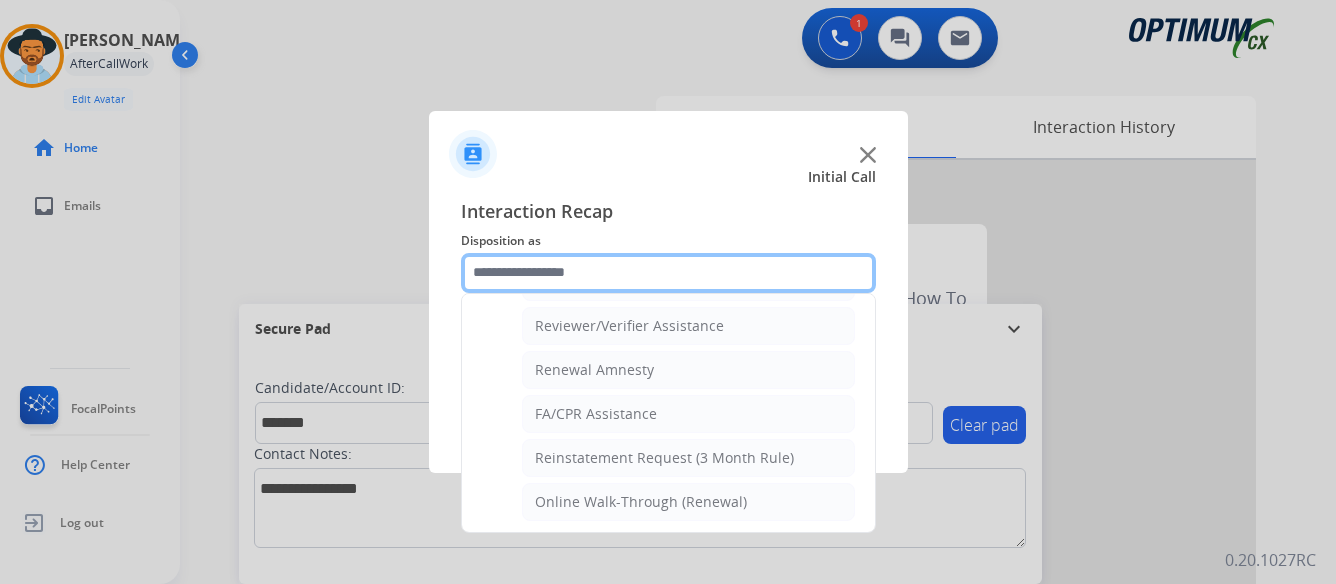 scroll, scrollTop: 772, scrollLeft: 0, axis: vertical 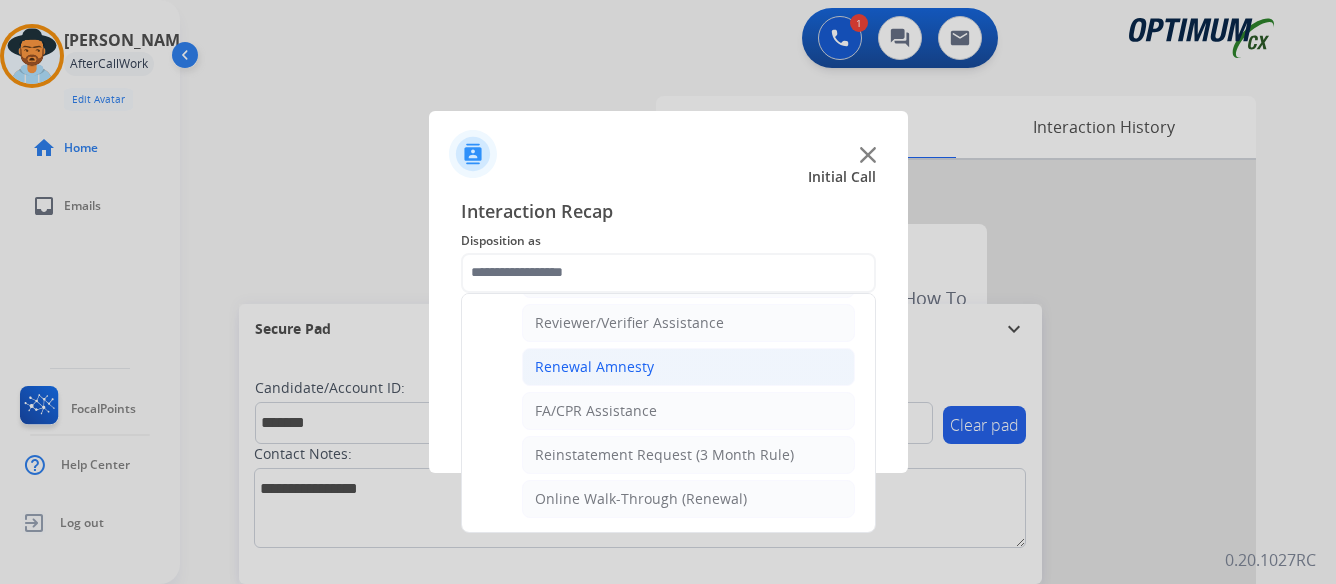 click on "Renewal Amnesty" 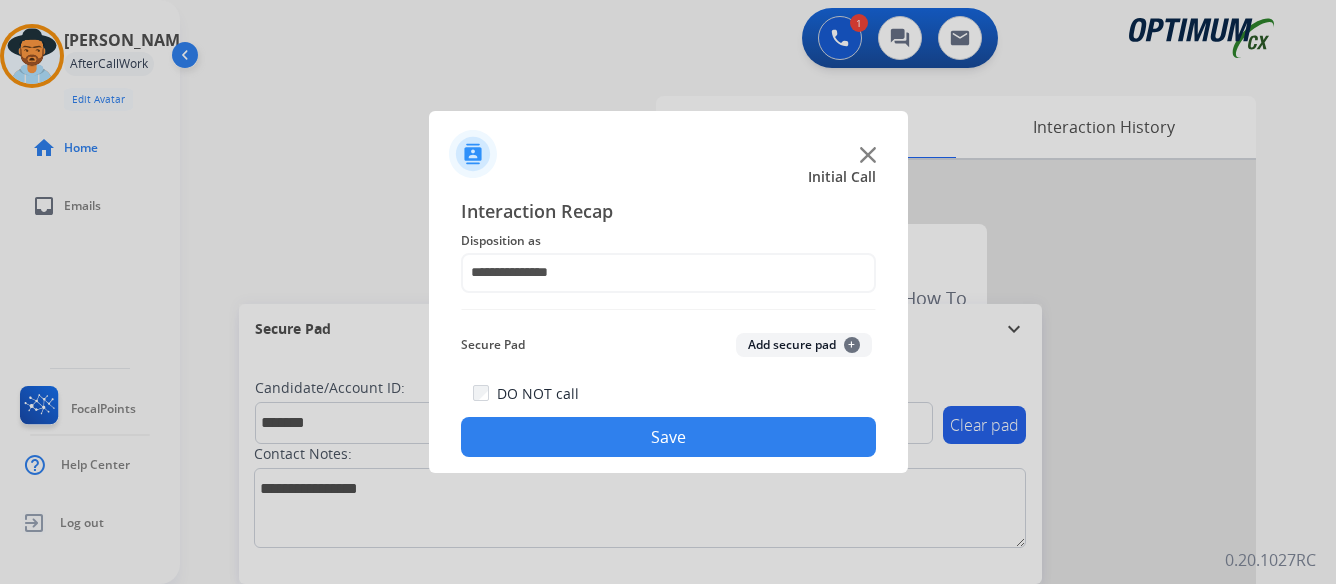 click on "Save" 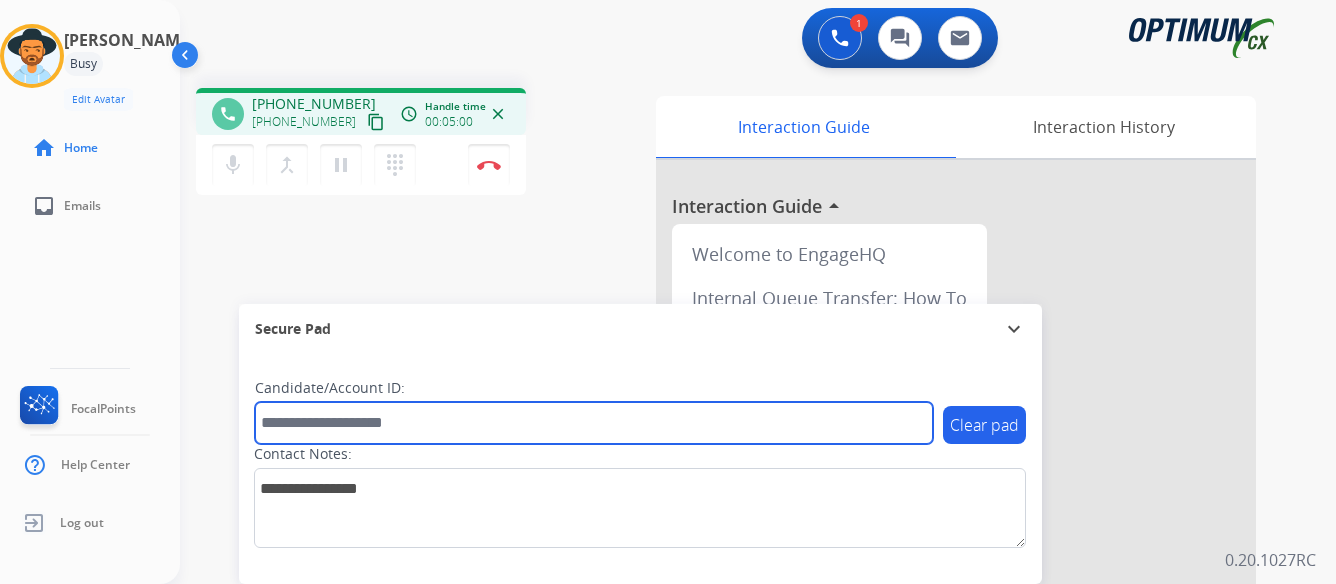 paste on "*******" 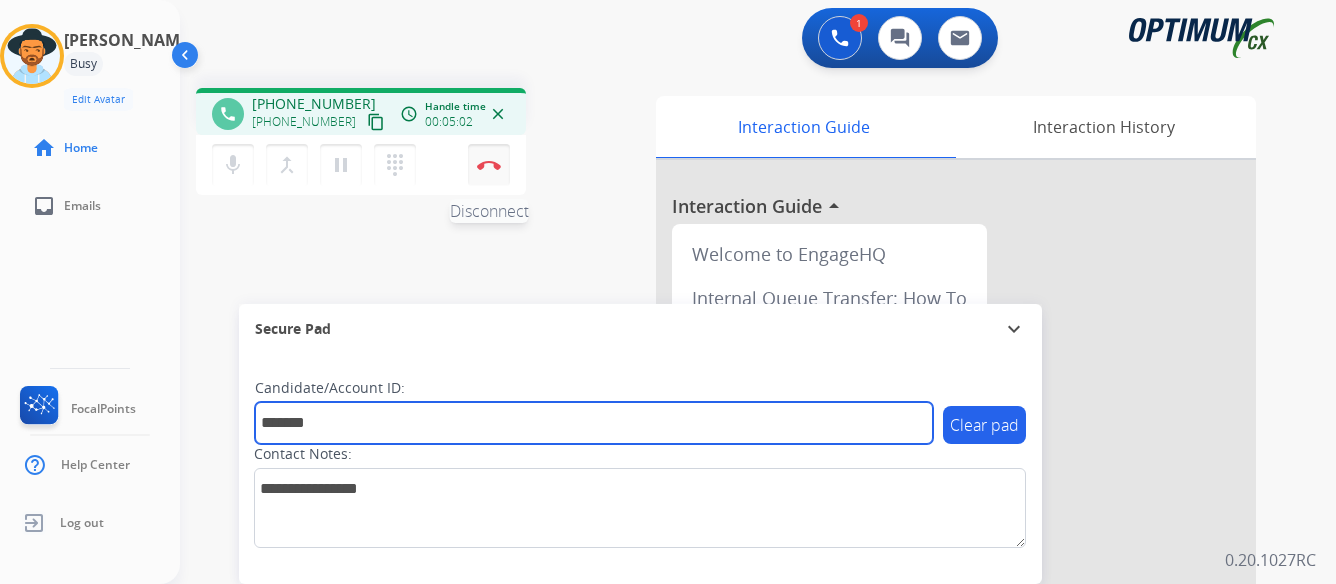 type on "*******" 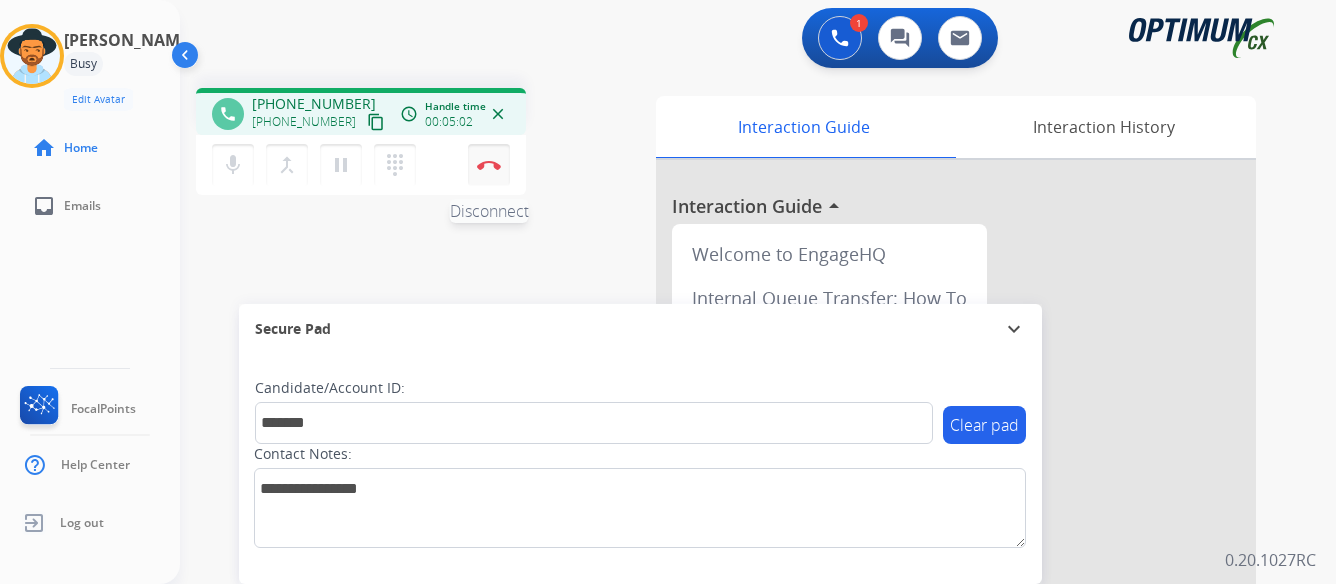 click on "Disconnect" at bounding box center (489, 165) 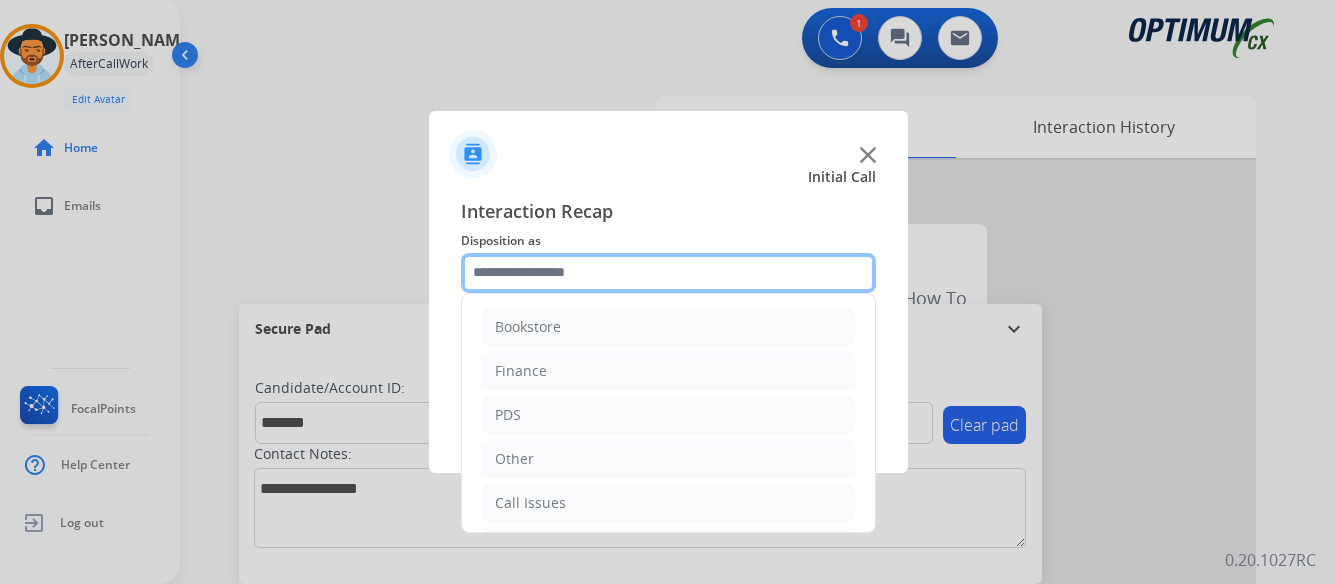click 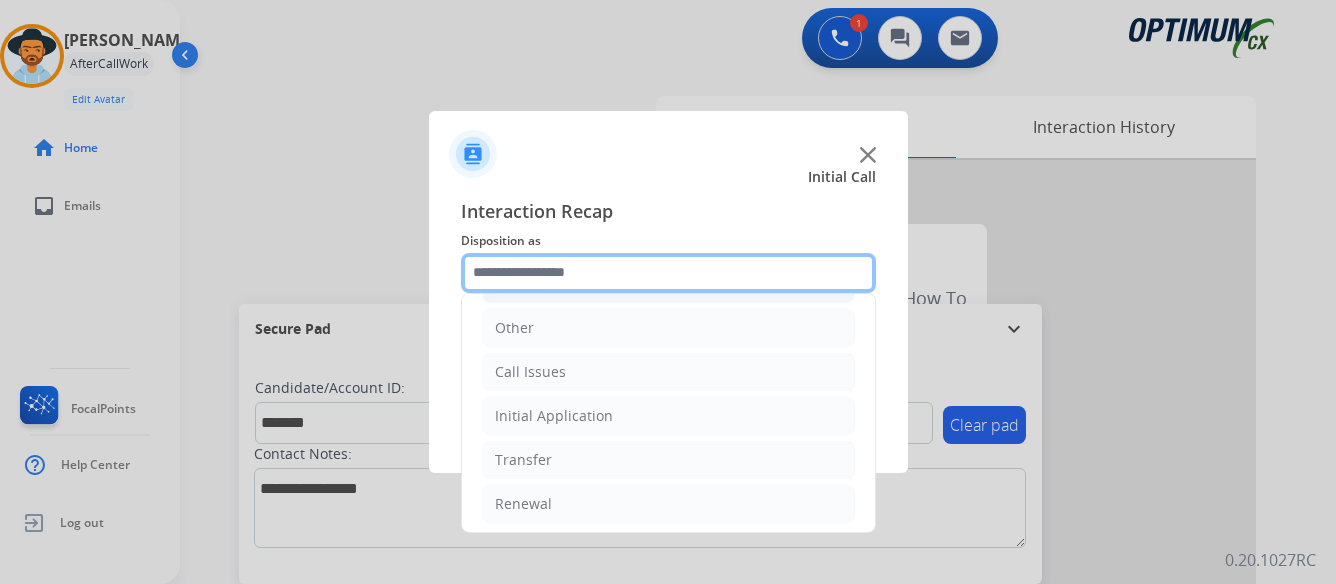 scroll, scrollTop: 136, scrollLeft: 0, axis: vertical 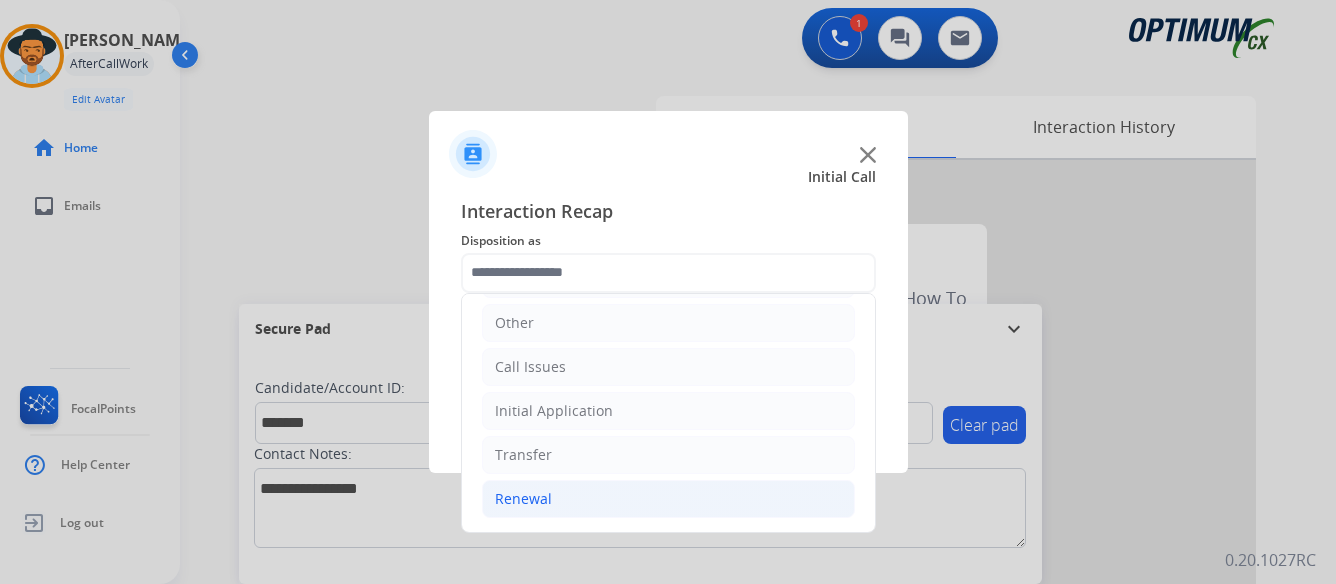 click on "Renewal" 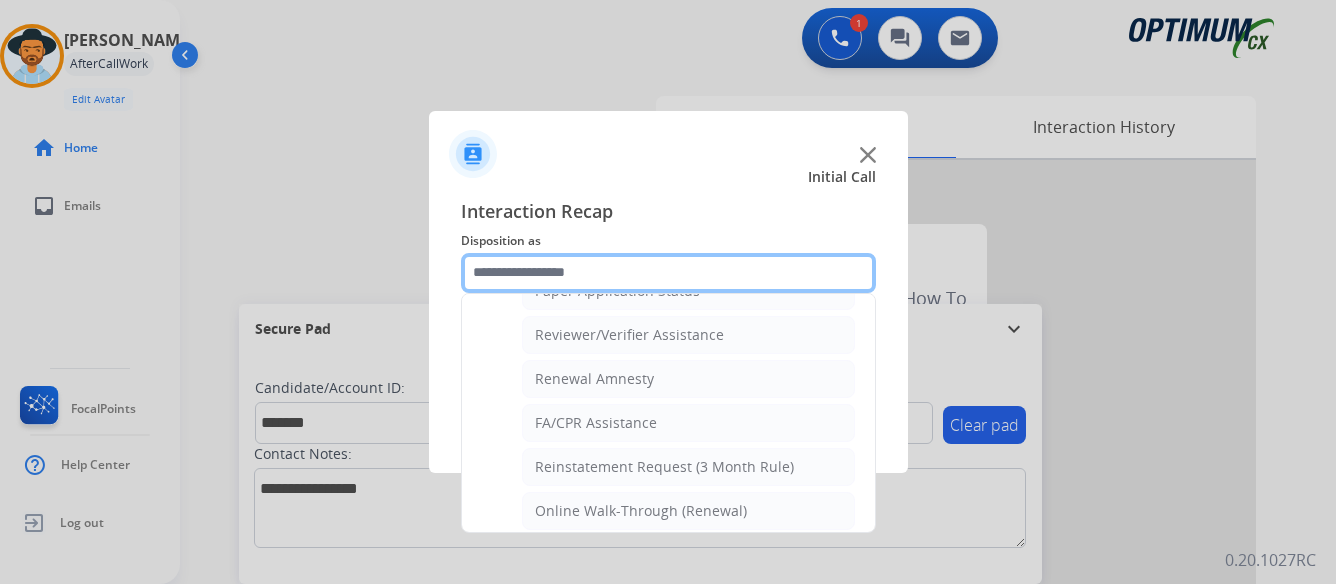 scroll, scrollTop: 772, scrollLeft: 0, axis: vertical 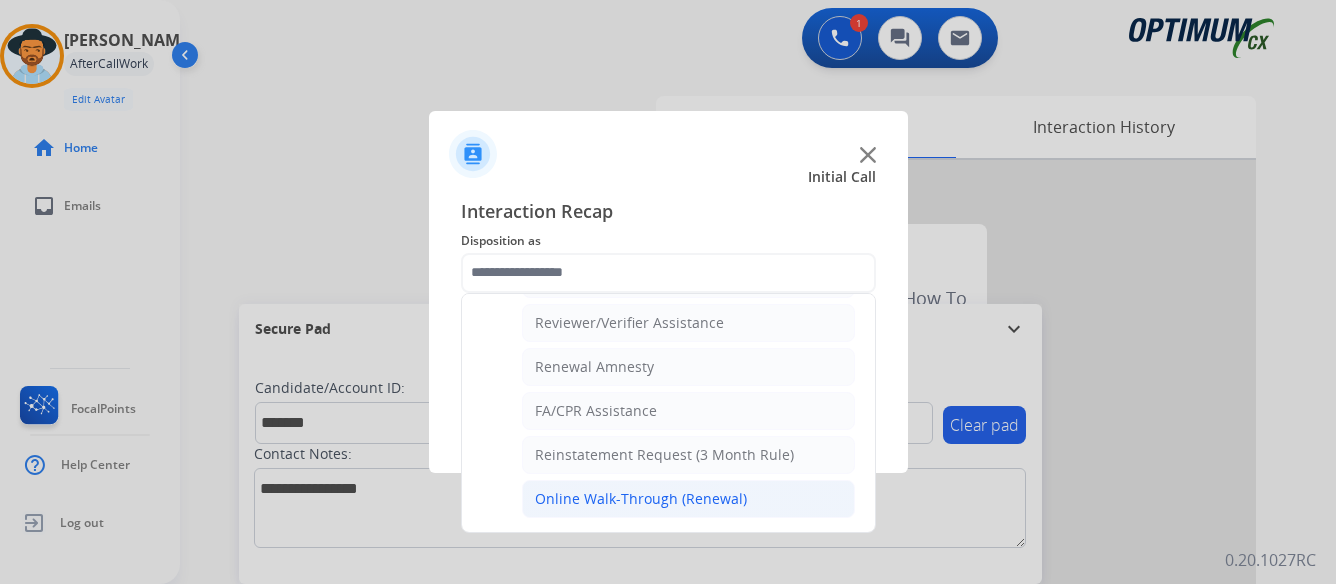 click on "Online Walk-Through (Renewal)" 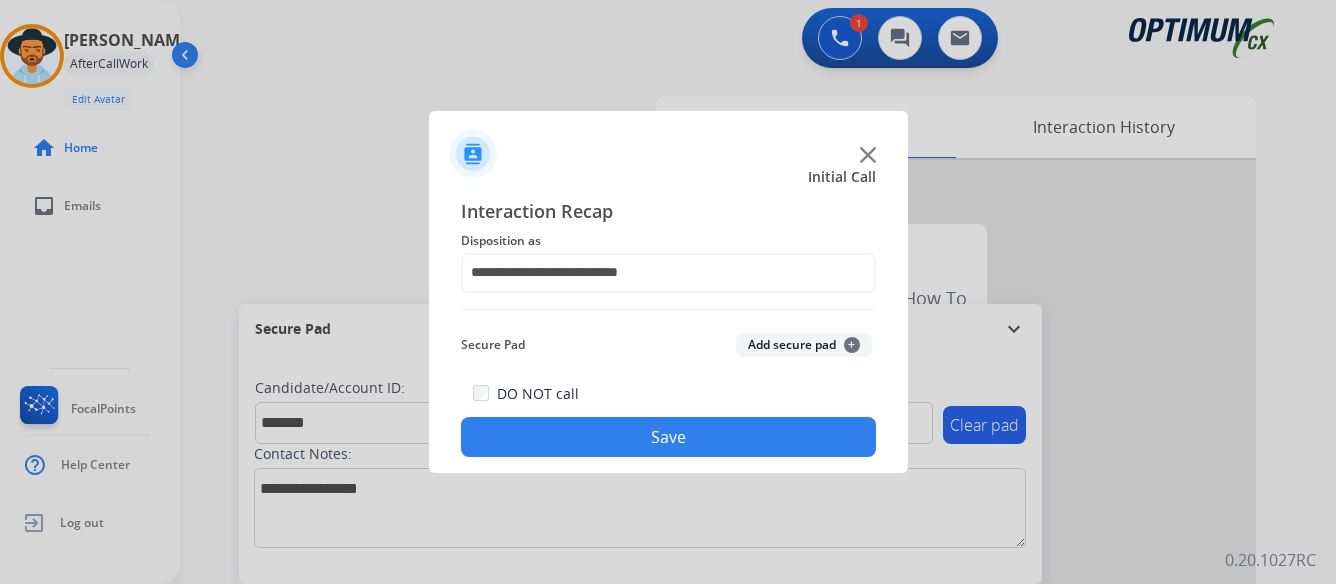 click on "Save" 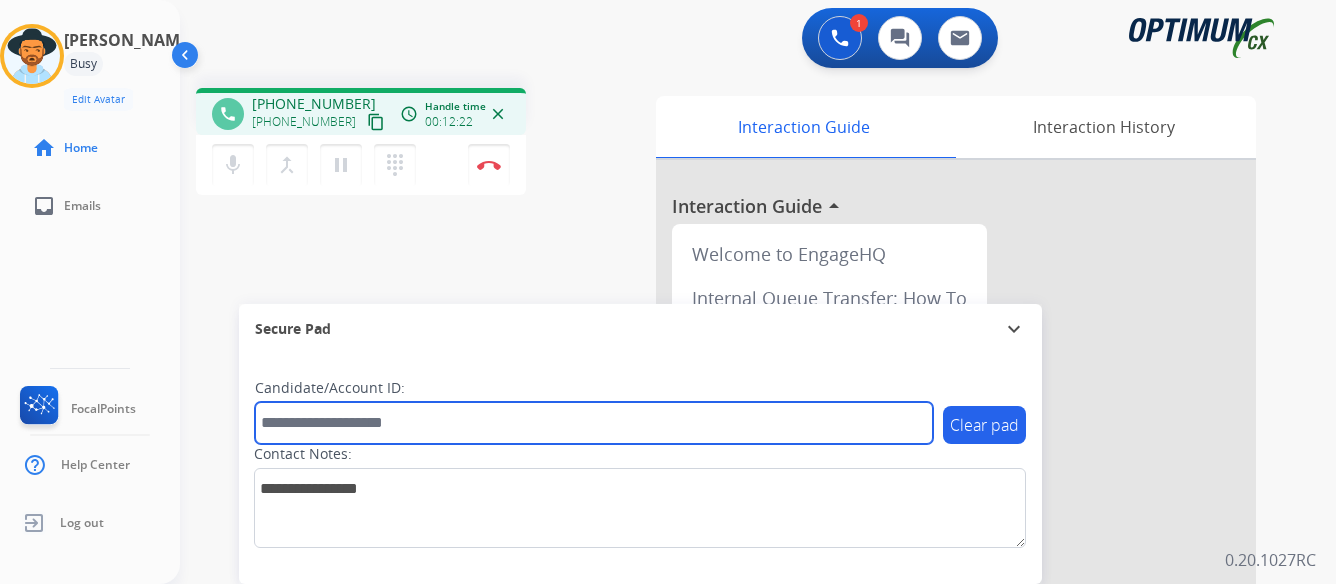 paste on "*******" 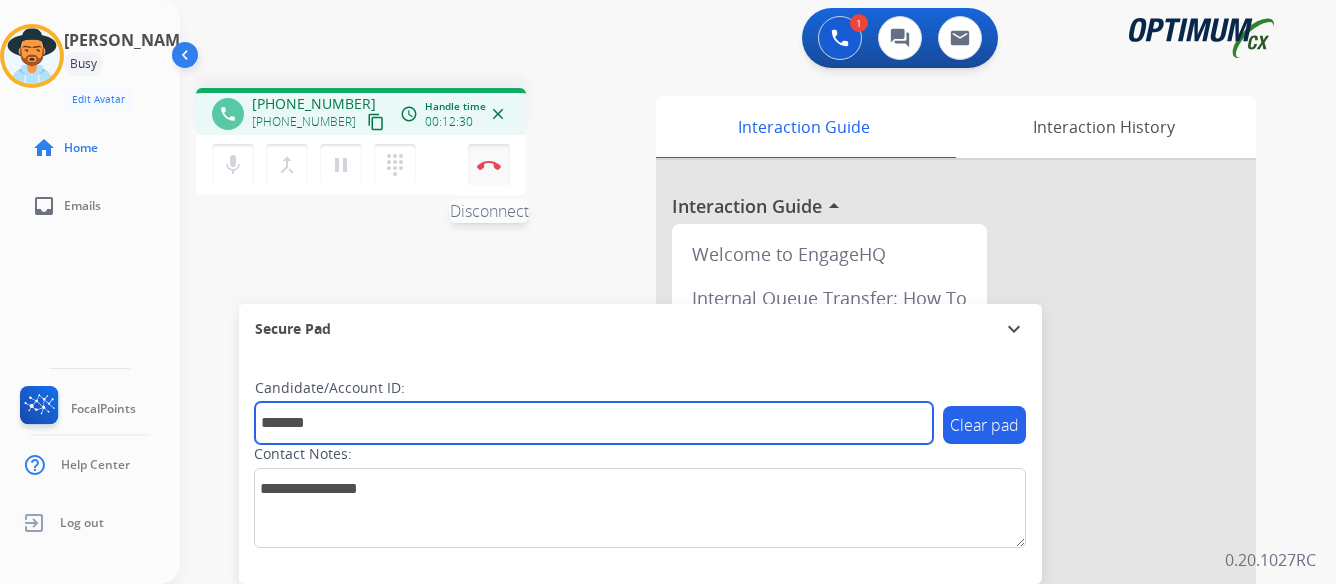type on "*******" 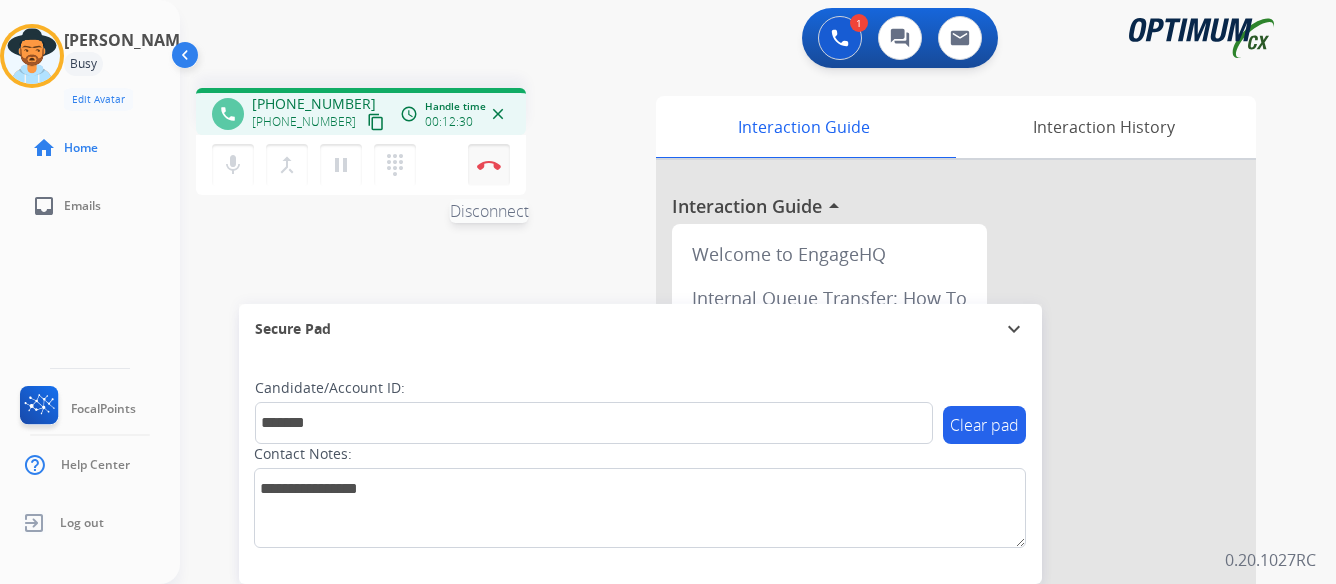 click at bounding box center [489, 165] 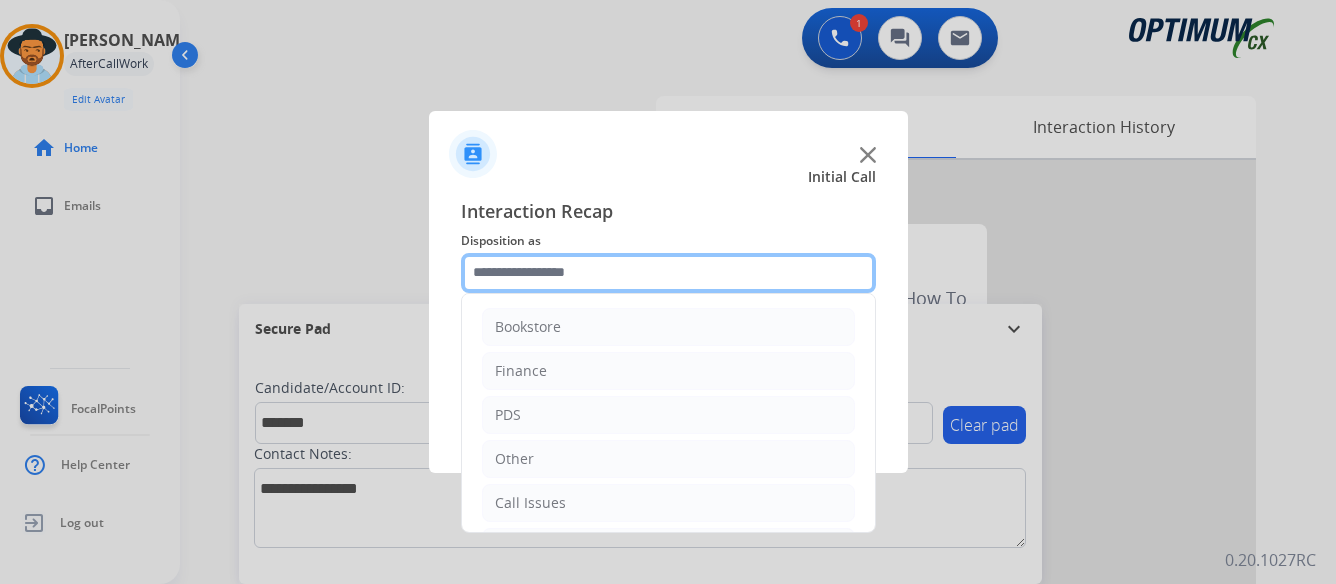 click 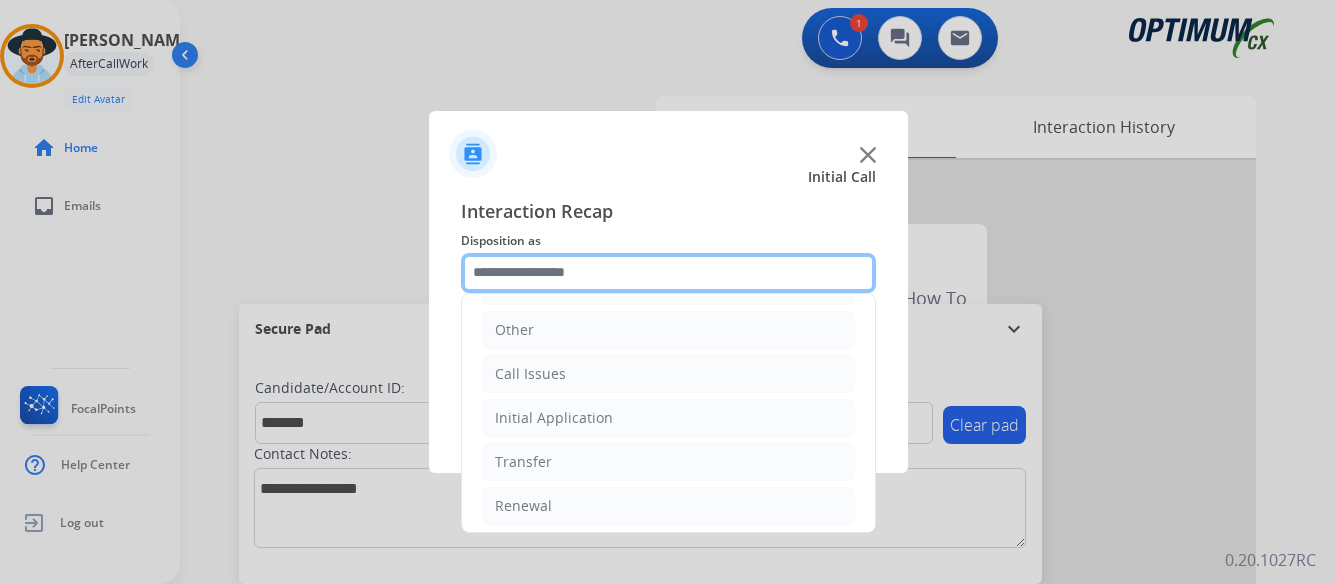 scroll, scrollTop: 136, scrollLeft: 0, axis: vertical 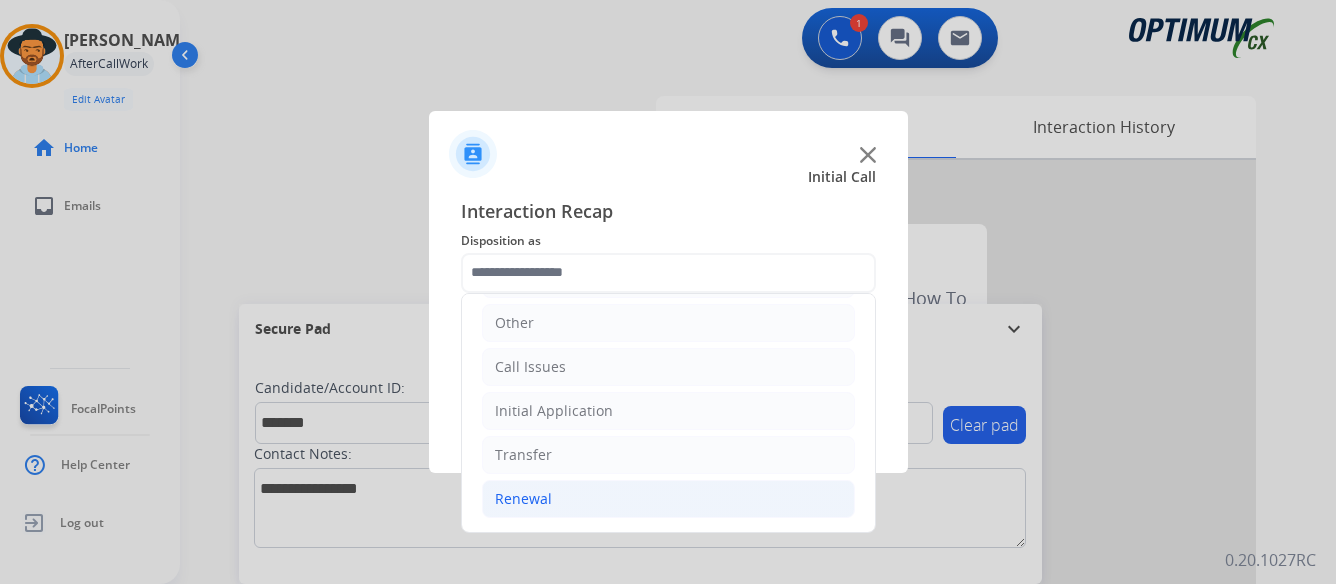 click on "Renewal" 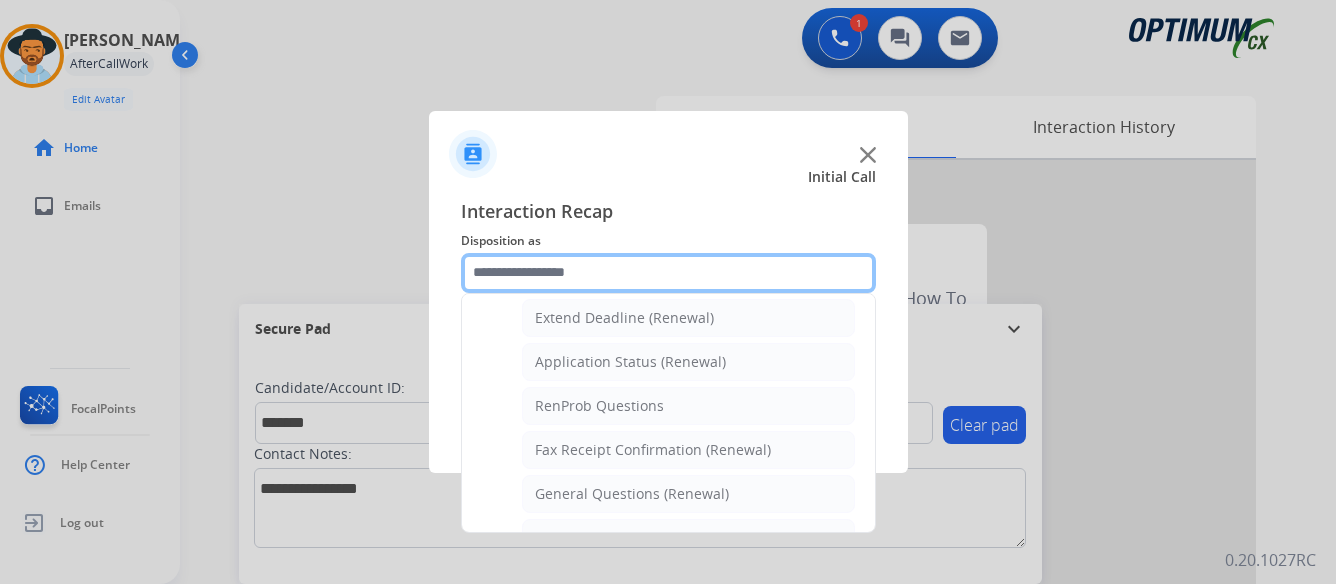 scroll, scrollTop: 436, scrollLeft: 0, axis: vertical 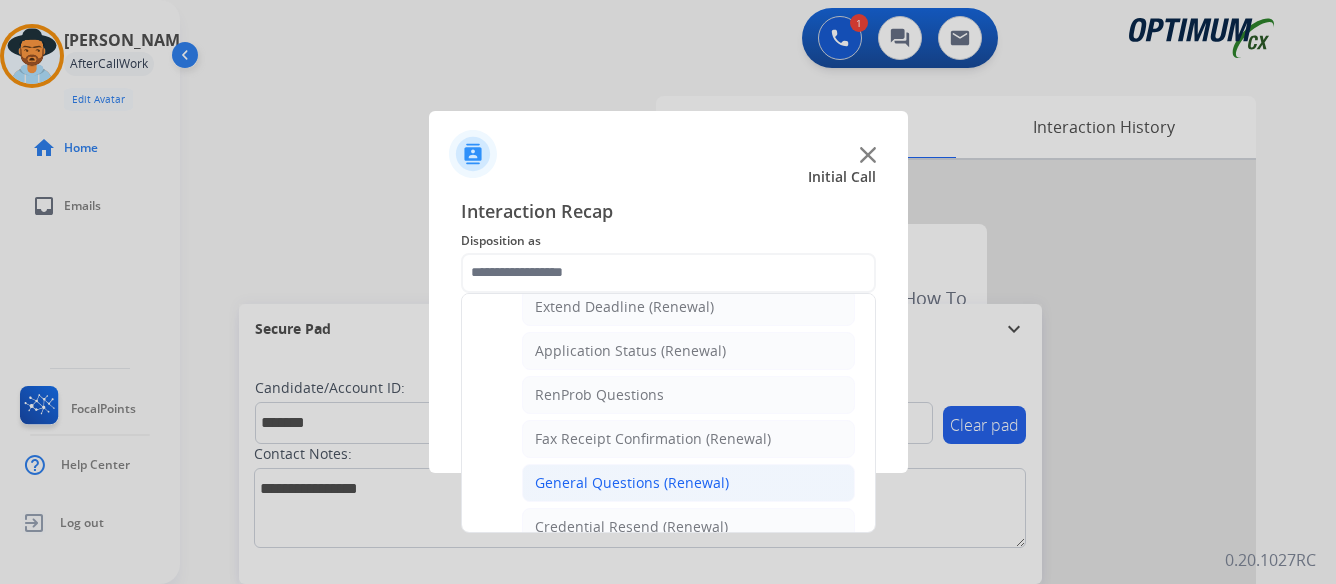 click on "General Questions (Renewal)" 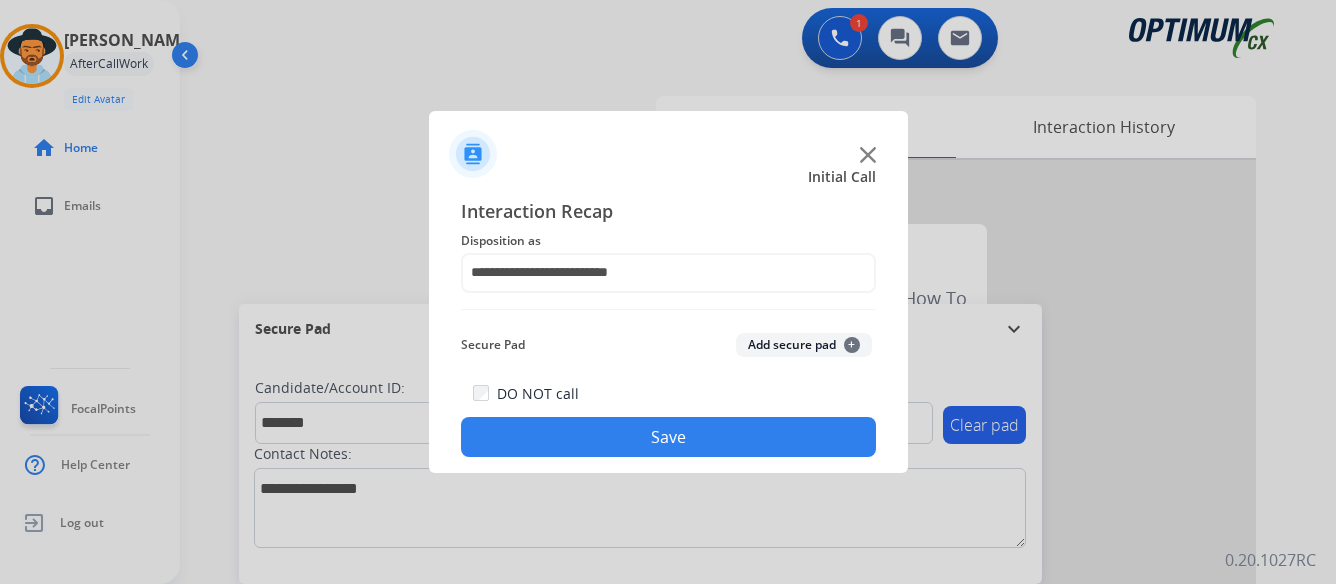 click on "Save" 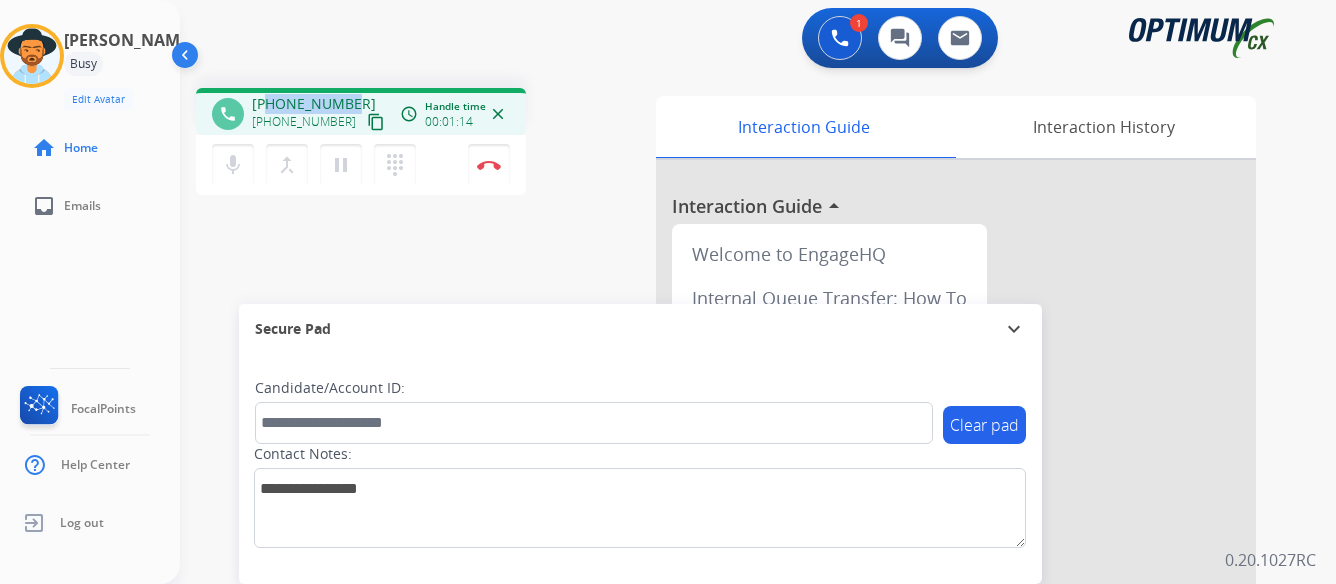 drag, startPoint x: 267, startPoint y: 103, endPoint x: 354, endPoint y: 92, distance: 87.69264 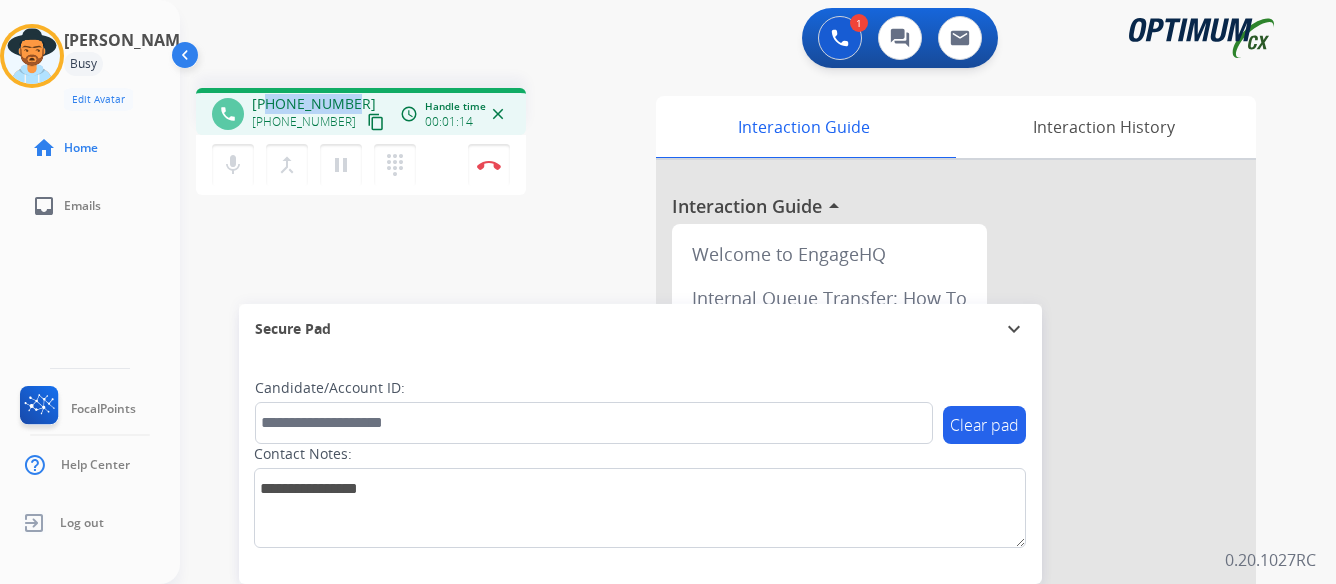 click on "phone +17872195505 +17872195505 content_copy access_time Call metrics Queue   00:10 Hold   00:00 Talk   01:15 Total   01:24 Handle time 00:01:14 close" at bounding box center [361, 111] 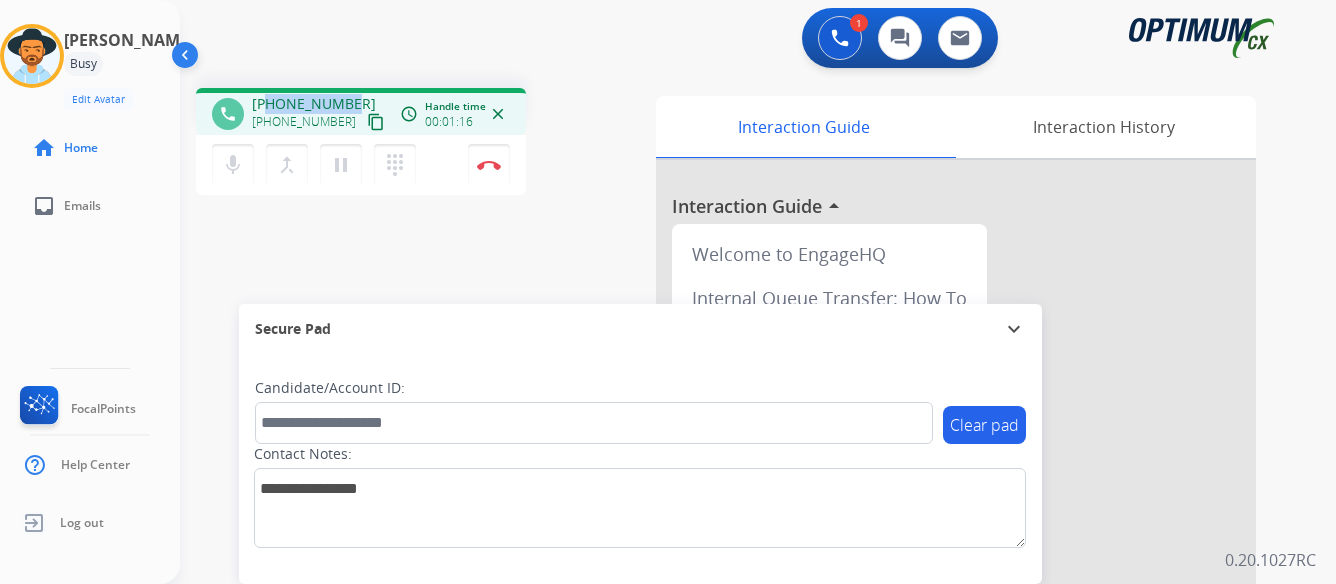 copy on "7872195505" 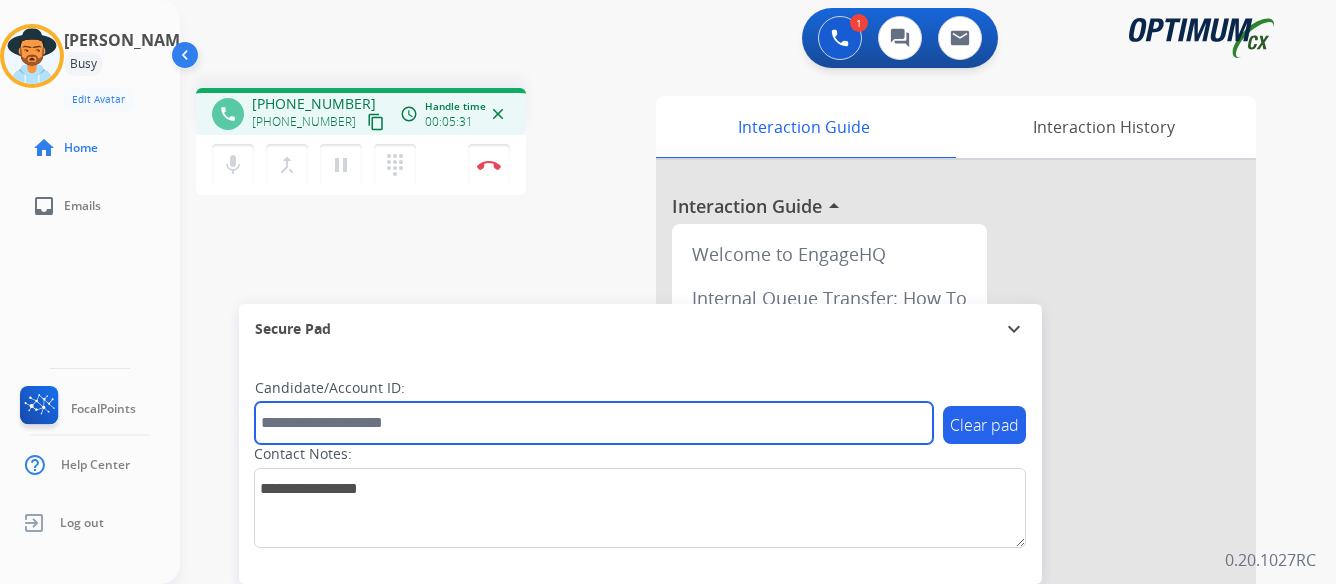 paste on "*******" 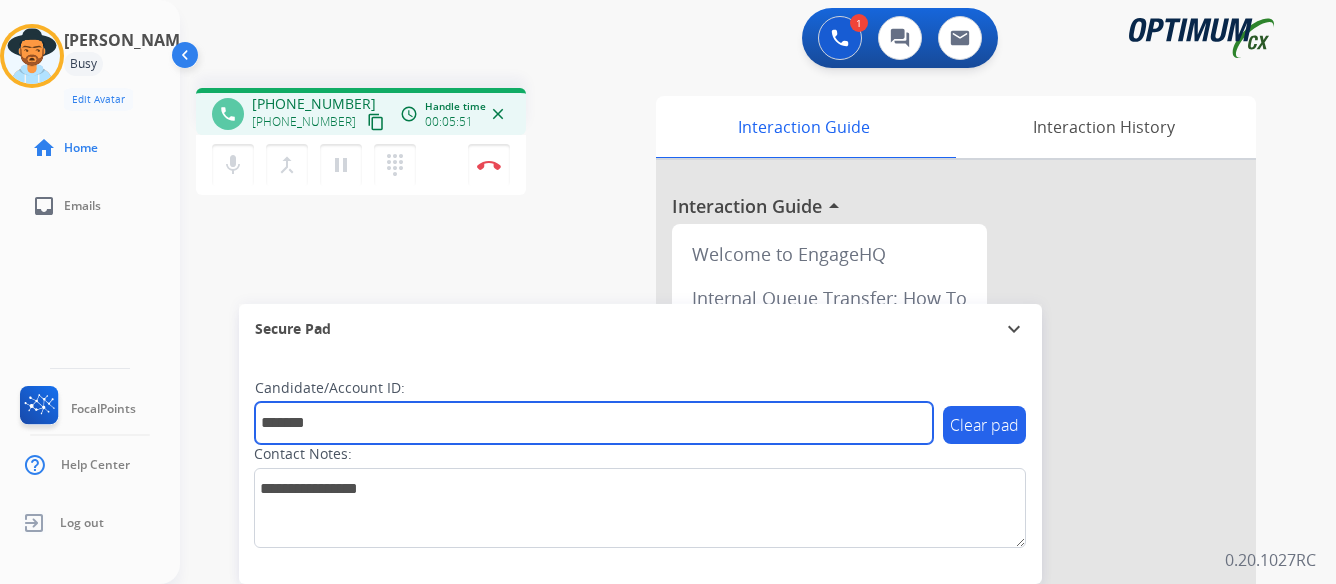 type on "*******" 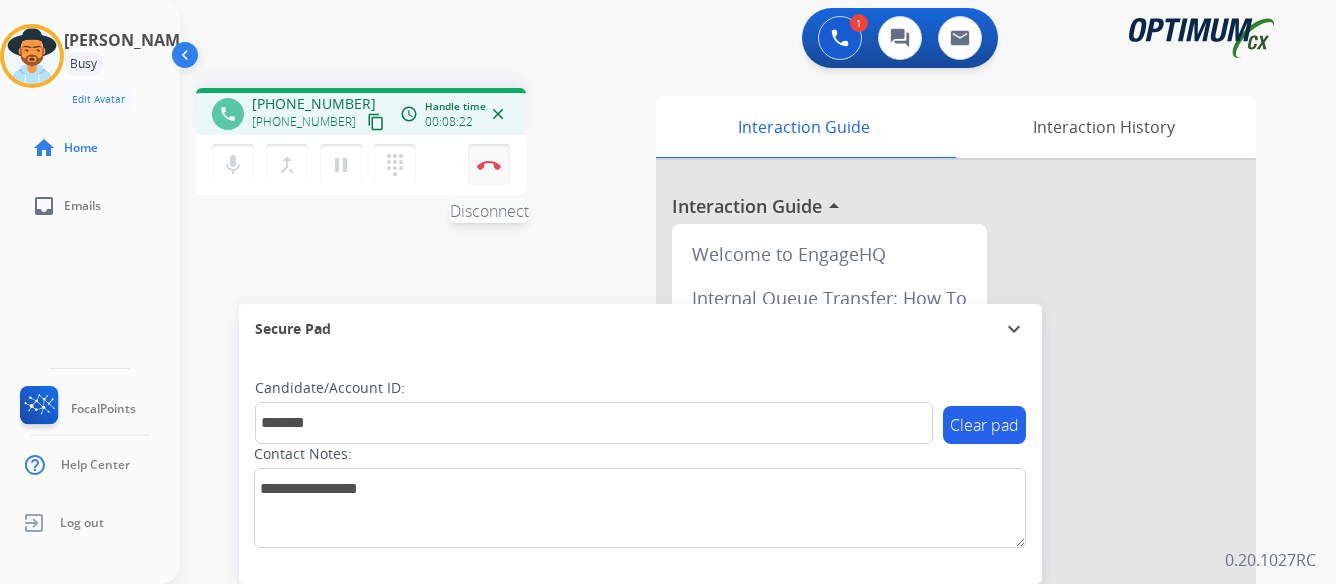 click at bounding box center (489, 165) 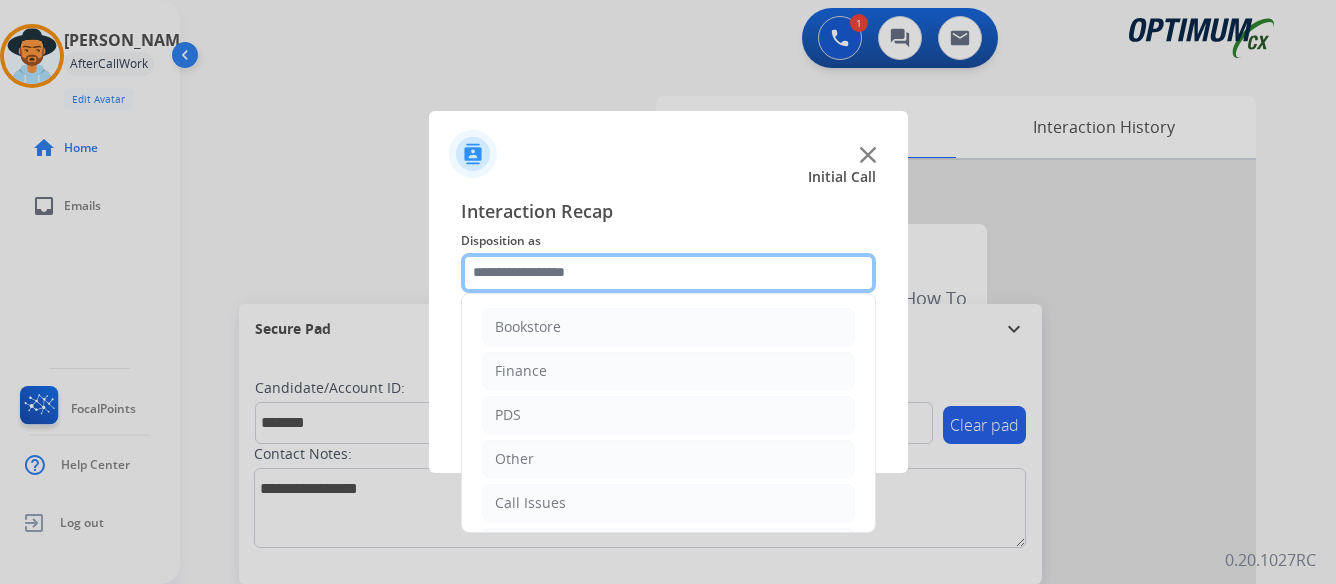 click 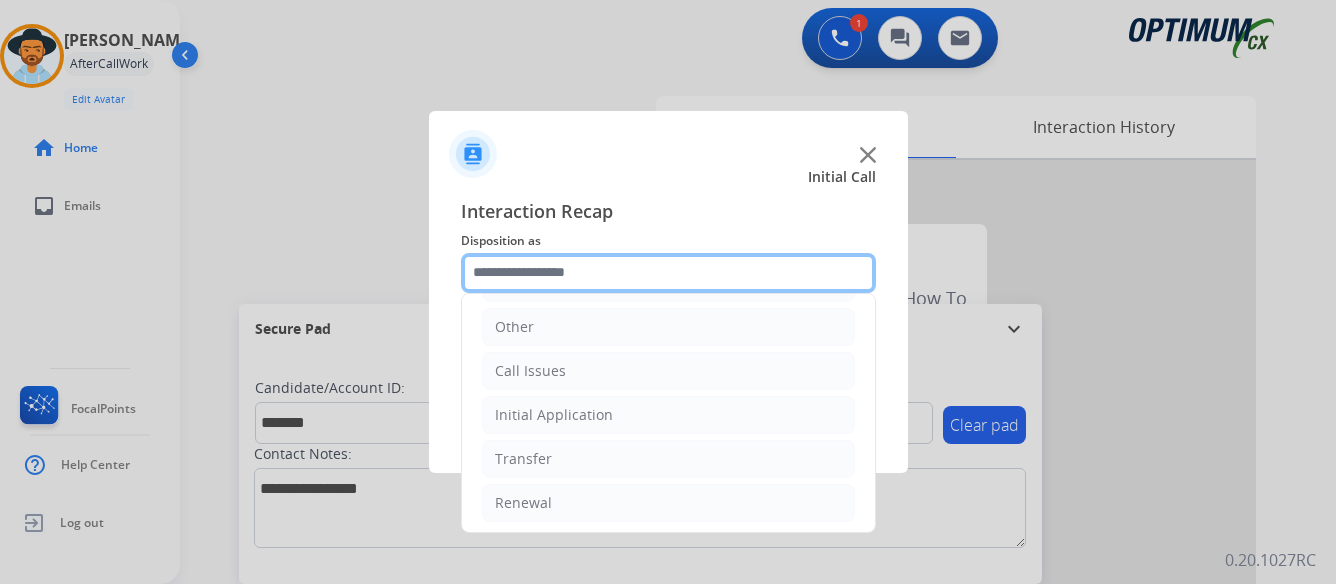 scroll, scrollTop: 136, scrollLeft: 0, axis: vertical 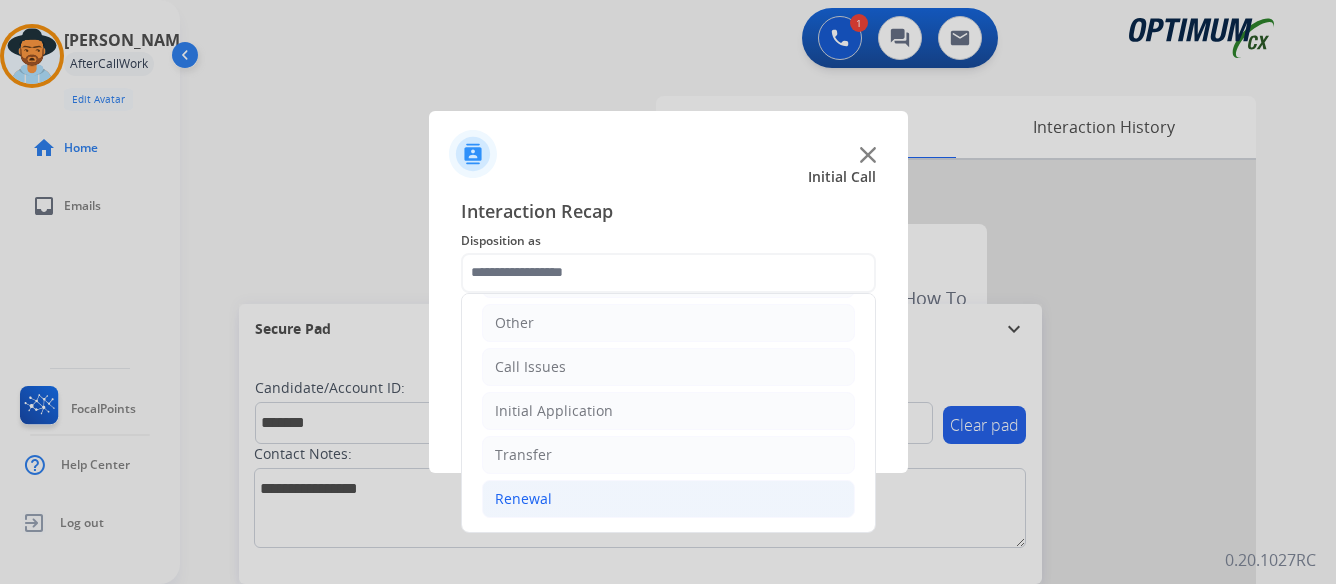 click on "Renewal" 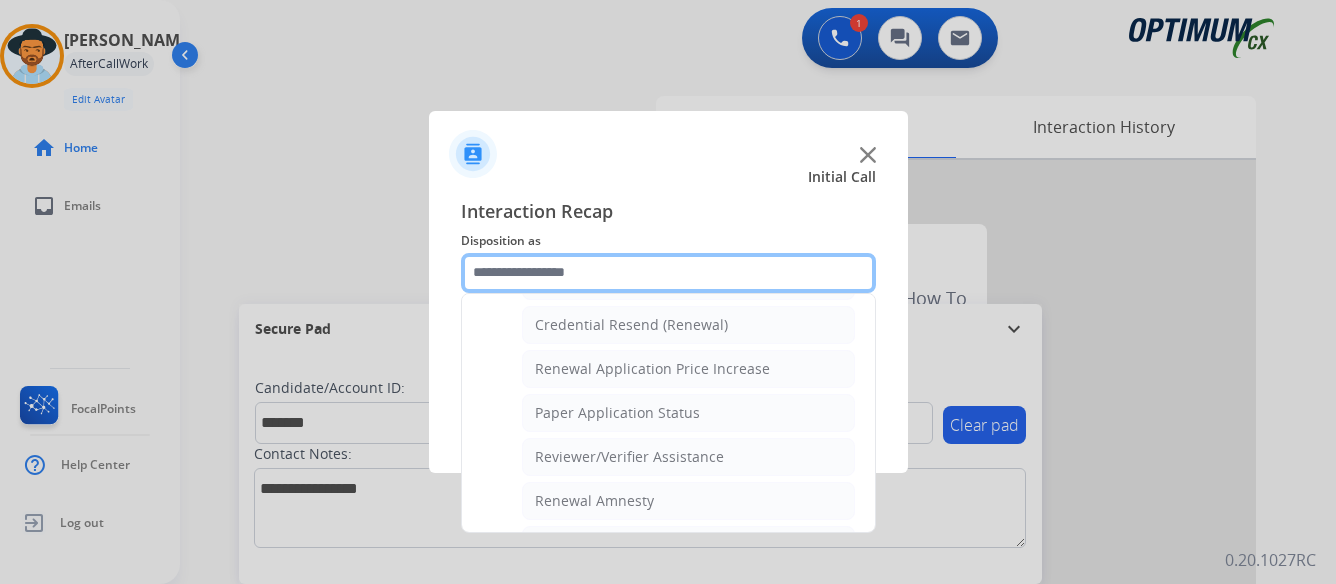 scroll, scrollTop: 736, scrollLeft: 0, axis: vertical 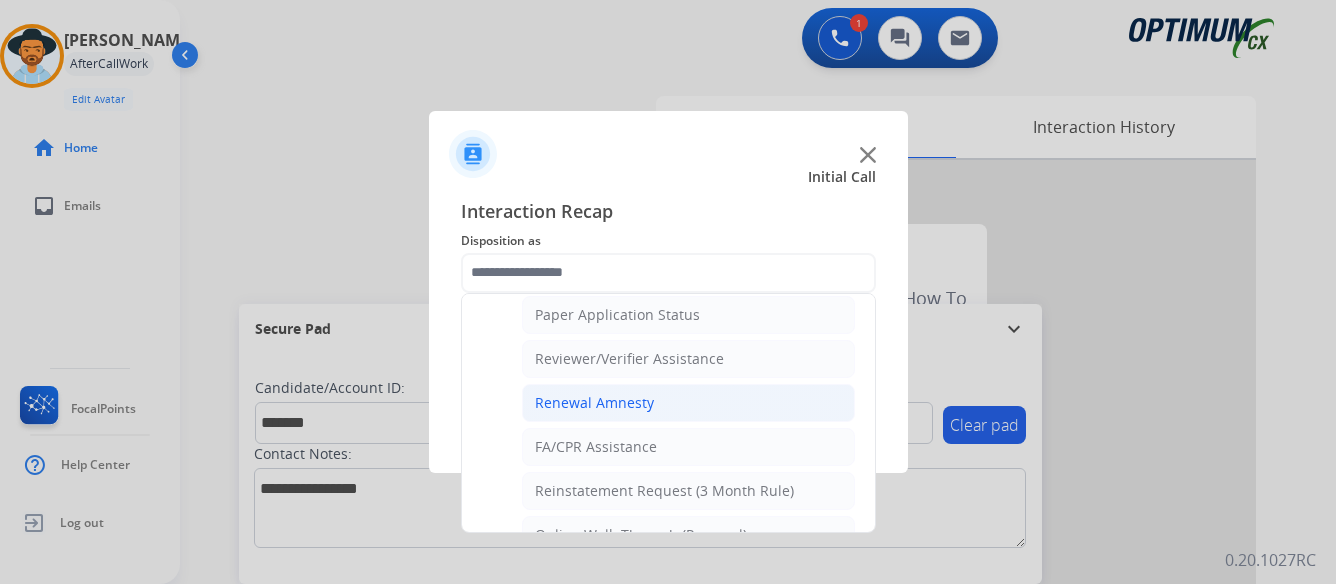 click on "Renewal Amnesty" 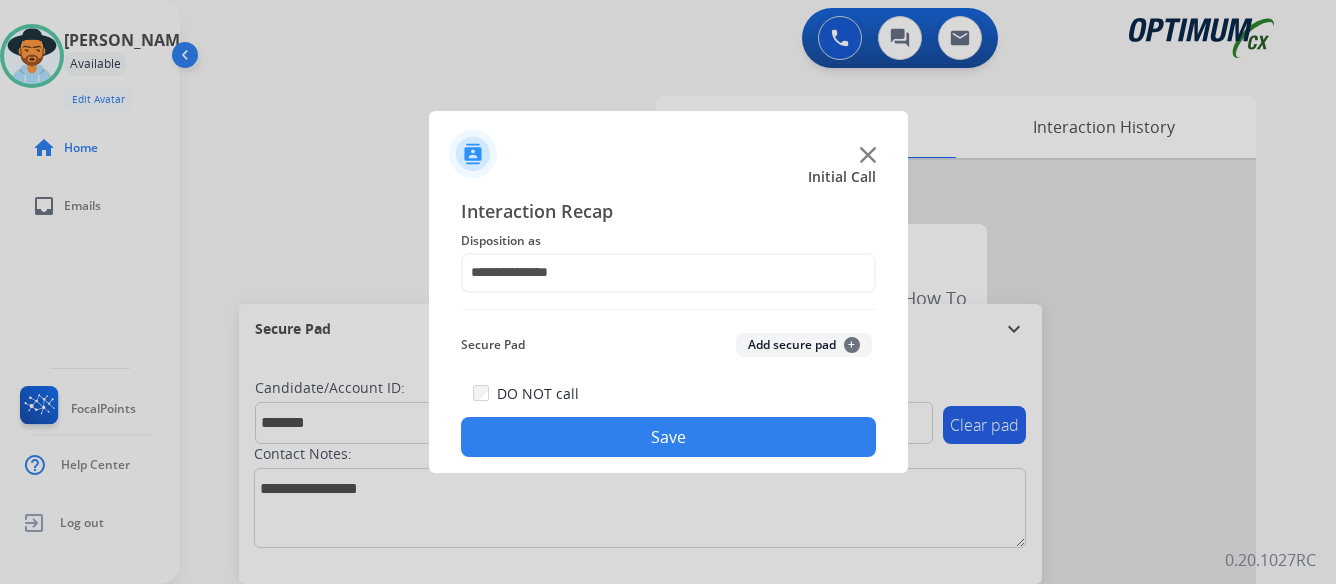click on "Save" 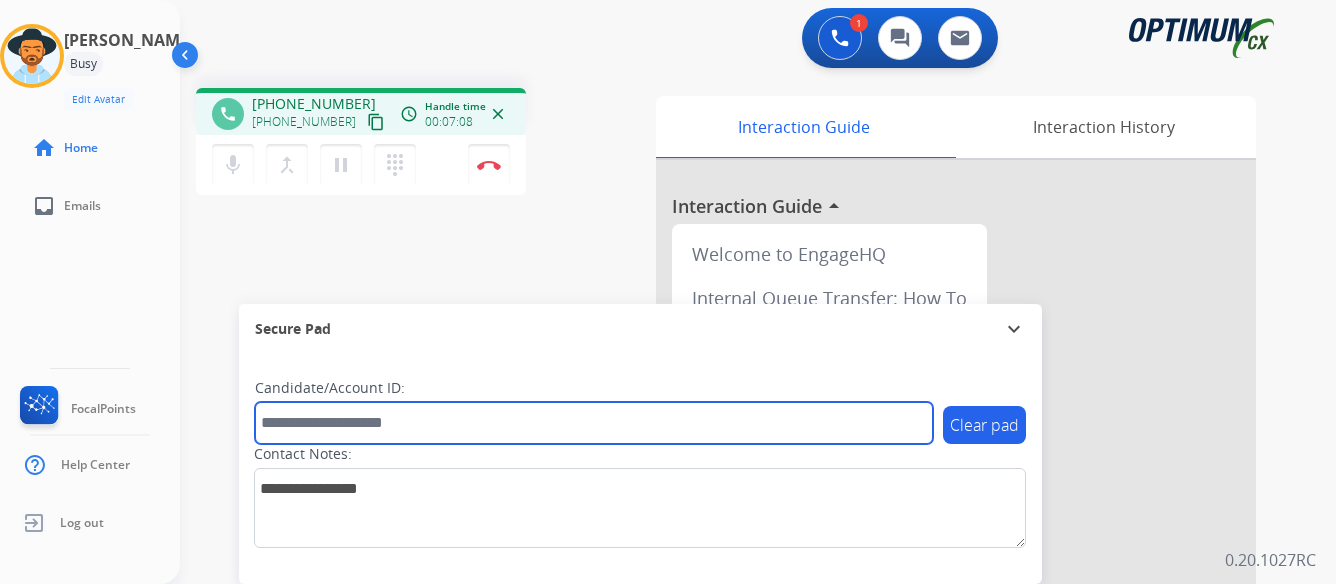 paste on "*******" 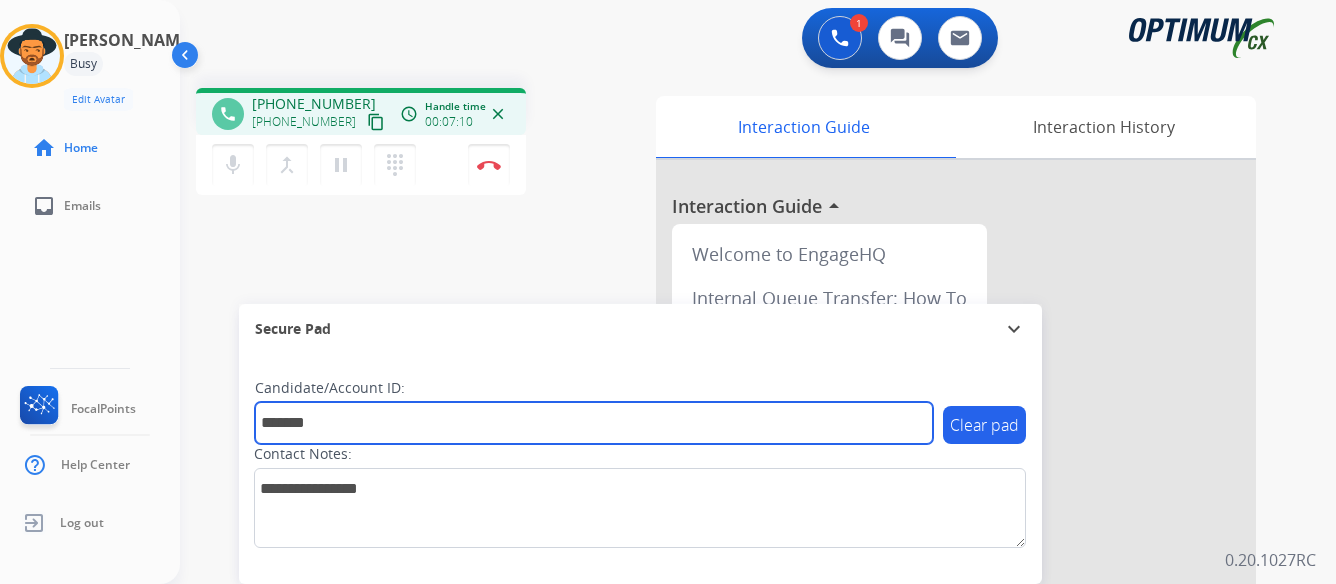 type on "*******" 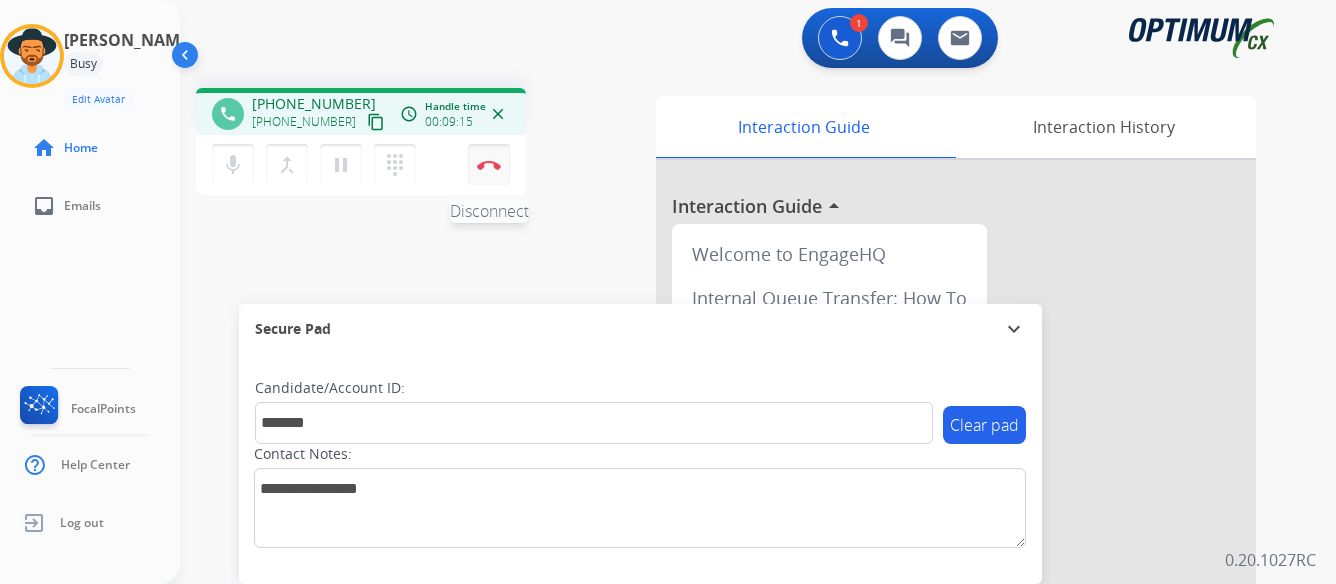 click at bounding box center (489, 165) 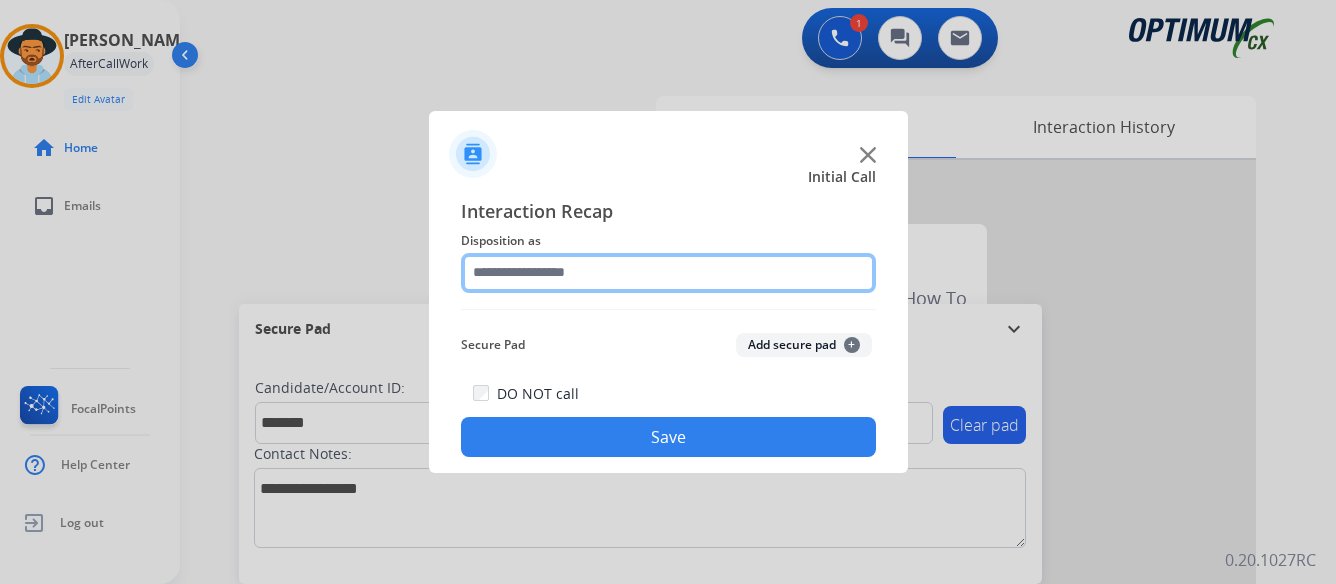 click 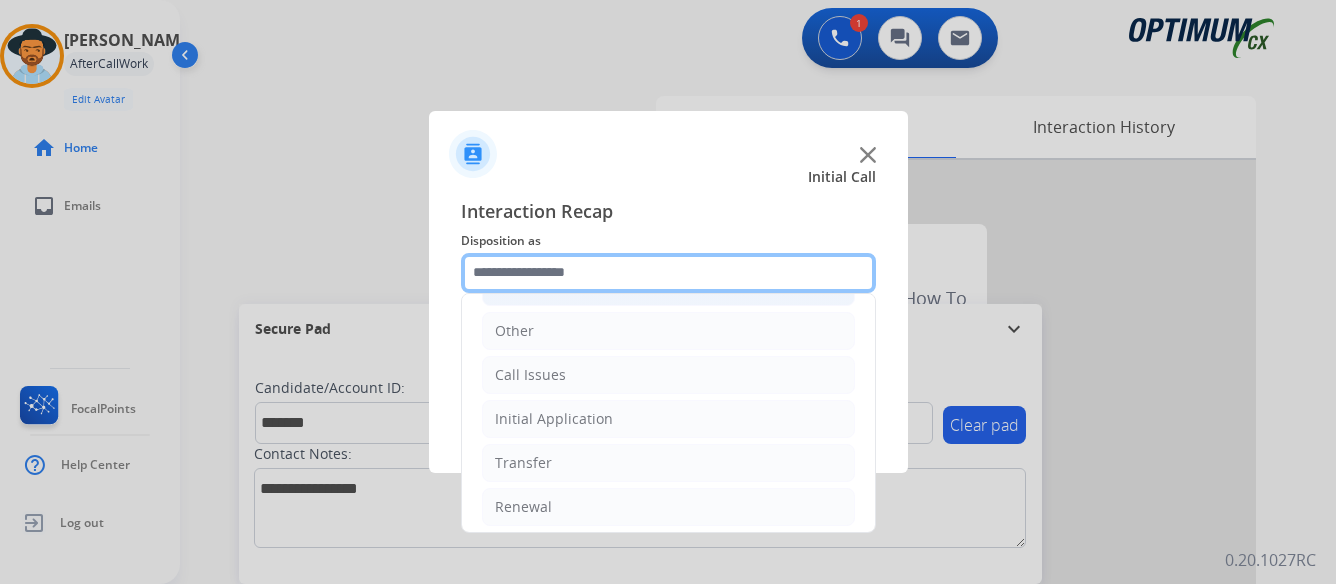 scroll, scrollTop: 136, scrollLeft: 0, axis: vertical 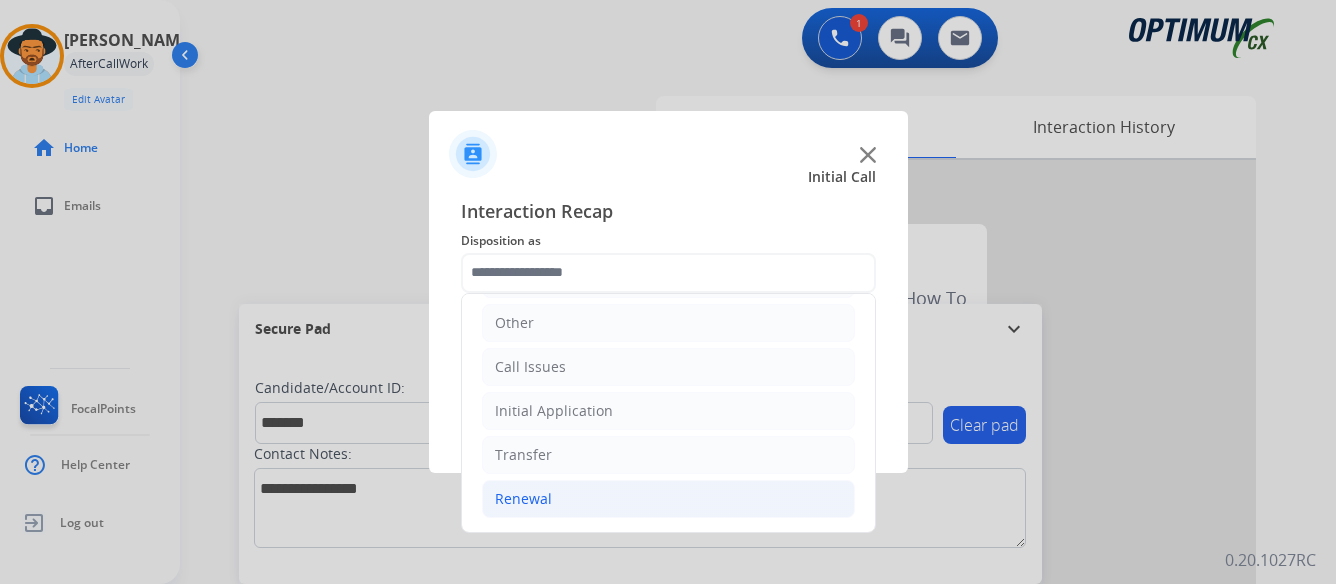 click on "Renewal" 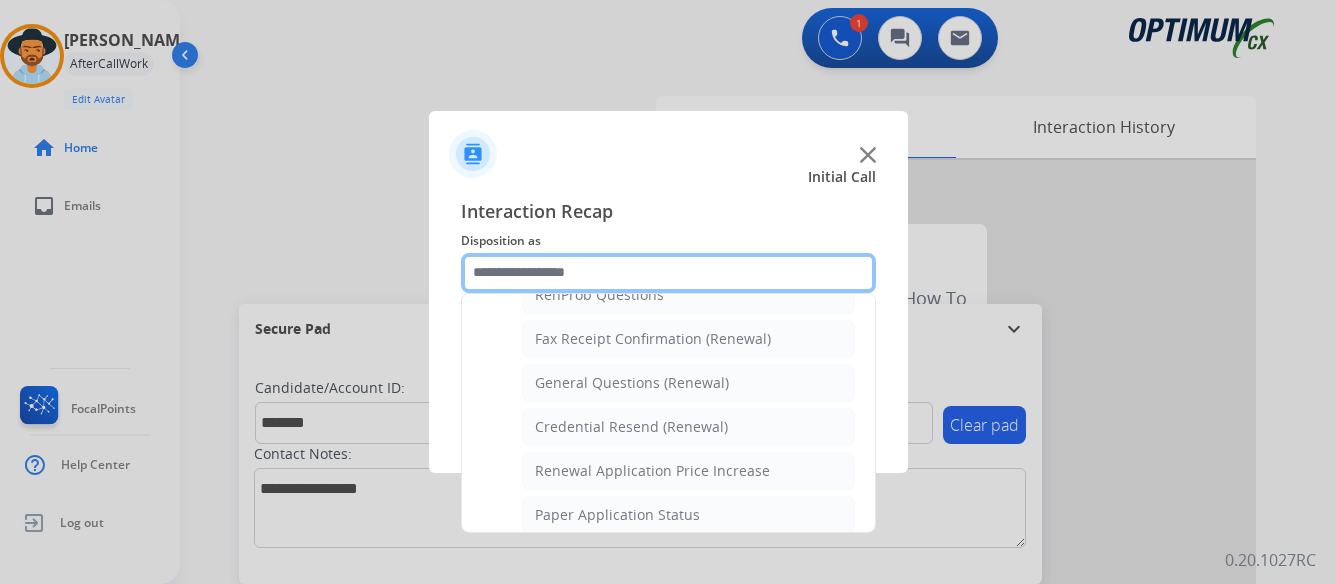 scroll, scrollTop: 636, scrollLeft: 0, axis: vertical 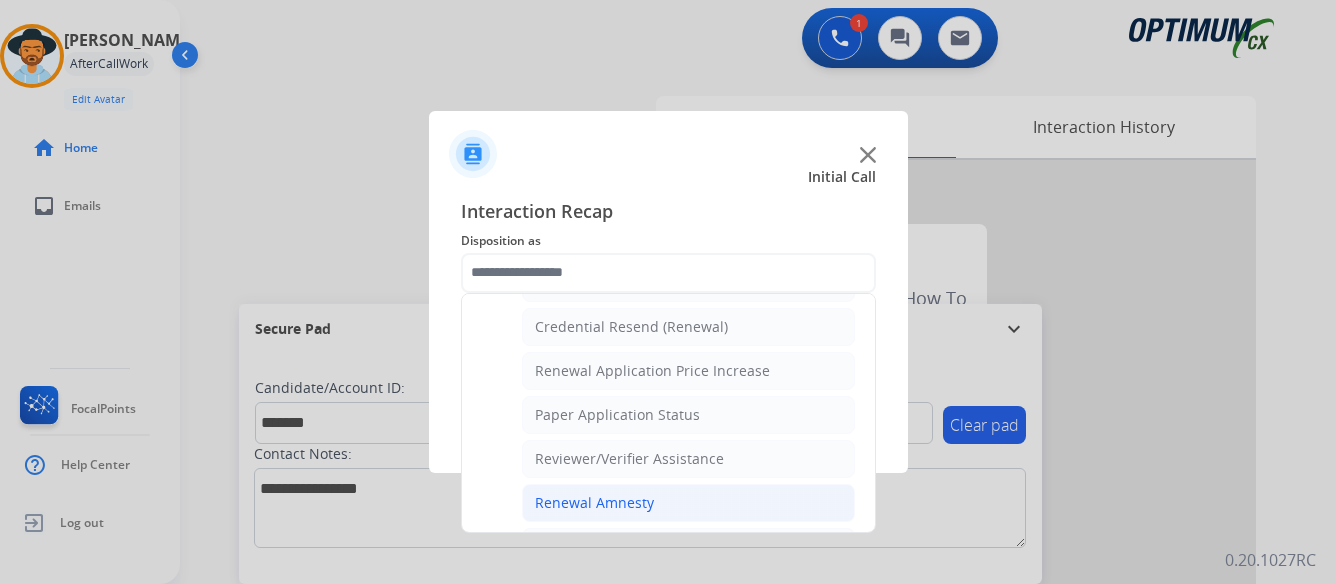 click on "Renewal Amnesty" 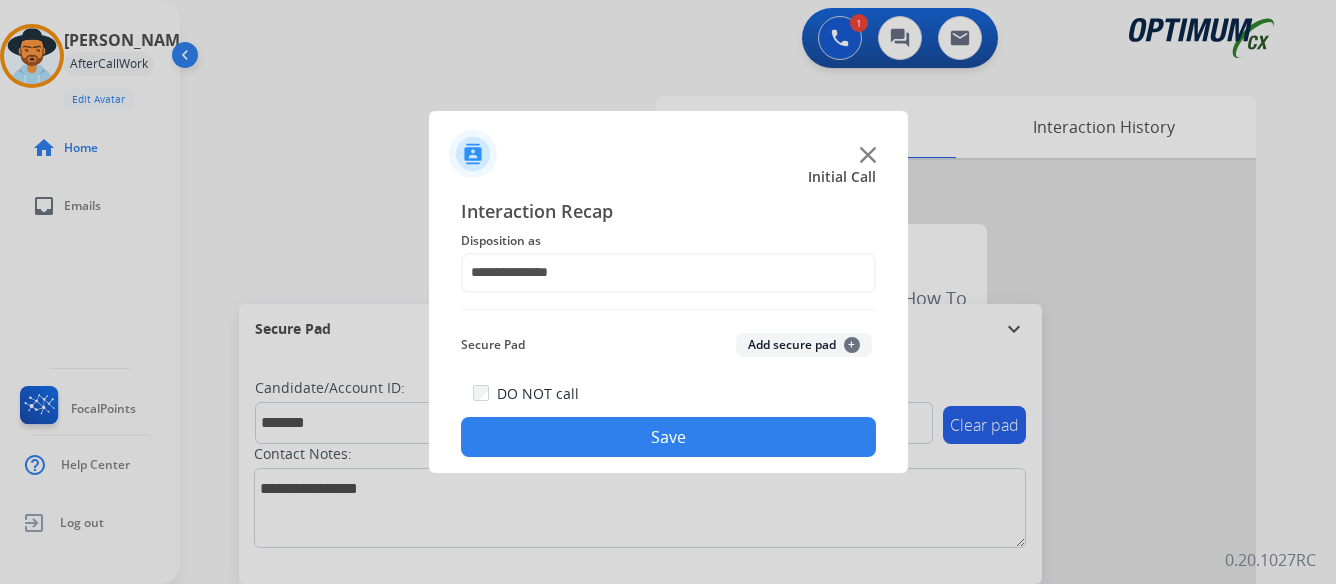 click on "Save" 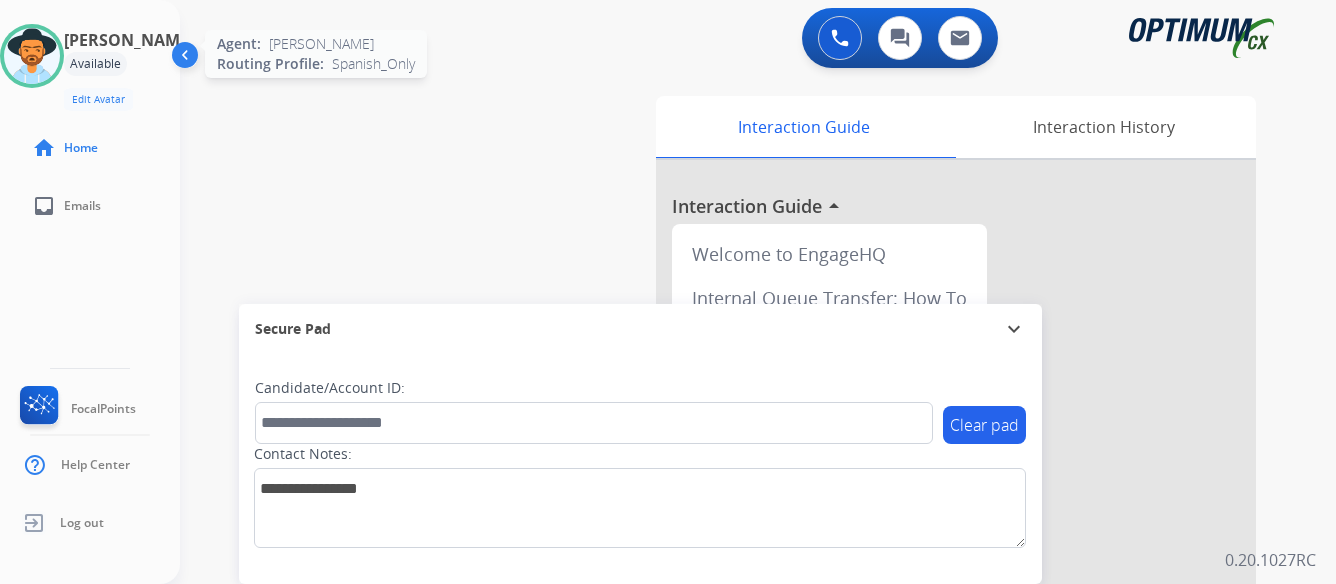 click at bounding box center [32, 56] 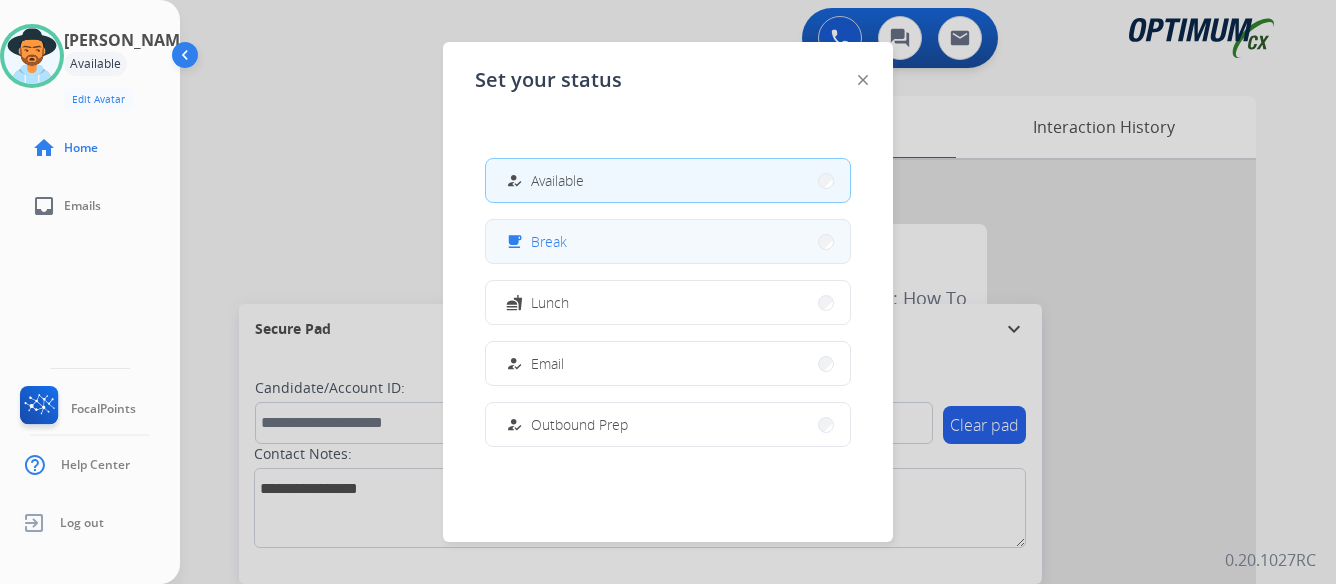 click on "free_breakfast Break" at bounding box center [668, 241] 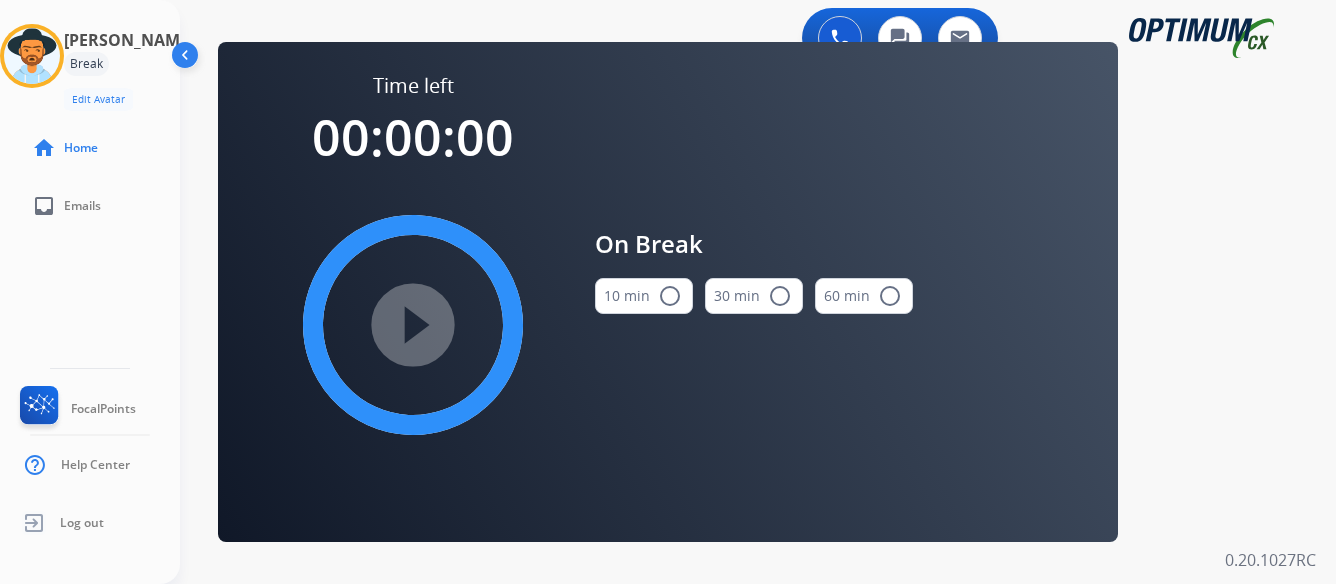 click on "radio_button_unchecked" at bounding box center [670, 296] 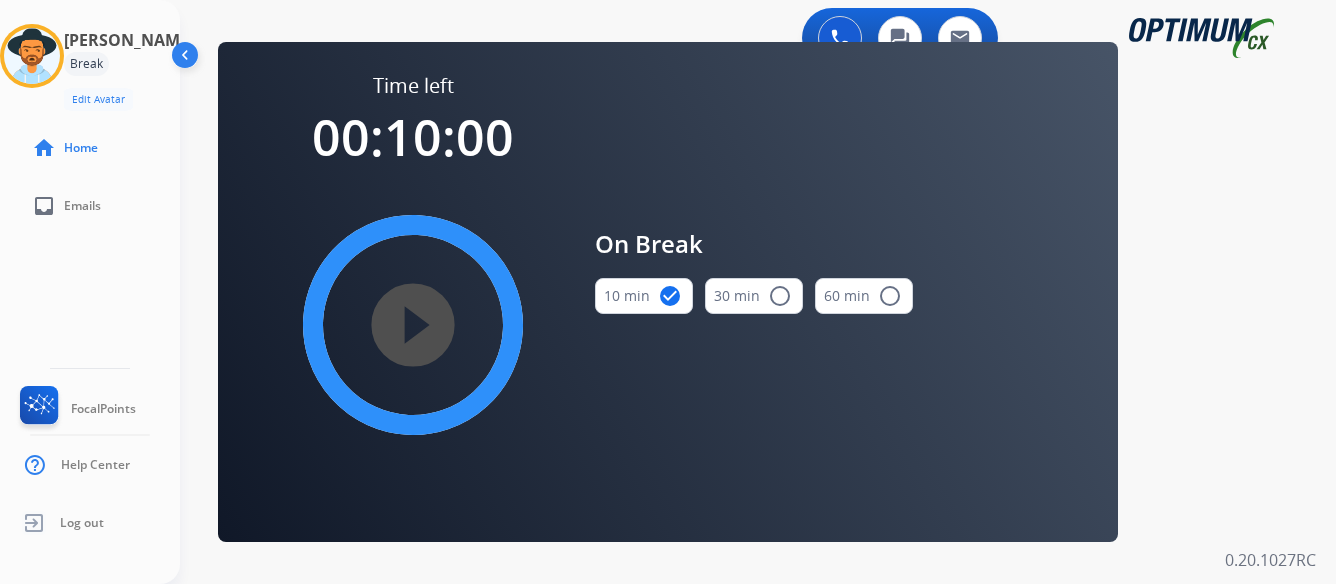 click on "play_circle_filled" at bounding box center [413, 325] 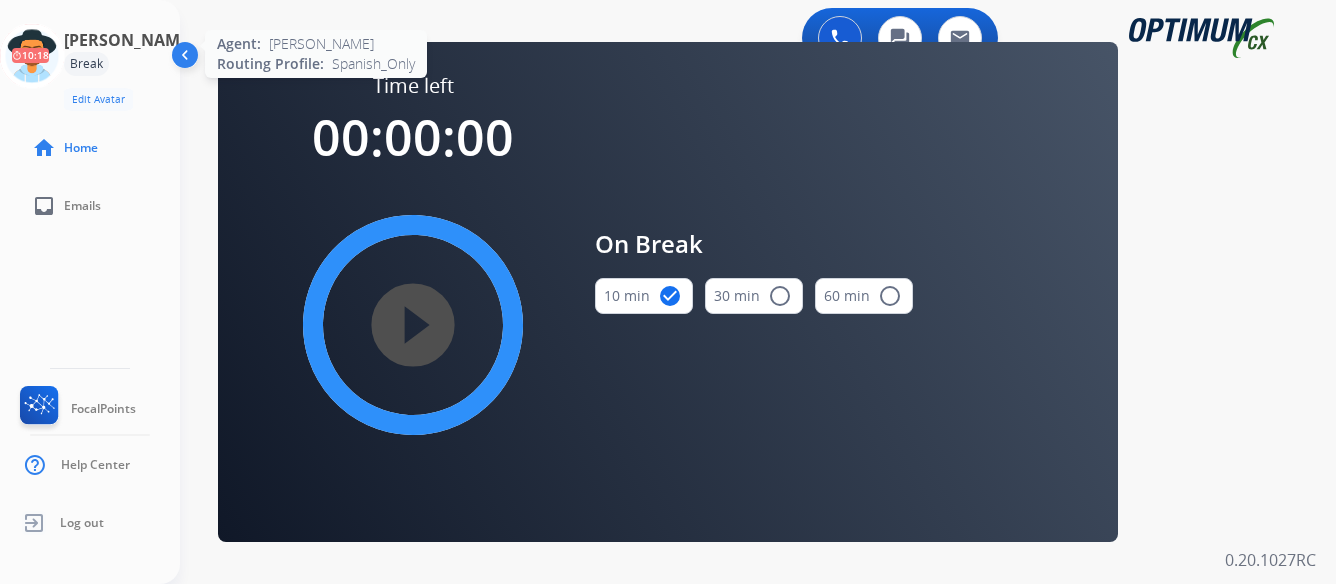 click 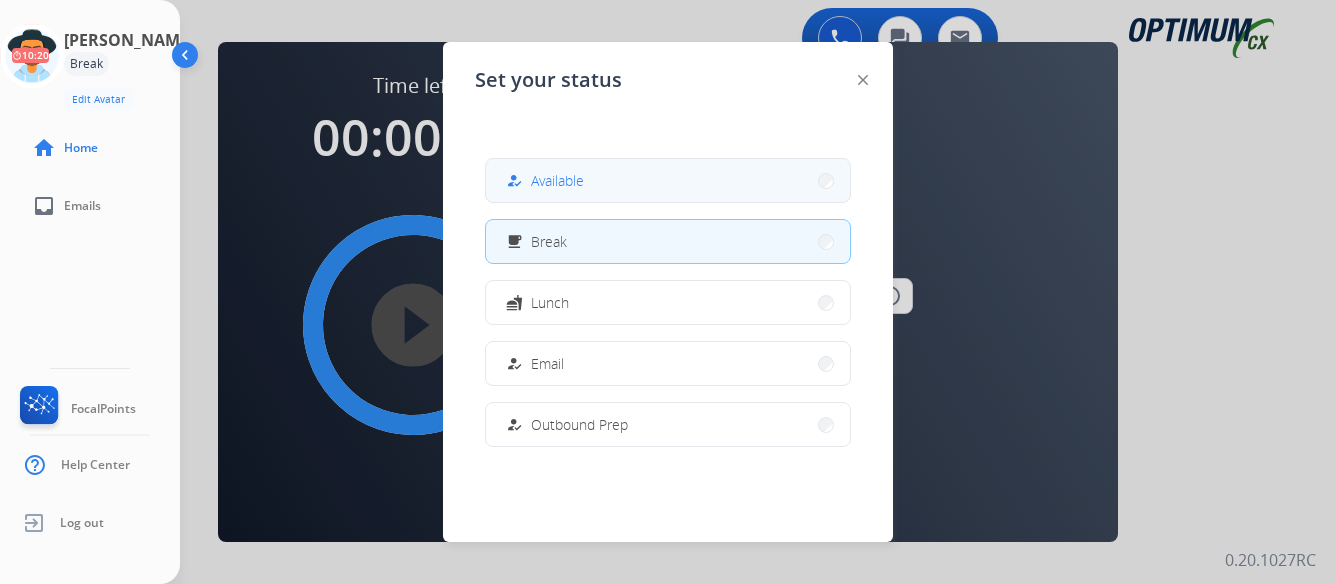 click on "how_to_reg Available" at bounding box center (668, 180) 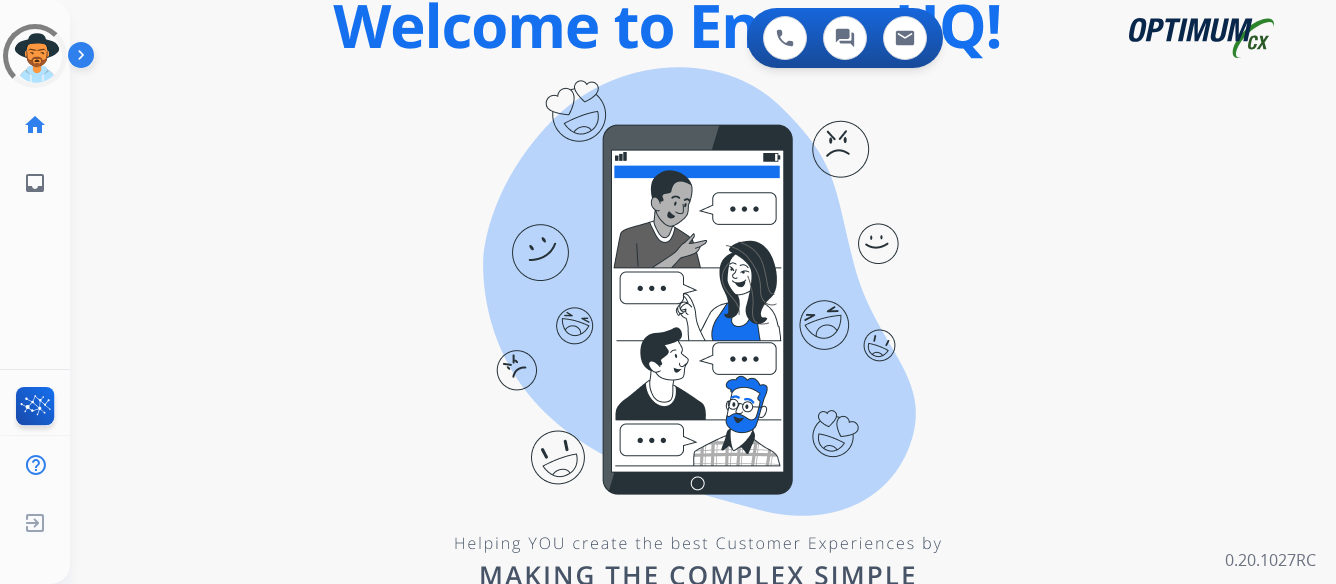 scroll, scrollTop: 0, scrollLeft: 0, axis: both 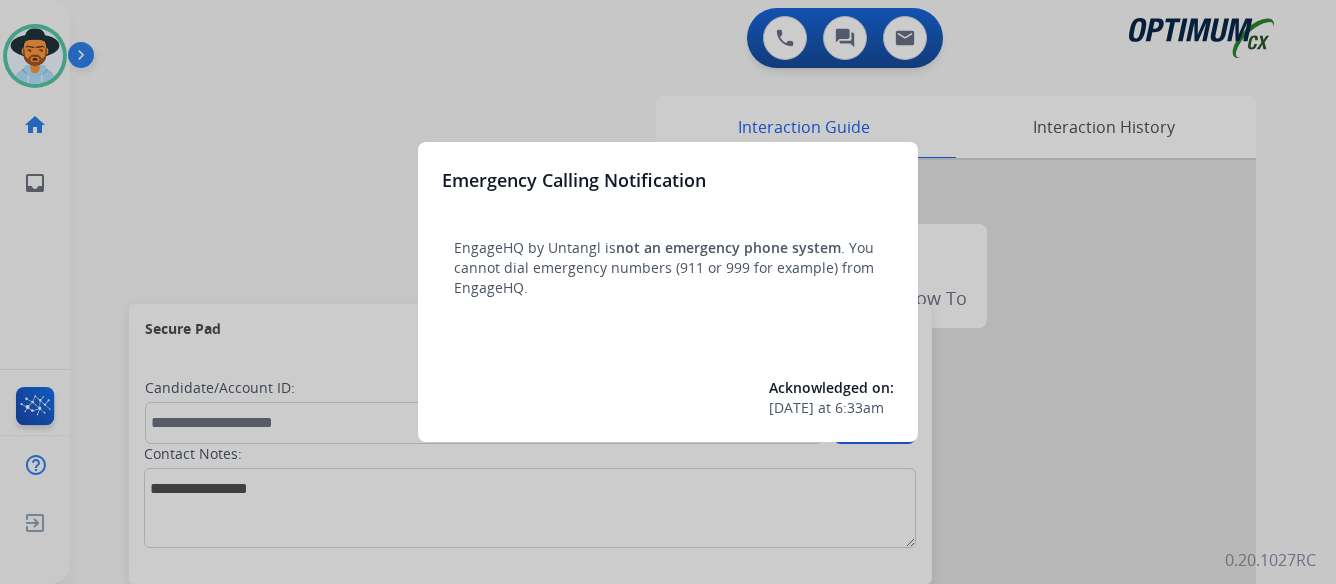 click at bounding box center [668, 292] 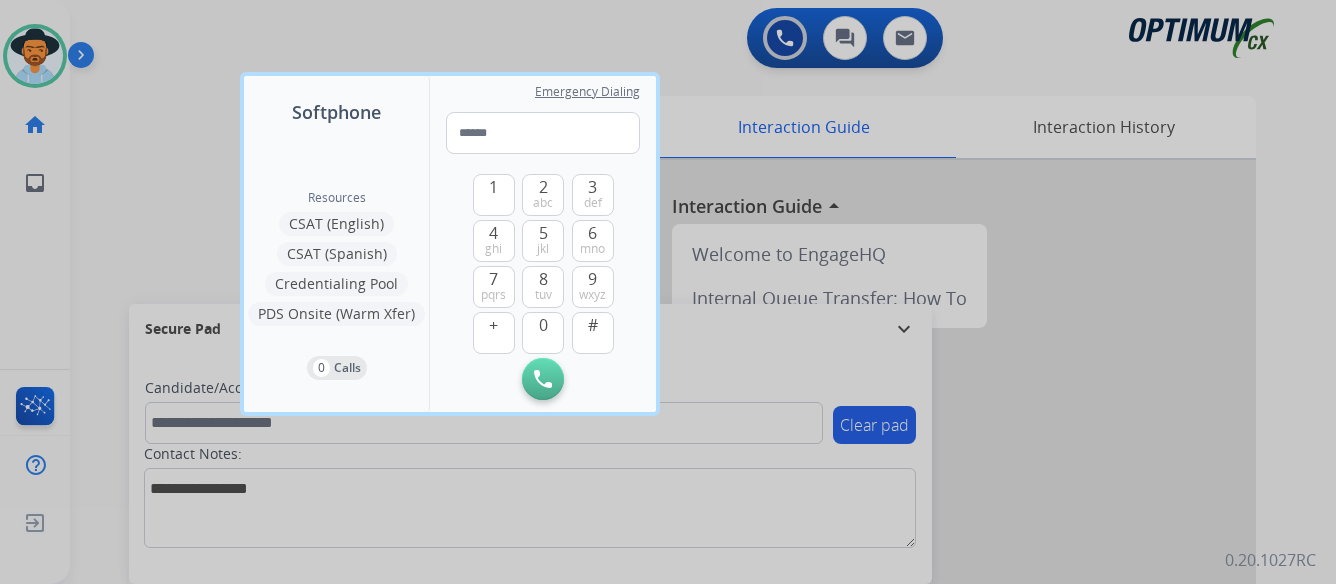click at bounding box center [668, 292] 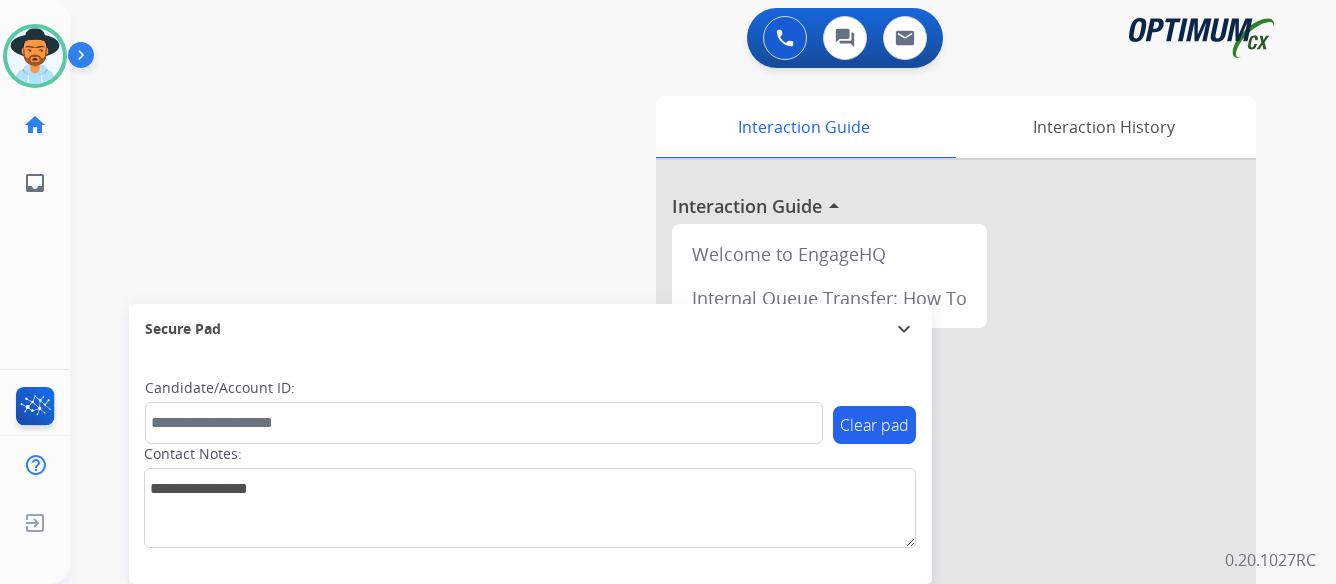 click at bounding box center (85, 59) 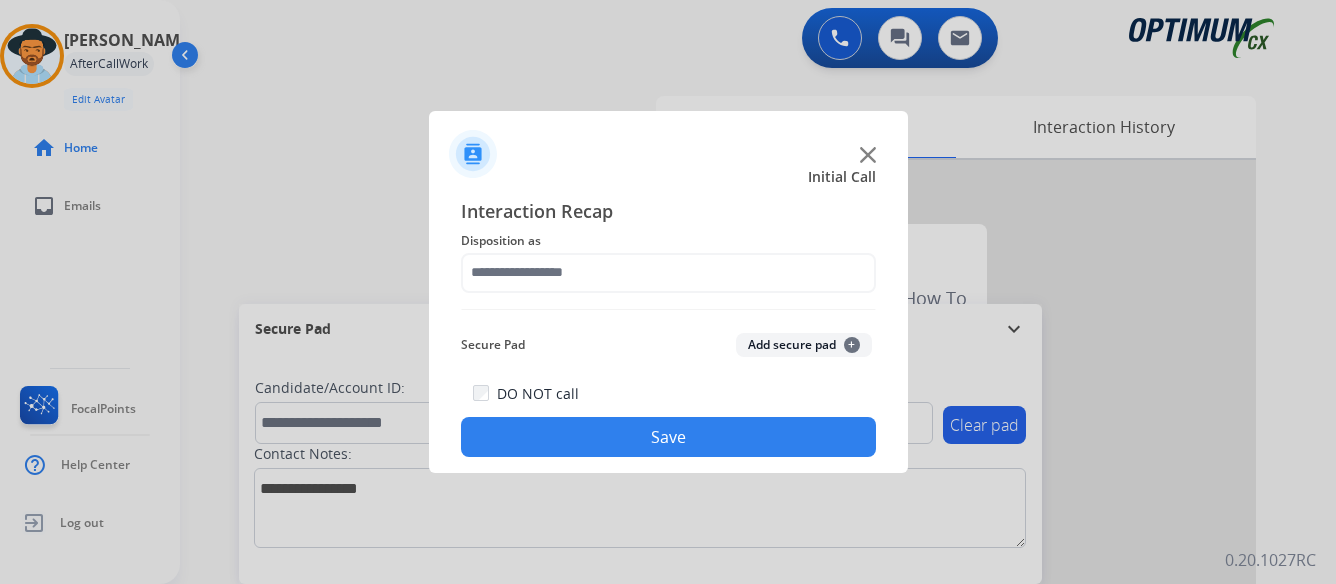 click 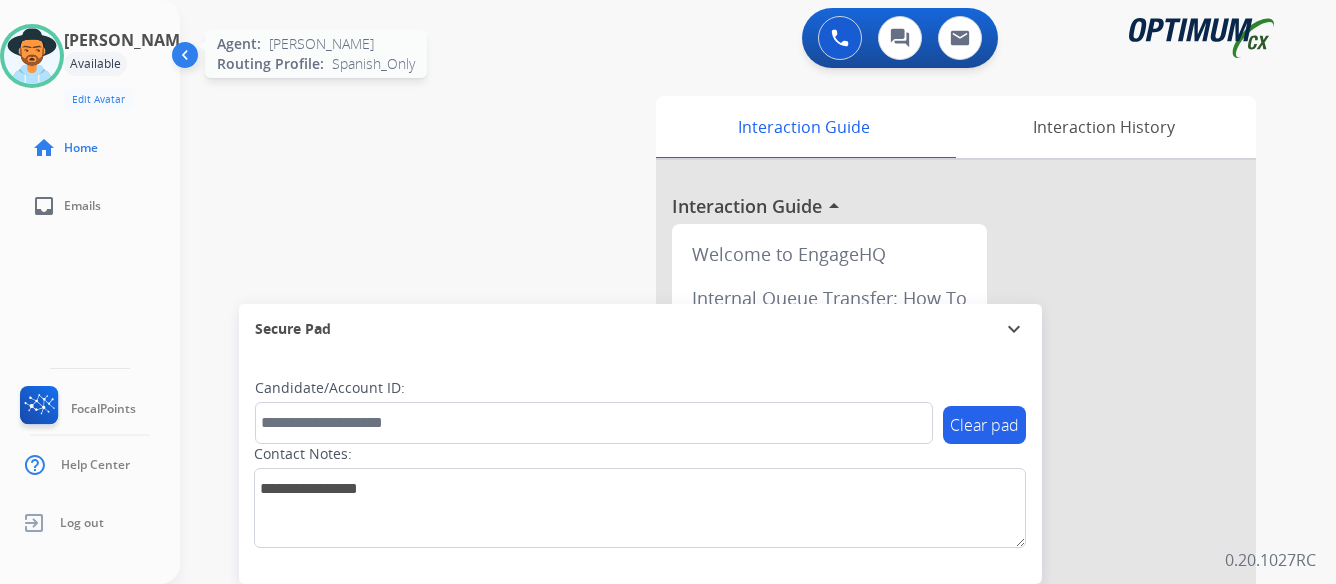 click at bounding box center [32, 56] 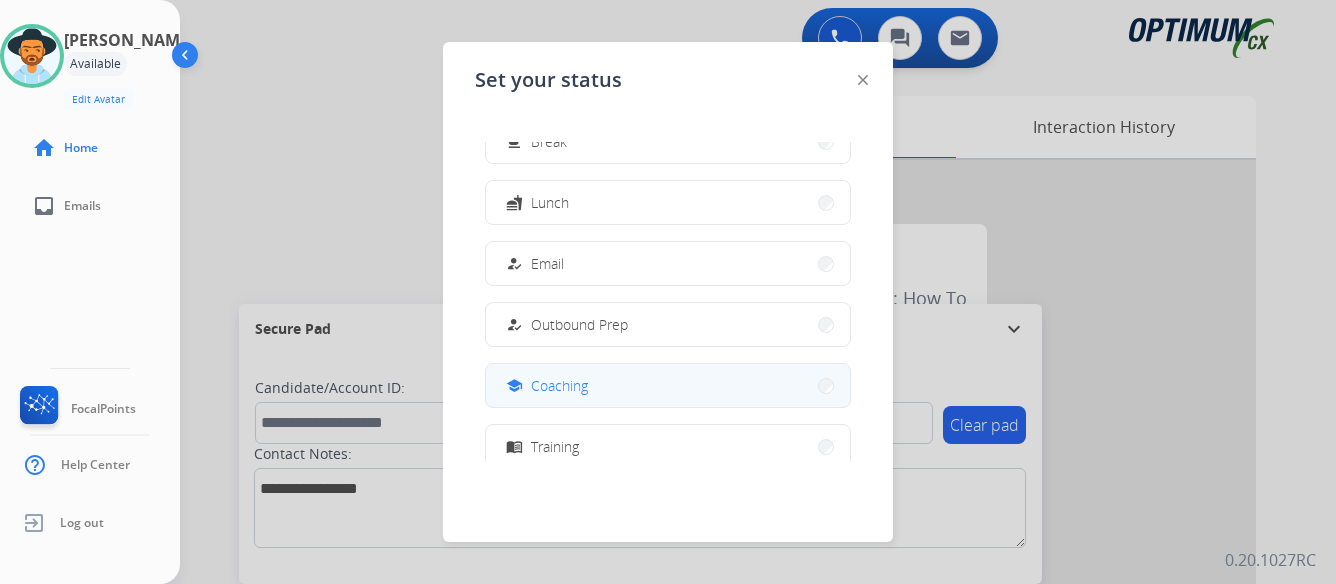 scroll, scrollTop: 200, scrollLeft: 0, axis: vertical 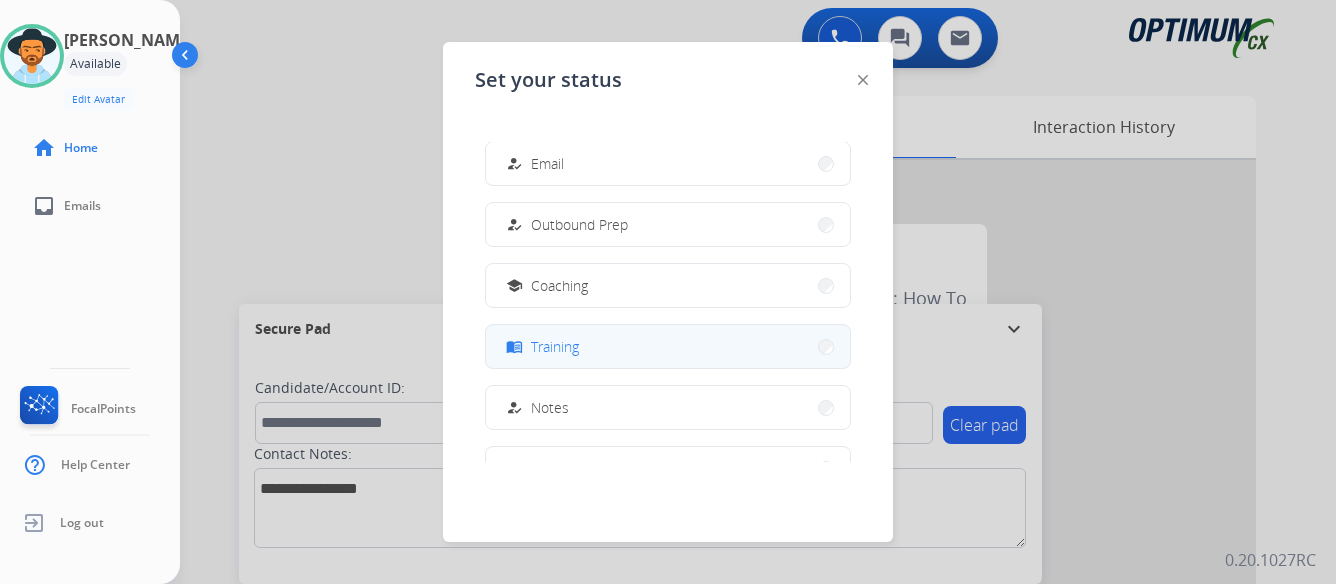 click on "menu_book Training" at bounding box center [668, 346] 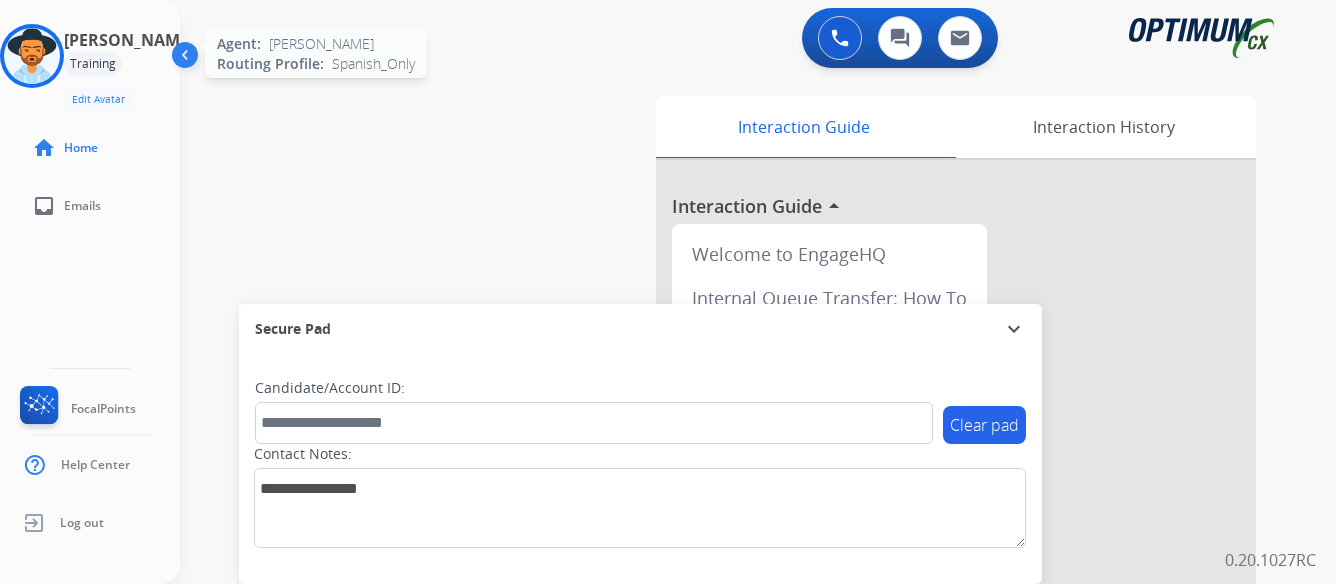 click at bounding box center [32, 56] 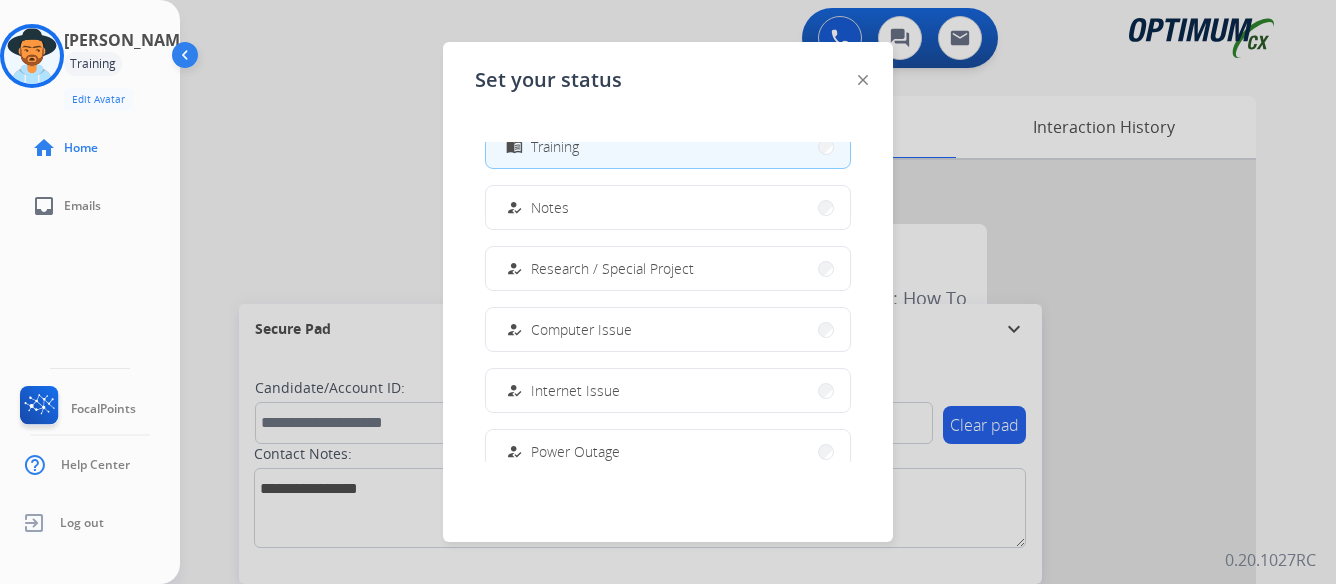 scroll, scrollTop: 499, scrollLeft: 0, axis: vertical 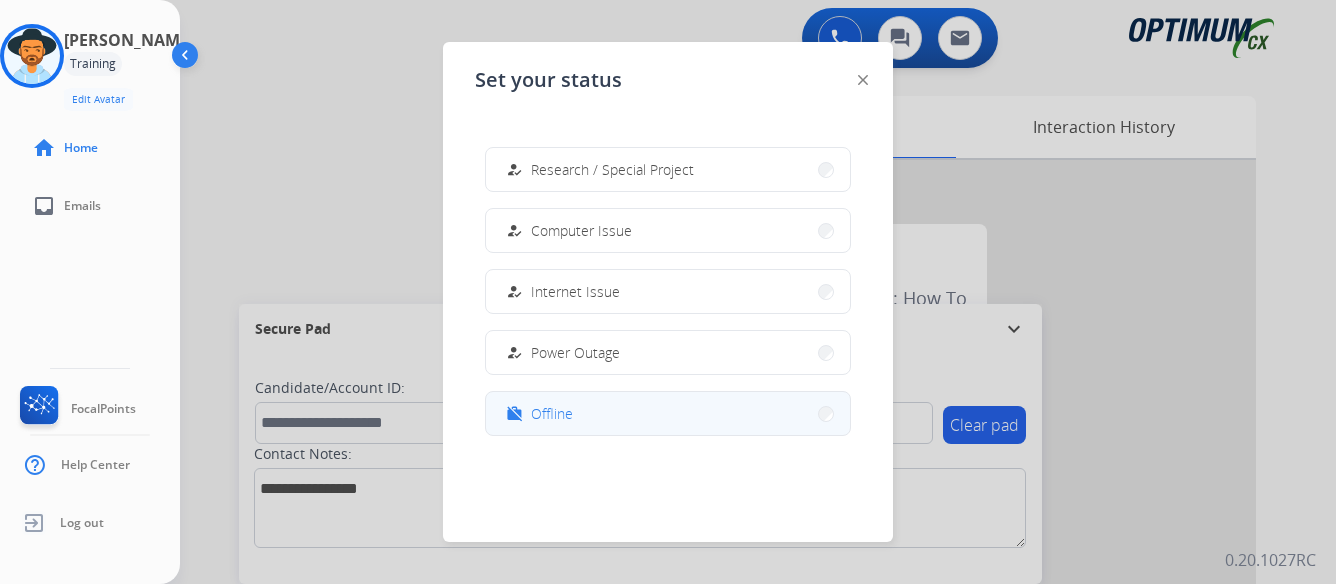 click on "work_off Offline" at bounding box center (668, 413) 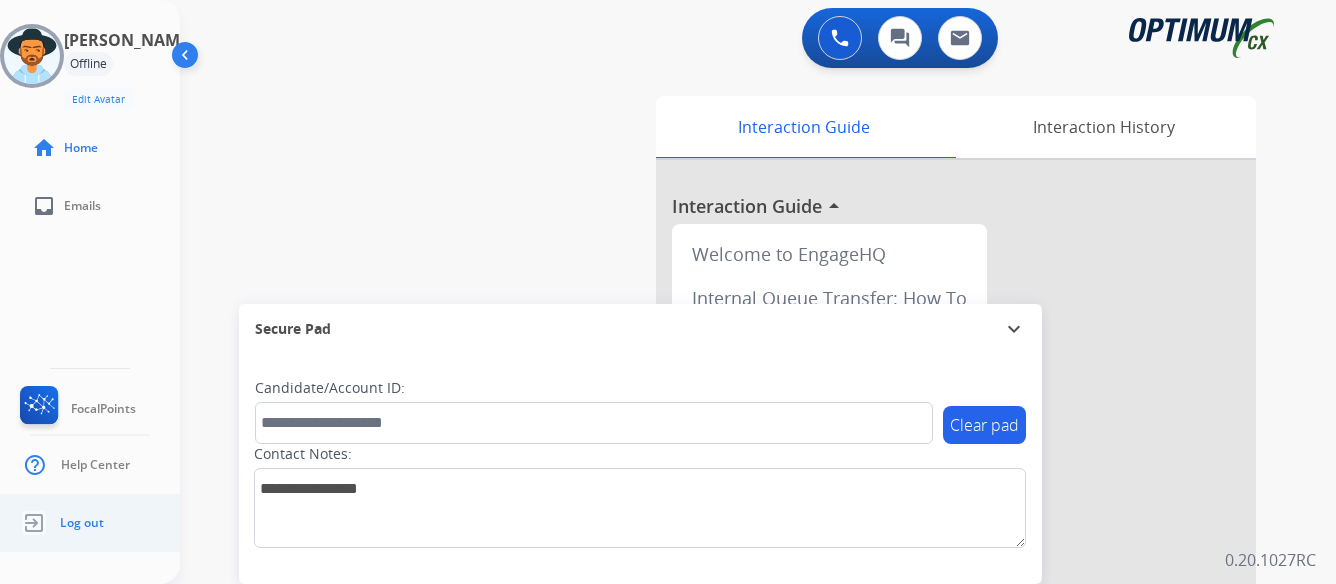 click on "Log out" 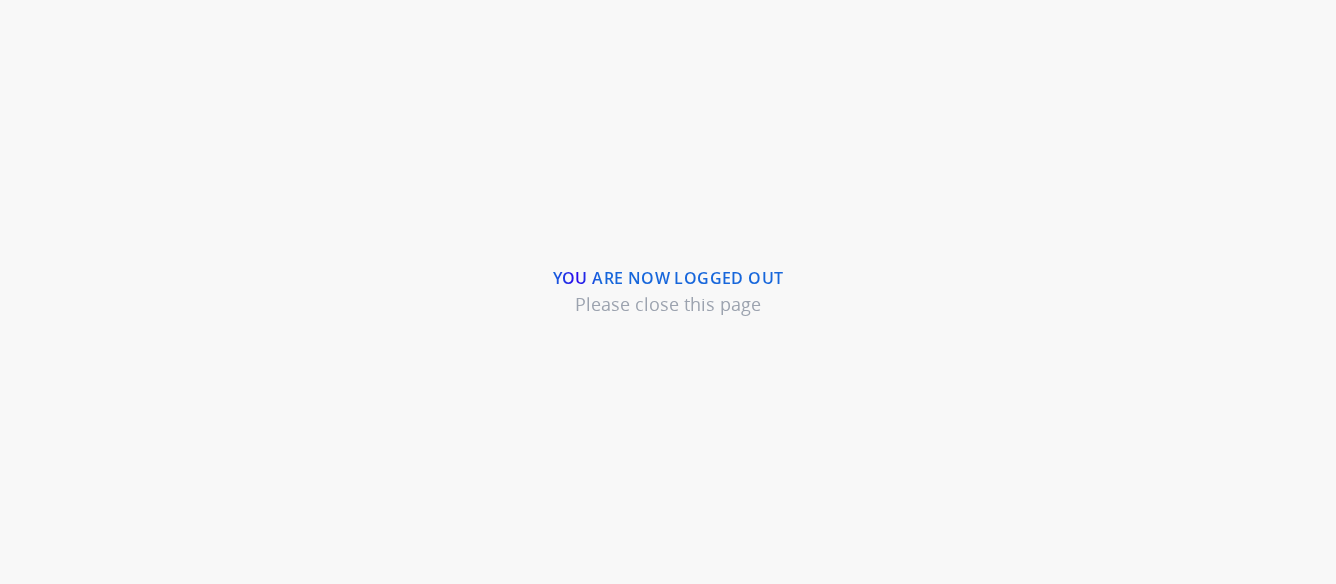 scroll, scrollTop: 0, scrollLeft: 0, axis: both 